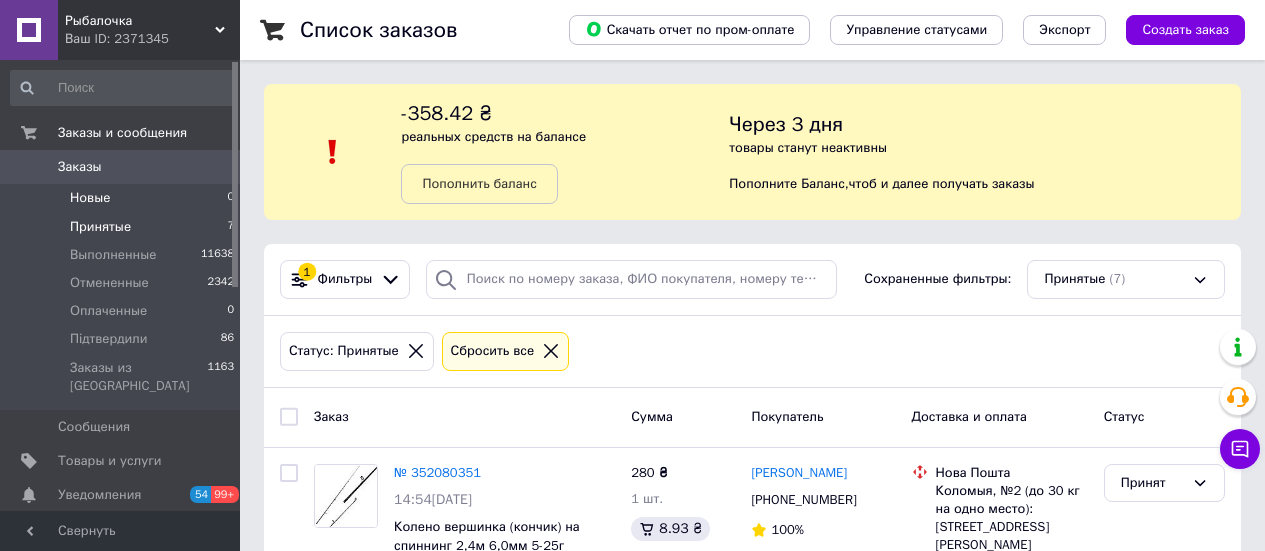 scroll, scrollTop: 200, scrollLeft: 0, axis: vertical 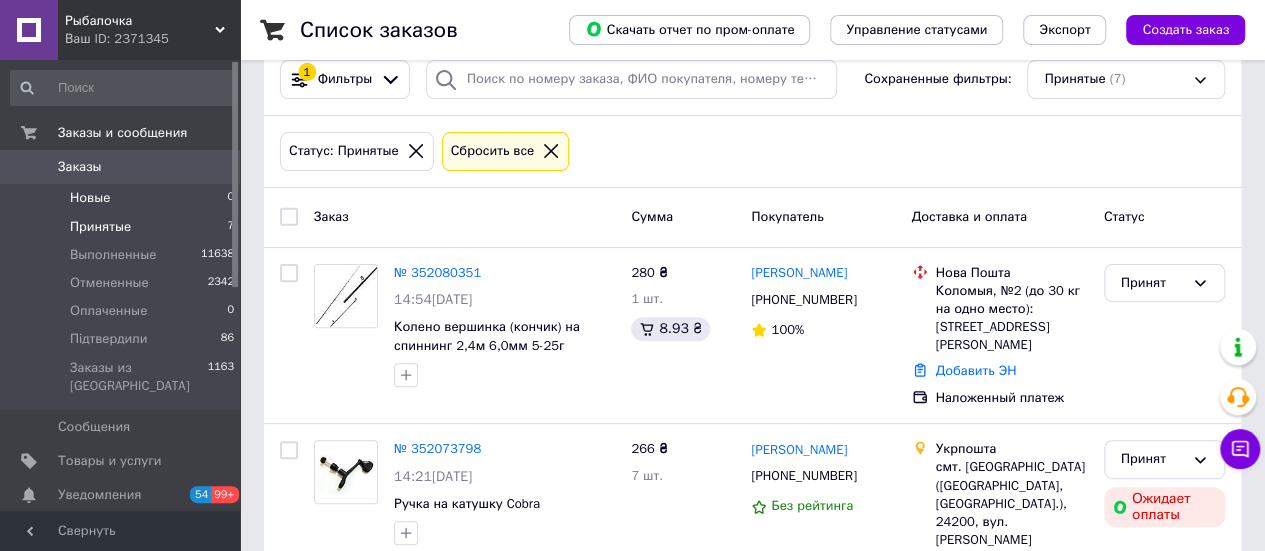 click on "Новые 0" at bounding box center (123, 198) 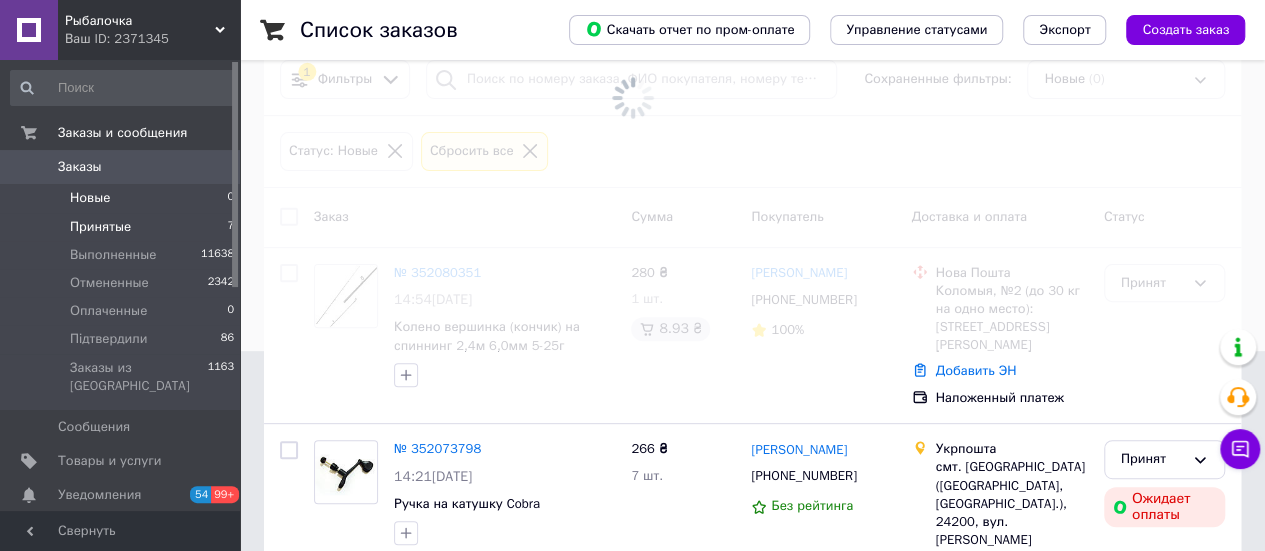scroll, scrollTop: 0, scrollLeft: 0, axis: both 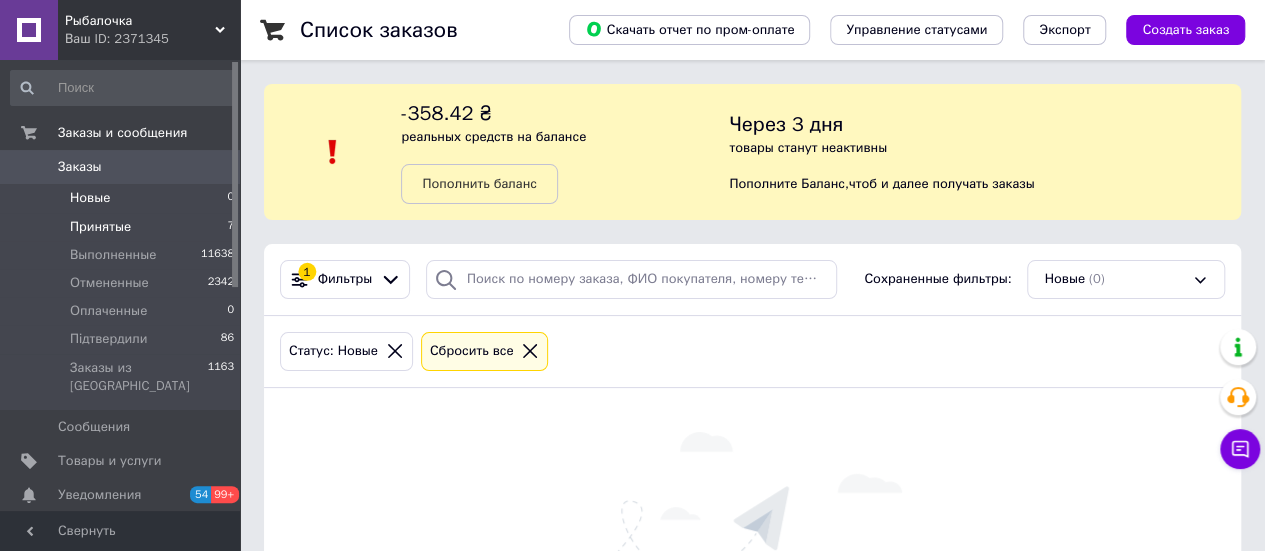 click on "Принятые" at bounding box center (100, 227) 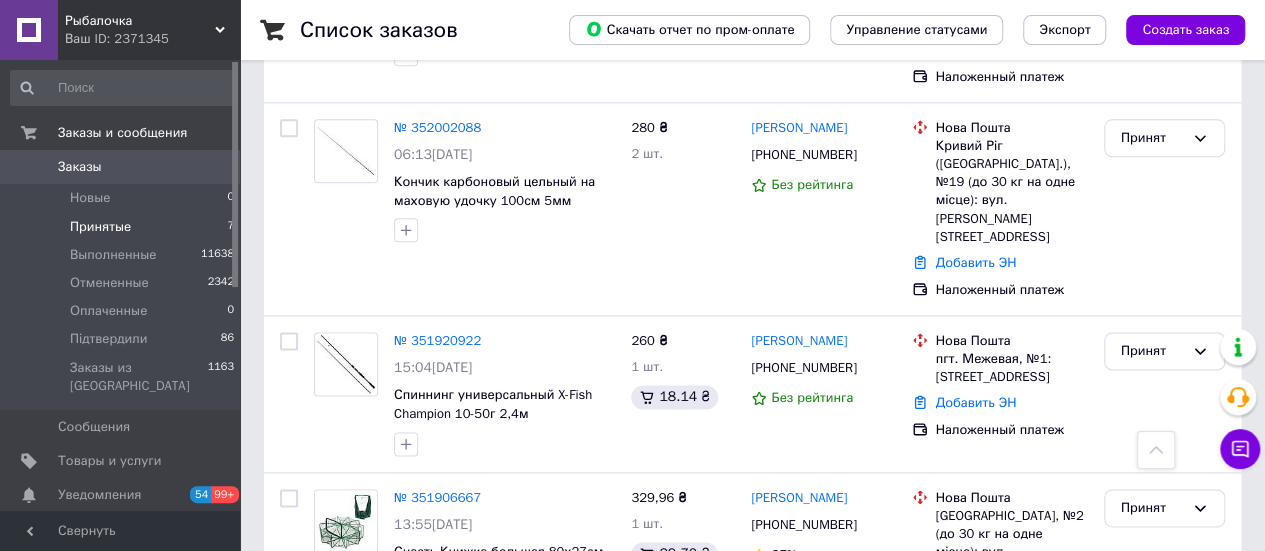 scroll, scrollTop: 1126, scrollLeft: 0, axis: vertical 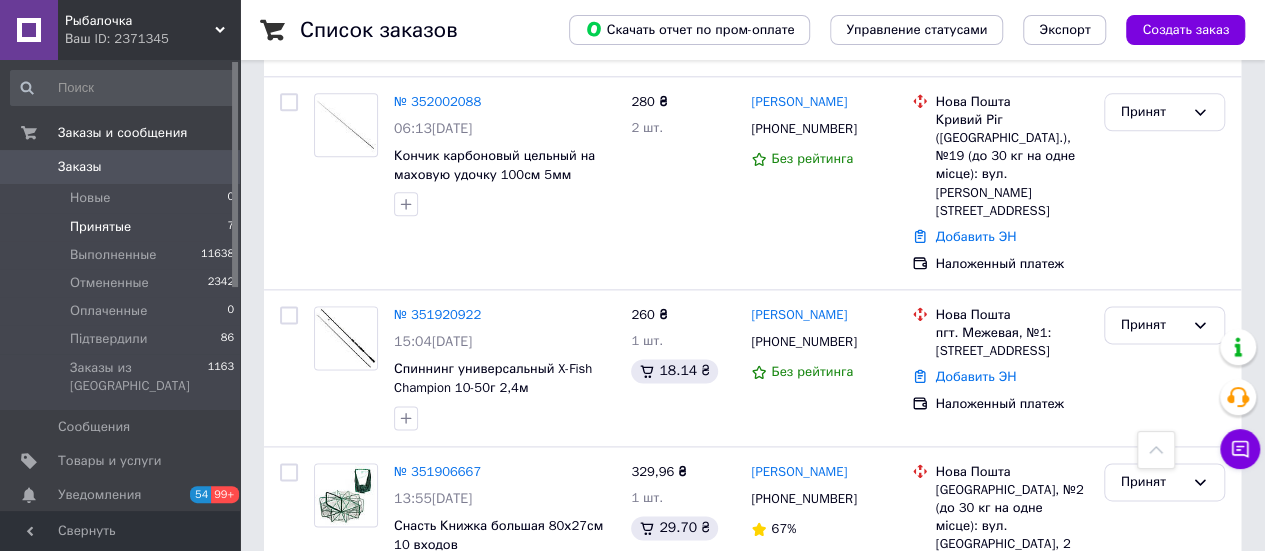 click on "Список заказов   Скачать отчет по пром-оплате Управление статусами Экспорт Создать заказ -358.42 ₴ реальных средств на балансе Пополнить баланс Через 3 дня товары станут неактивны Пополните Баланс ,  чтоб и далее получать заказы 1 Фильтры Сохраненные фильтры: Принятые (7) Статус: Принятые Сбросить все Заказ Сумма Покупатель Доставка и оплата Статус № 352080351 14:54[DATE] Колено вершинка (кончик) на спиннинг 2,4м 6,0мм 5-25г 280 ₴ 1 шт. 8.93 ₴ [PERSON_NAME] [PHONE_NUMBER] 100% Нова Пошта Коломыя, №2 (до 30 кг на одно место): [STREET_ADDRESS][PERSON_NAME] Добавить ЭН Наложенный платеж Принят 266 ₴" at bounding box center (752, -240) 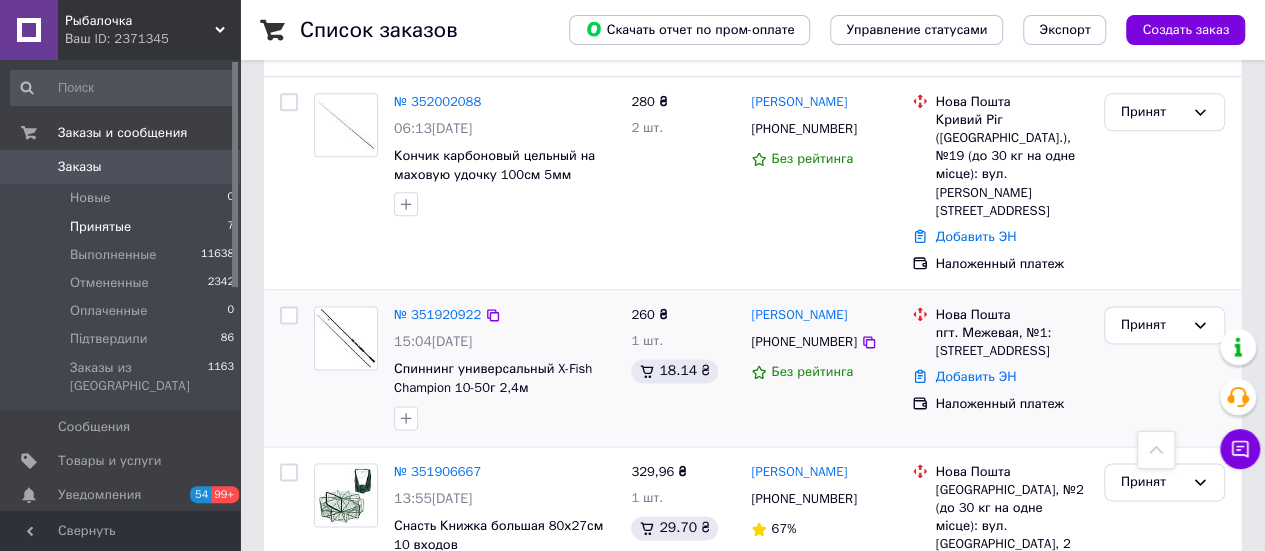 scroll, scrollTop: 926, scrollLeft: 0, axis: vertical 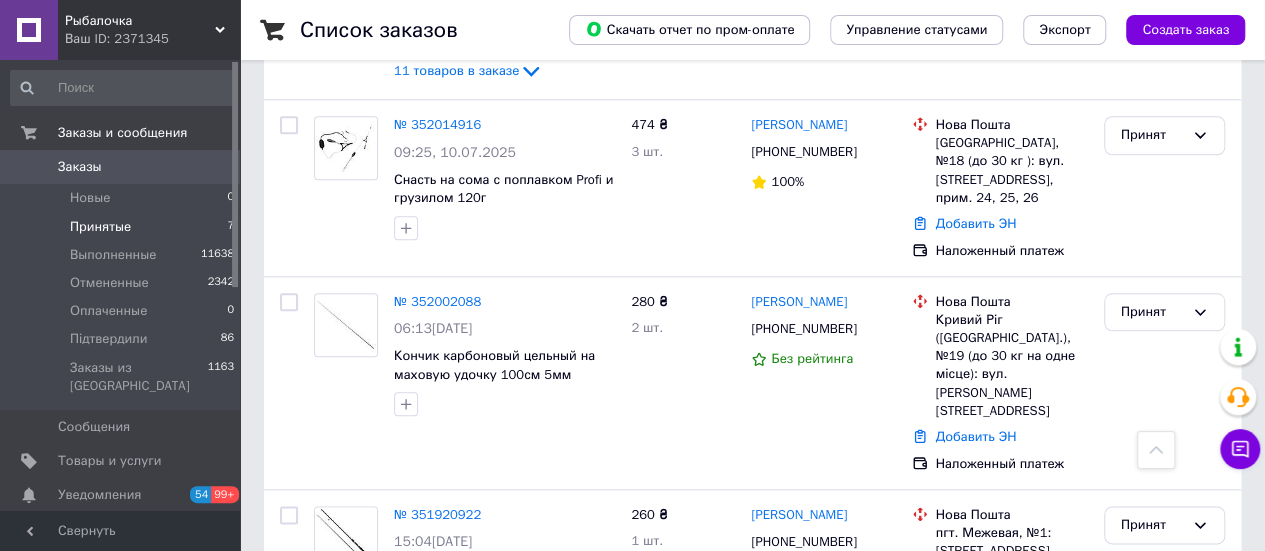 click on "Заказы" at bounding box center [80, 167] 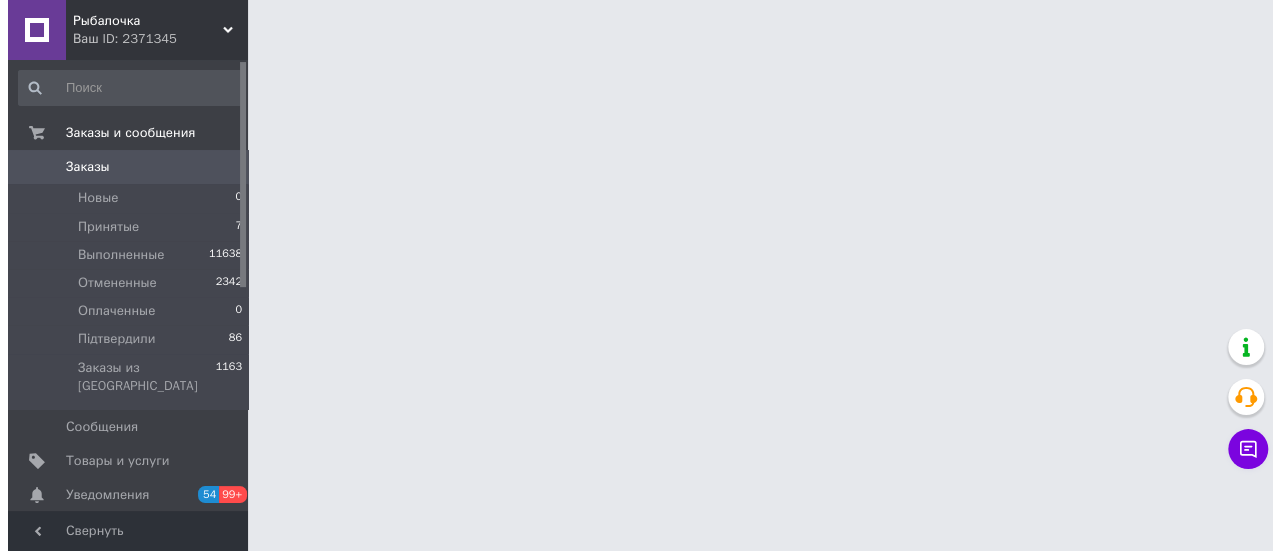 scroll, scrollTop: 0, scrollLeft: 0, axis: both 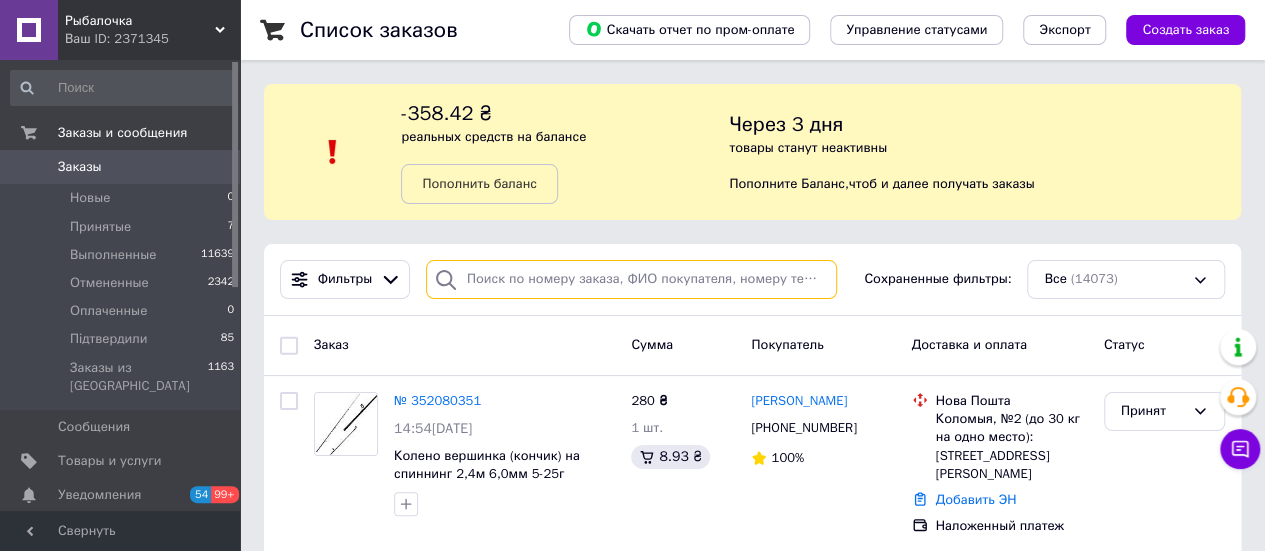 drag, startPoint x: 502, startPoint y: 265, endPoint x: 500, endPoint y: 275, distance: 10.198039 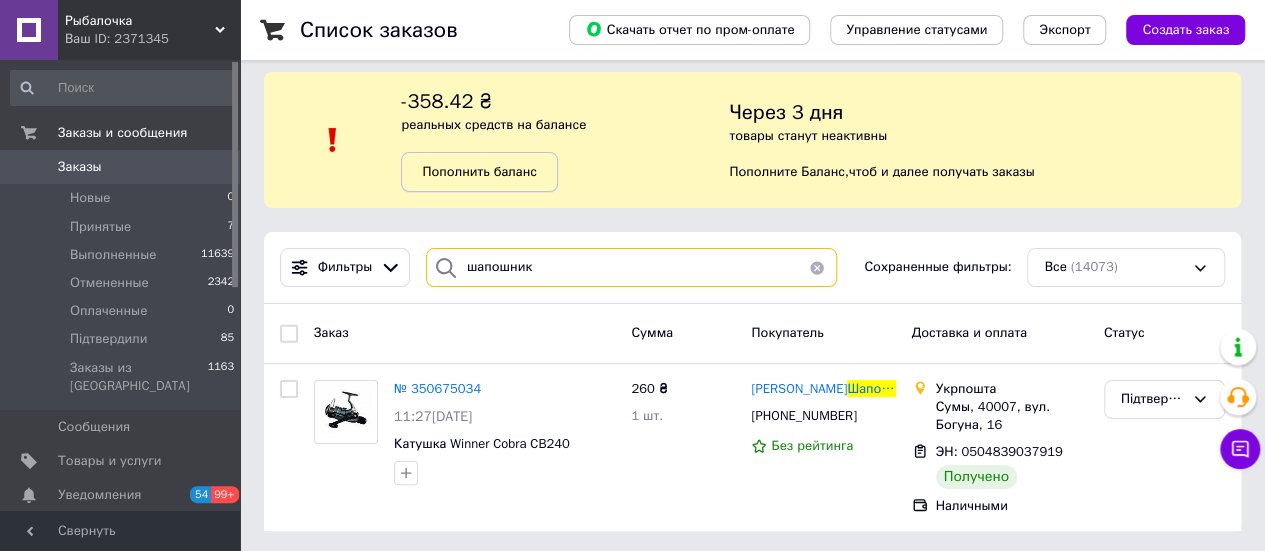 scroll, scrollTop: 15, scrollLeft: 0, axis: vertical 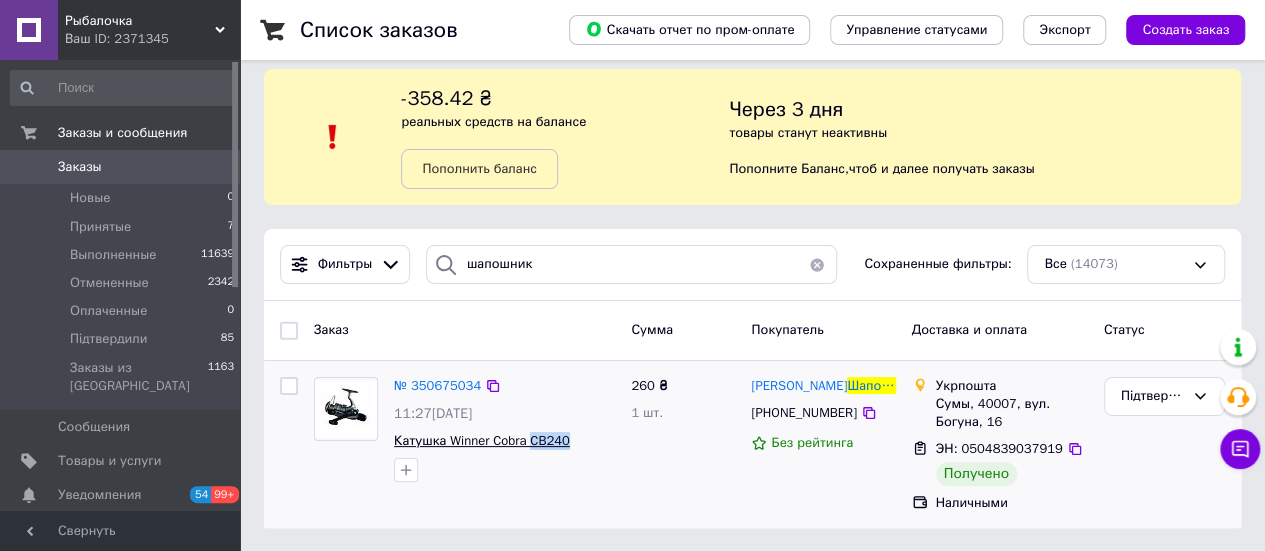 drag, startPoint x: 572, startPoint y: 439, endPoint x: 529, endPoint y: 440, distance: 43.011627 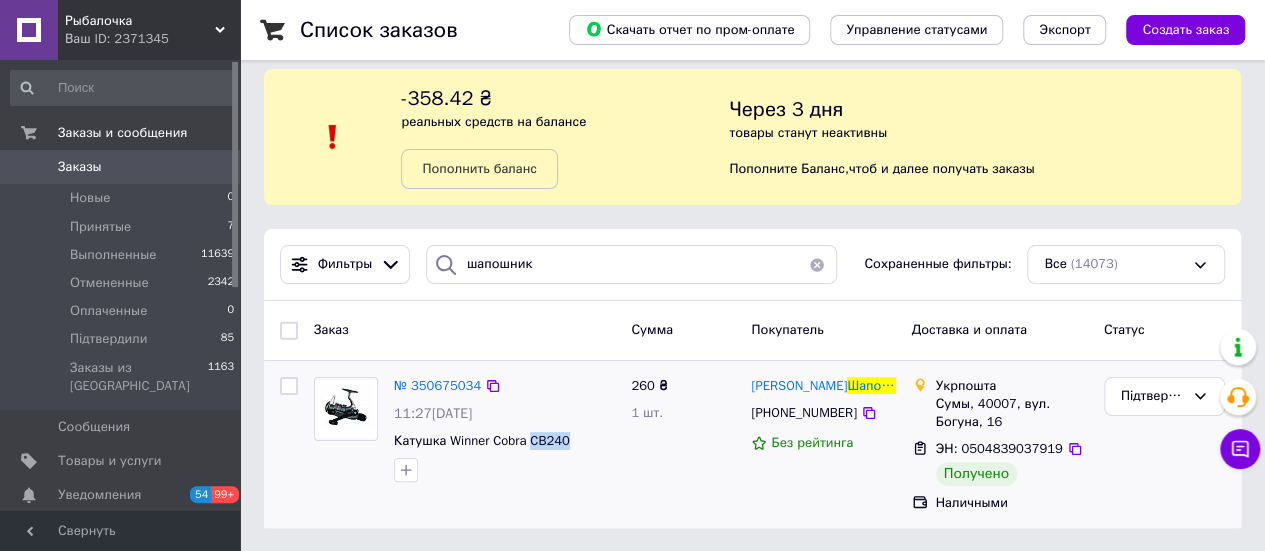 copy on "CB240" 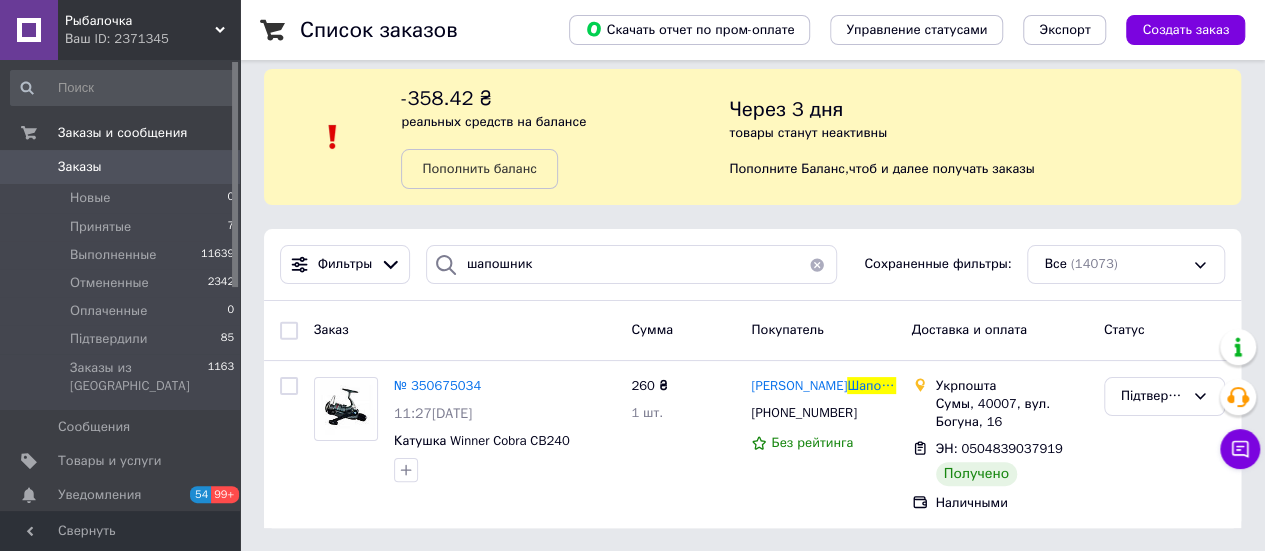 click on "Список заказов   Скачать отчет по пром-оплате Управление статусами Экспорт Создать заказ -358.42 ₴ реальных средств на балансе Пополнить баланс Через 3 дня товары станут неактивны Пополните Баланс ,  чтоб и далее получать заказы Фильтры шапошник Сохраненные фильтры: Все (14073) Заказ Сумма Покупатель Доставка и оплата Статус № 350675034 11:27[DATE] Катушка Winner Cobra CB240 260 ₴ 1 шт. [PERSON_NAME] [PHONE_NUMBER] Без рейтинга Укрпошта Сумы, 40007, вул. Богуна, 16 ЭН: 0504839037919 Получено Наличными Підтвердили" at bounding box center (752, 268) 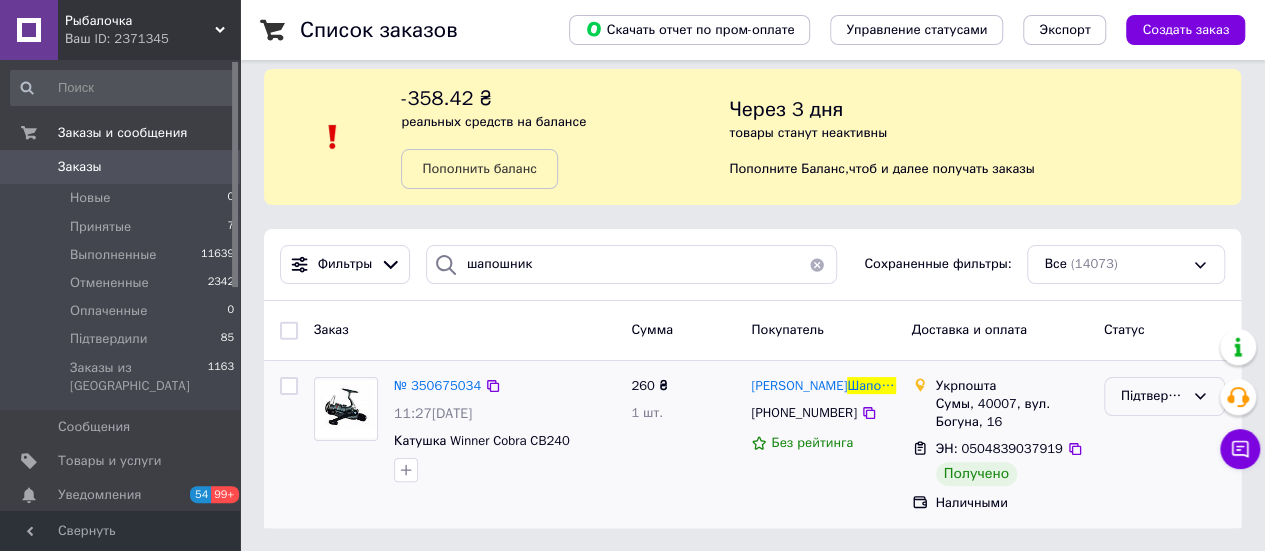 click on "Підтвердили" at bounding box center (1164, 396) 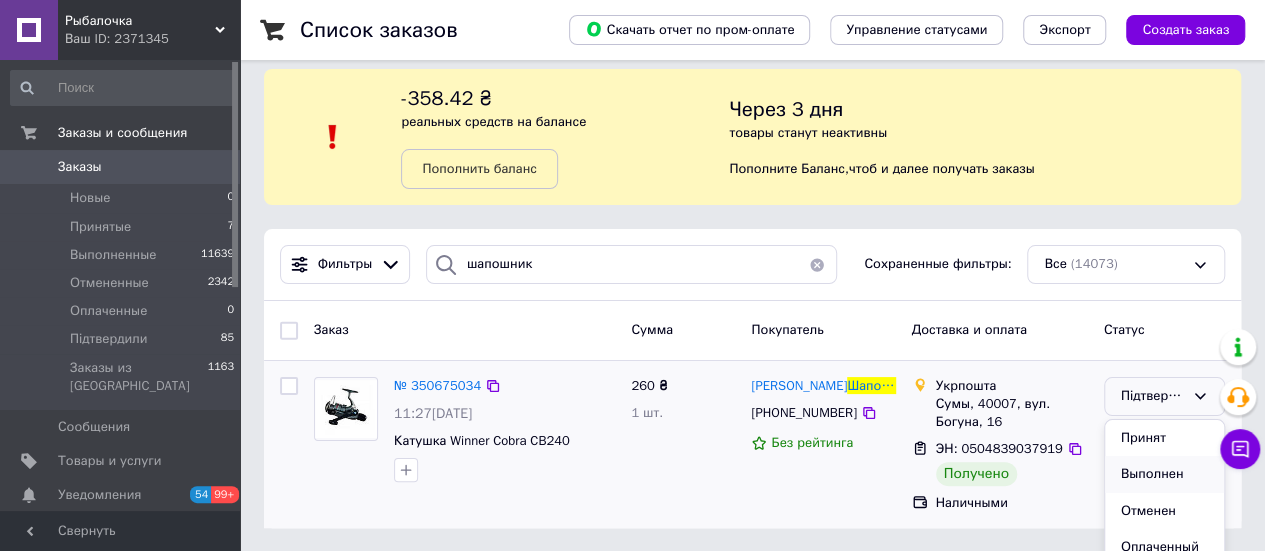 click on "Выполнен" at bounding box center [1164, 474] 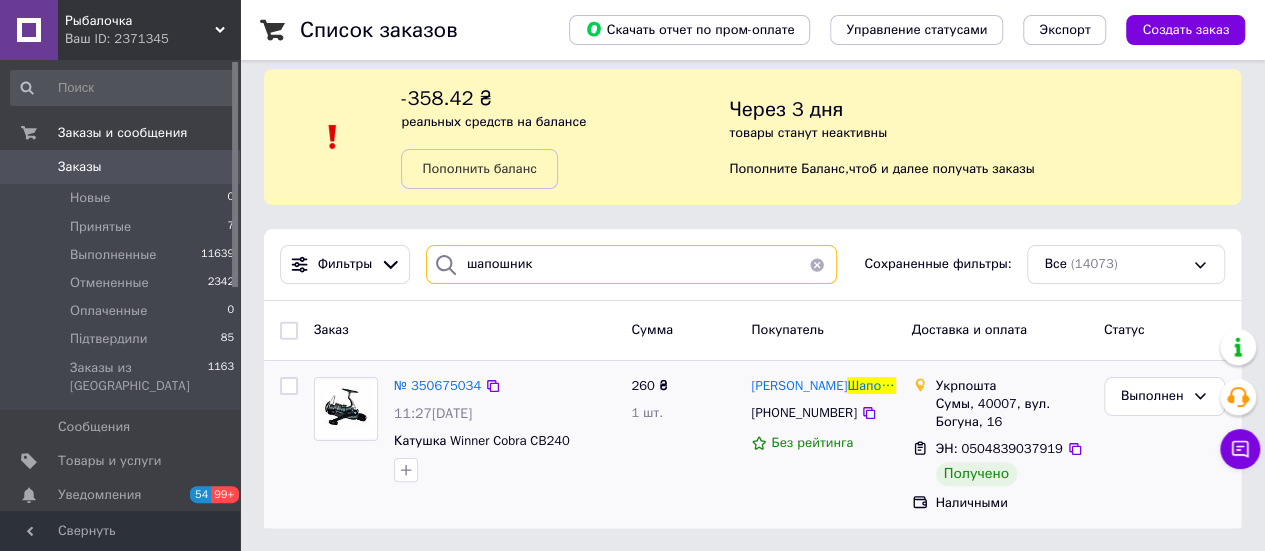 click on "шапошник" at bounding box center [631, 264] 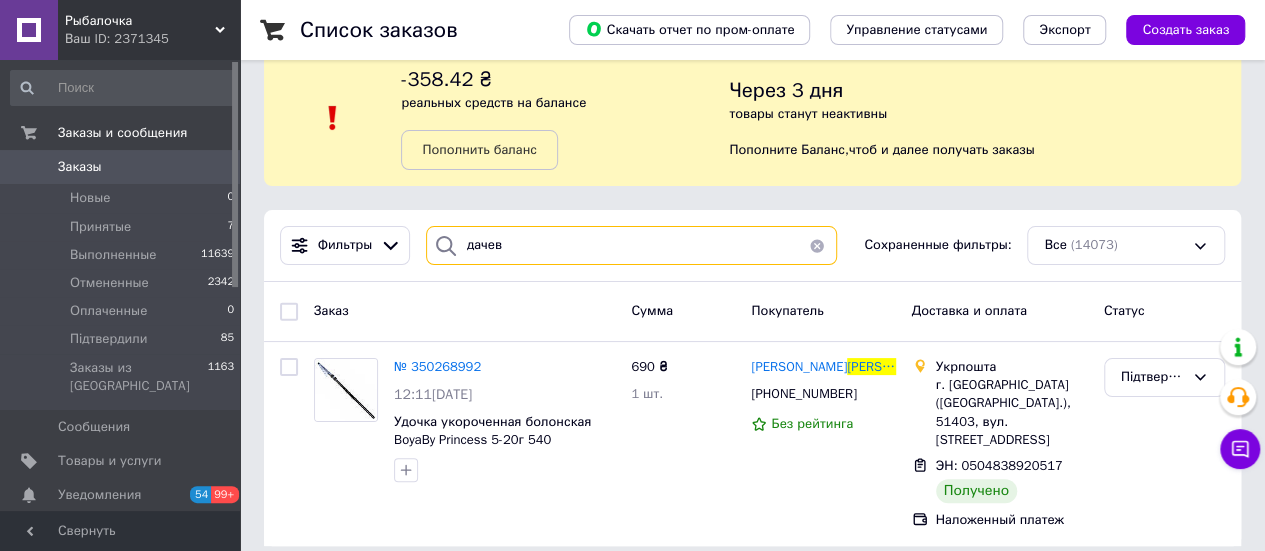 scroll, scrollTop: 51, scrollLeft: 0, axis: vertical 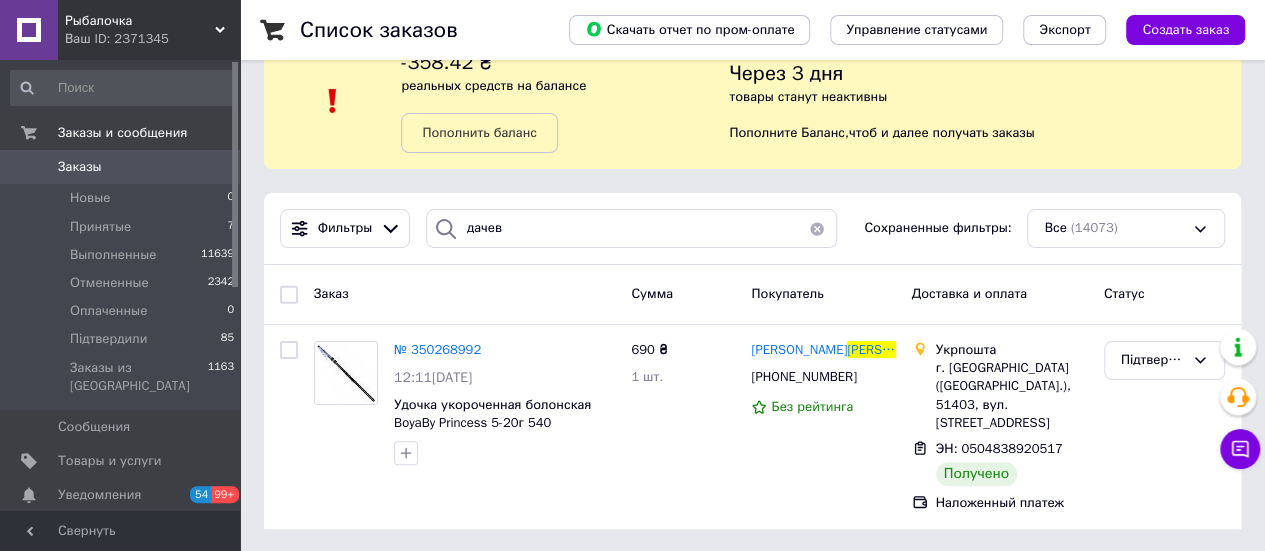 click on "Список заказов   Скачать отчет по пром-оплате Управление статусами Экспорт Создать заказ -358.42 ₴ реальных средств на балансе Пополнить баланс Через 3 дня товары станут неактивны Пополните Баланс ,  чтоб и далее получать заказы Фильтры дачев Сохраненные фильтры: Все (14073) Заказ Сумма Покупатель Доставка и оплата Статус № 350268992 12:11[DATE] Удочка укороченная болонская BoyaBy Princess 5-20г 540 690 ₴ 1 шт. [PERSON_NAME] [PHONE_NUMBER] Без рейтинга Укрпошта г. [GEOGRAPHIC_DATA] ([GEOGRAPHIC_DATA].), 51403, вул. [STREET_ADDRESS] ЭН: 0504838920517 Получено Наложенный платеж Підтвердили" at bounding box center (752, 251) 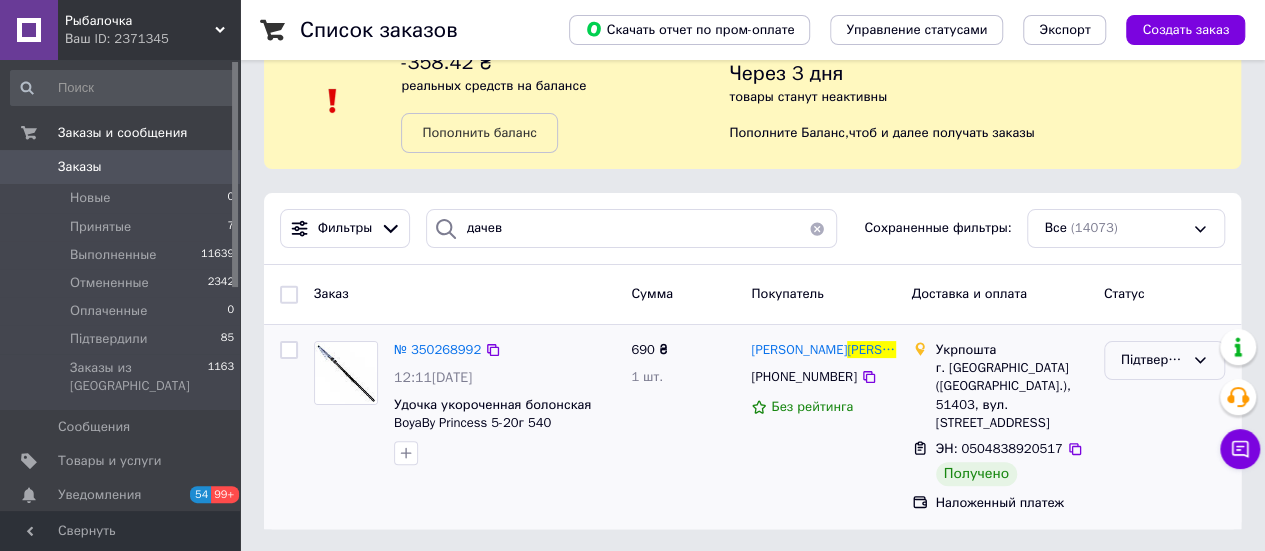 click on "Підтвердили" at bounding box center [1164, 360] 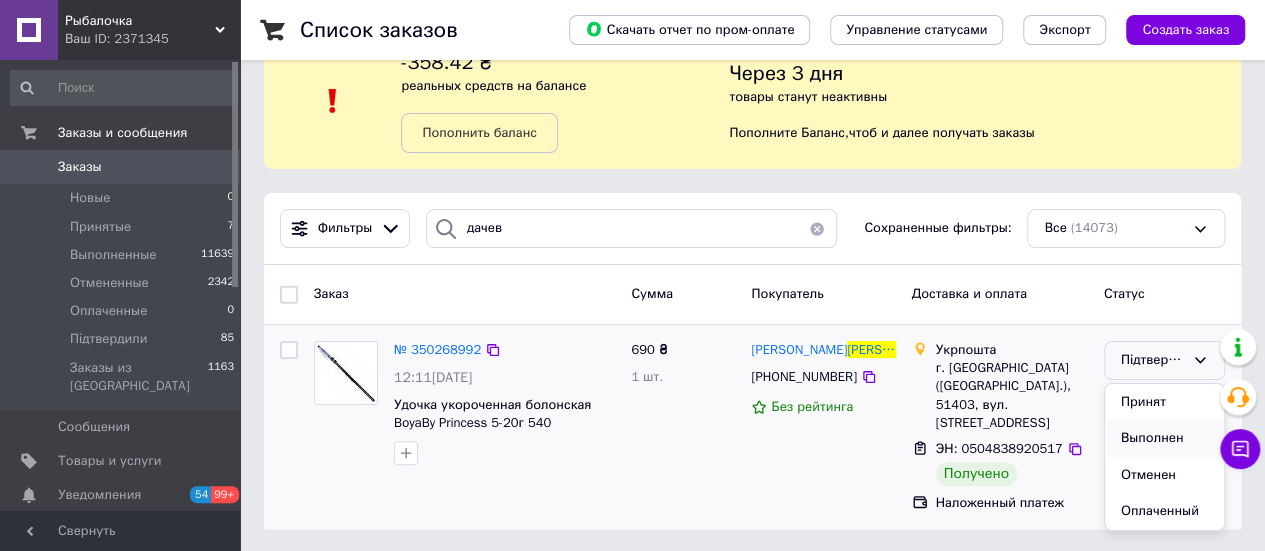 click on "Выполнен" at bounding box center [1164, 438] 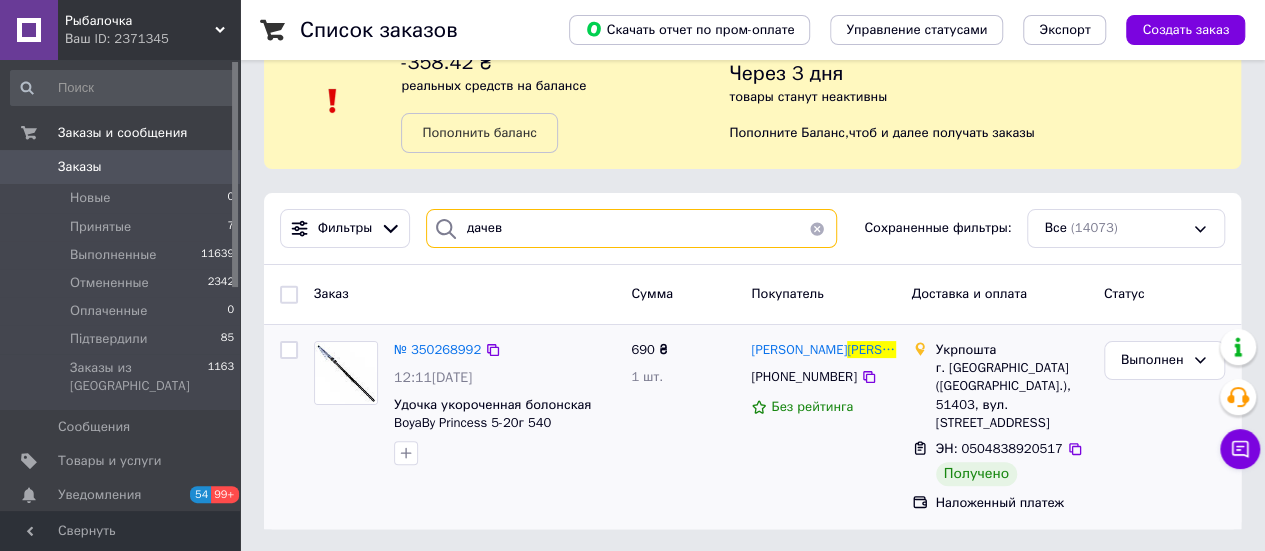 click on "дачев" at bounding box center (631, 228) 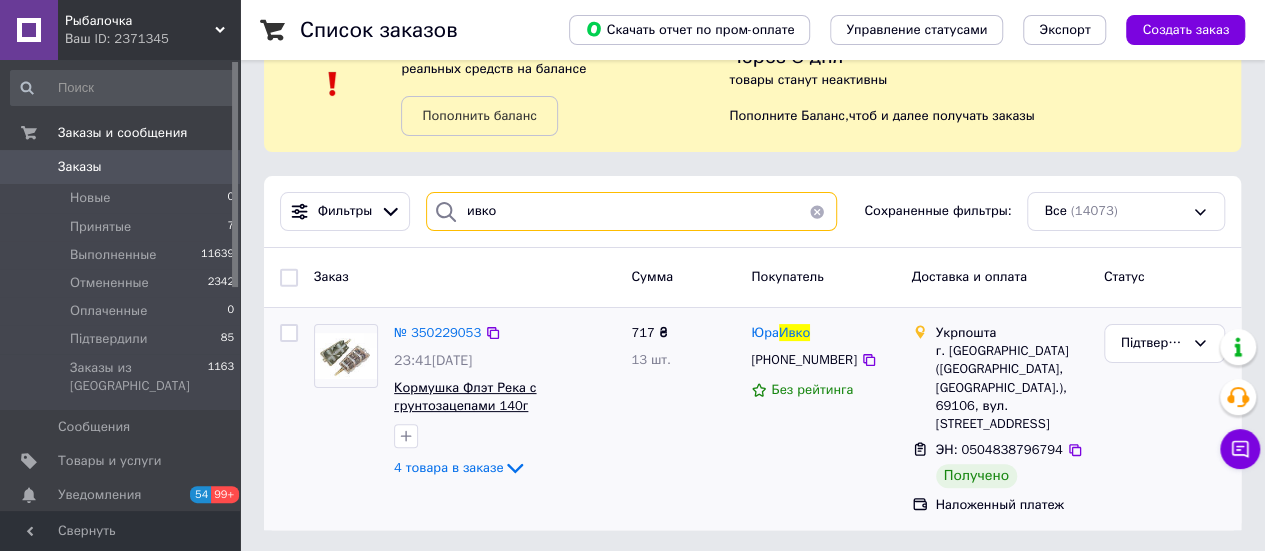scroll, scrollTop: 69, scrollLeft: 0, axis: vertical 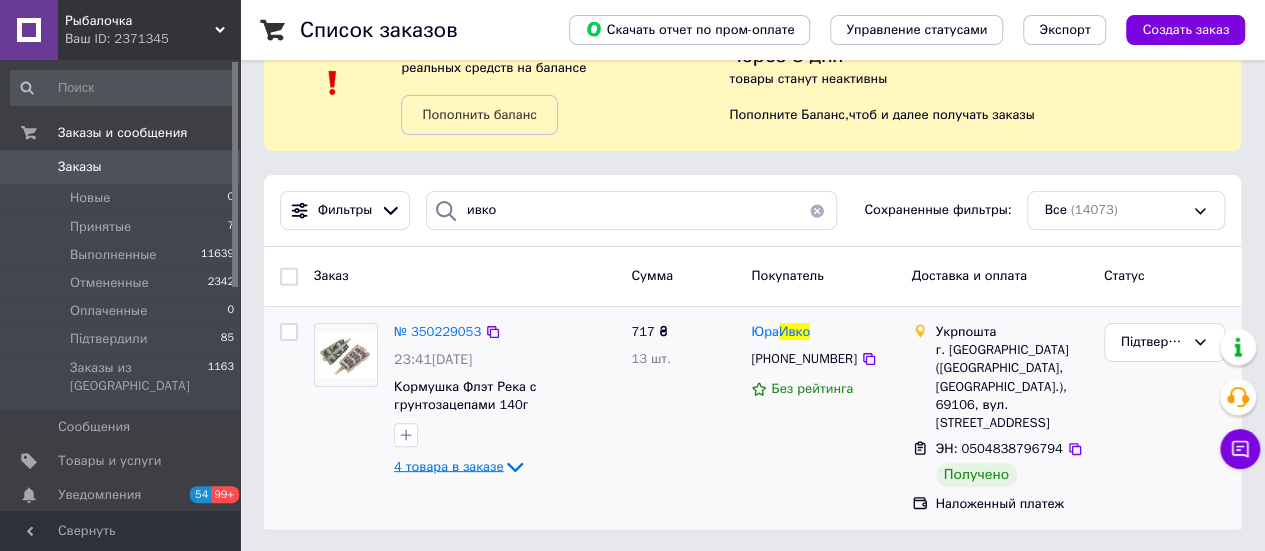 click on "4 товара в заказе" at bounding box center [448, 465] 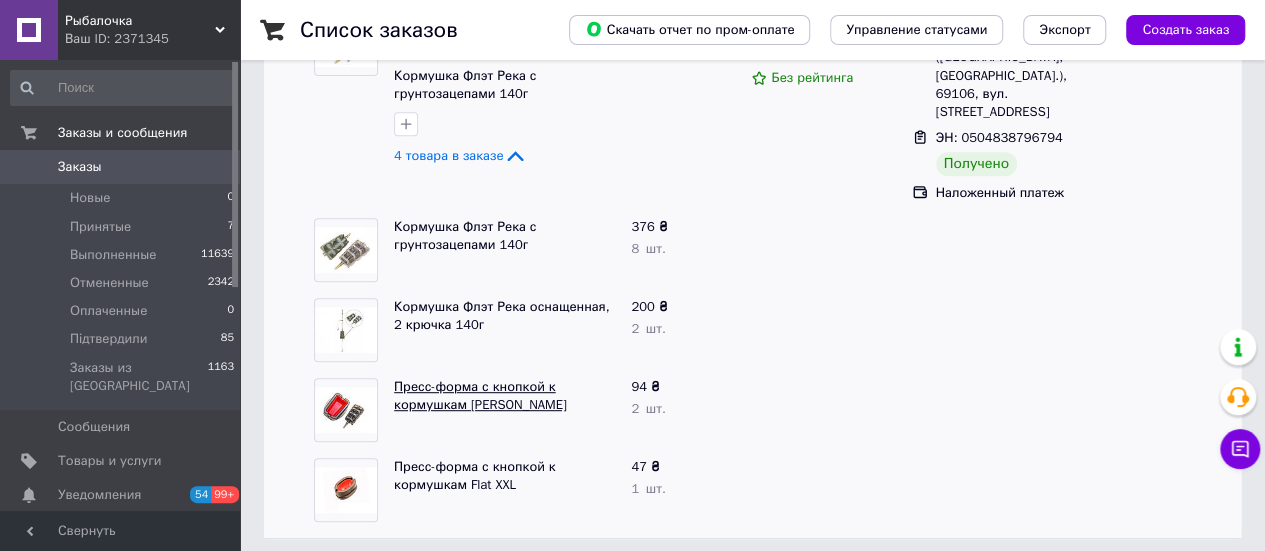 scroll, scrollTop: 390, scrollLeft: 0, axis: vertical 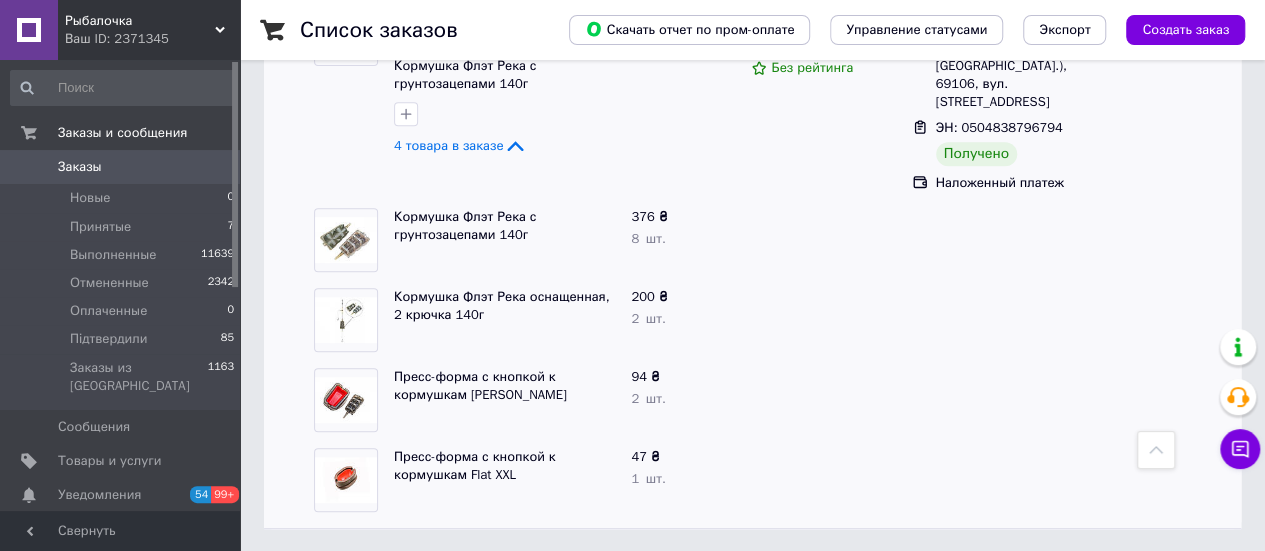 click on "Список заказов   Скачать отчет по пром-оплате Управление статусами Экспорт Создать заказ -358.42 ₴ реальных средств на балансе Пополнить баланс Через 3 дня товары станут неактивны Пополните Баланс ,  чтоб и далее получать заказы Фильтры ивко Сохраненные фильтры: Все (14073) Заказ Сумма Покупатель Доставка и оплата Статус № 350229053 23:41[DATE] Кормушка Флэт Река с грунтозацепами 140г 4 товара в заказе 717 ₴ 13 шт. [PERSON_NAME] [PHONE_NUMBER] Без рейтинга Укрпошта г. [GEOGRAPHIC_DATA] ([GEOGRAPHIC_DATA], [GEOGRAPHIC_DATA].), 69106, вул. [STREET_ADDRESS] ЭН: 0504838796794 Получено Наложенный платеж 376 ₴ 8" at bounding box center (752, 81) 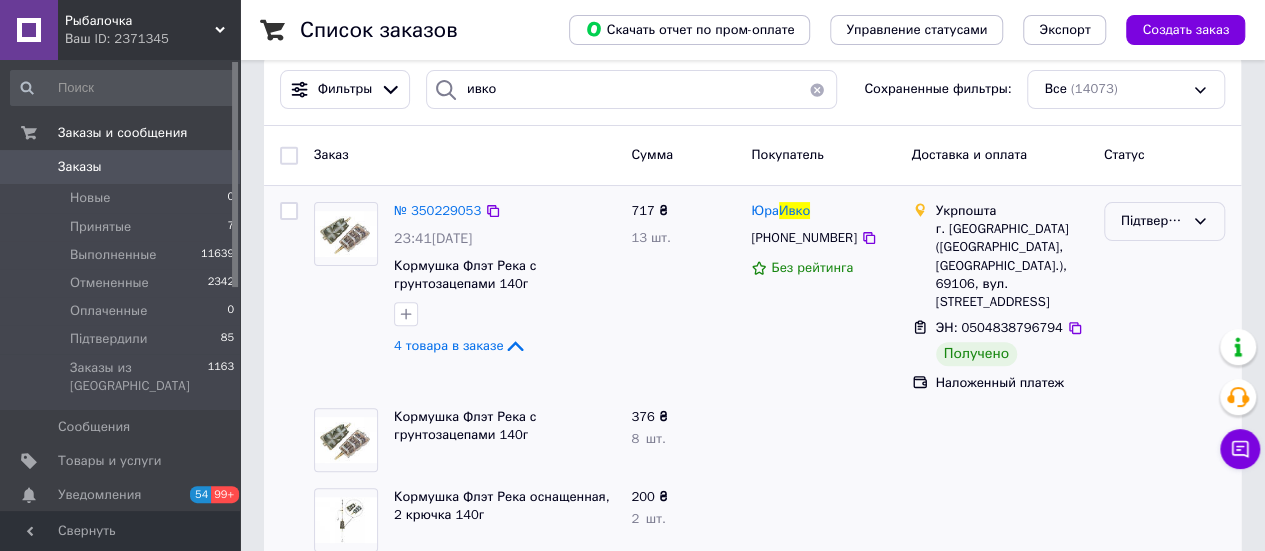 click on "Підтвердили" at bounding box center (1152, 221) 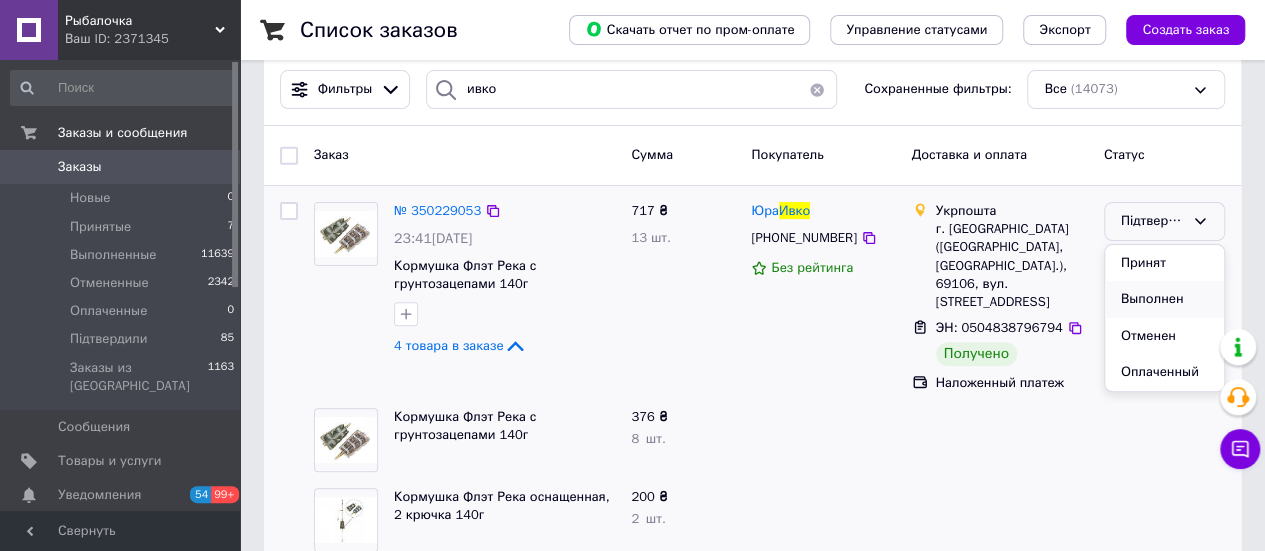 click on "Выполнен" at bounding box center (1164, 299) 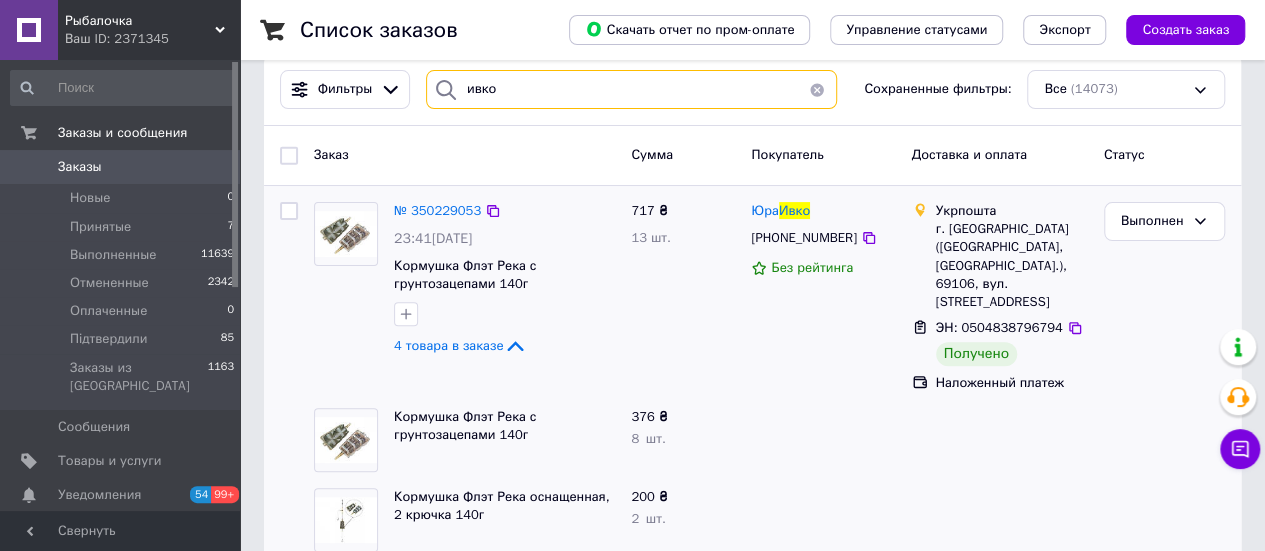 click on "ивко" at bounding box center (631, 89) 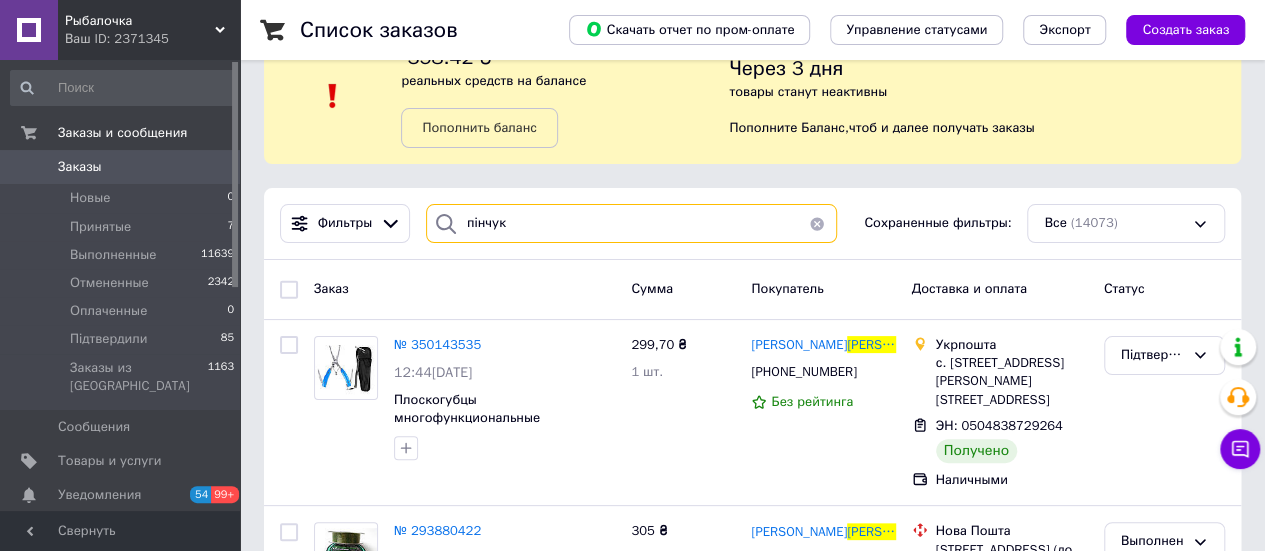 scroll, scrollTop: 100, scrollLeft: 0, axis: vertical 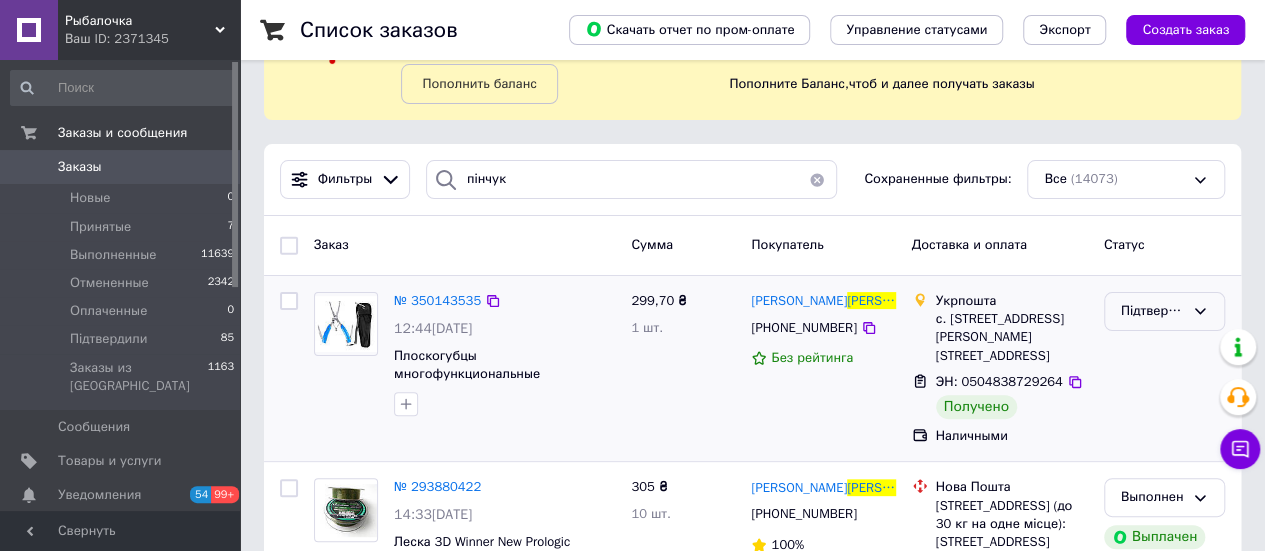 drag, startPoint x: 1251, startPoint y: 295, endPoint x: 1174, endPoint y: 311, distance: 78.64477 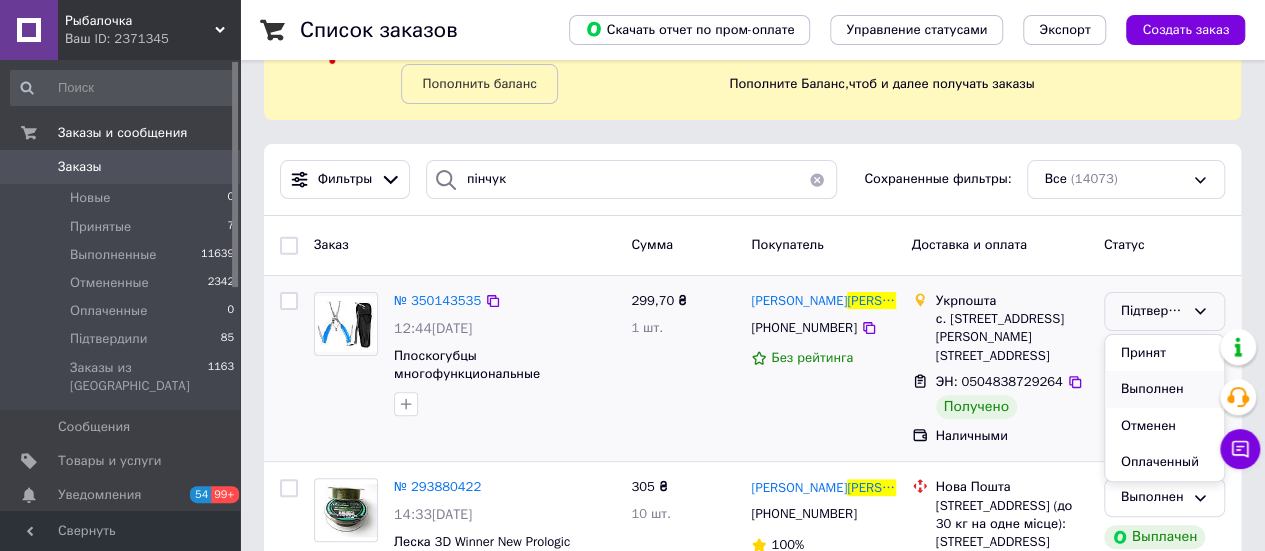 click on "Выполнен" at bounding box center [1164, 389] 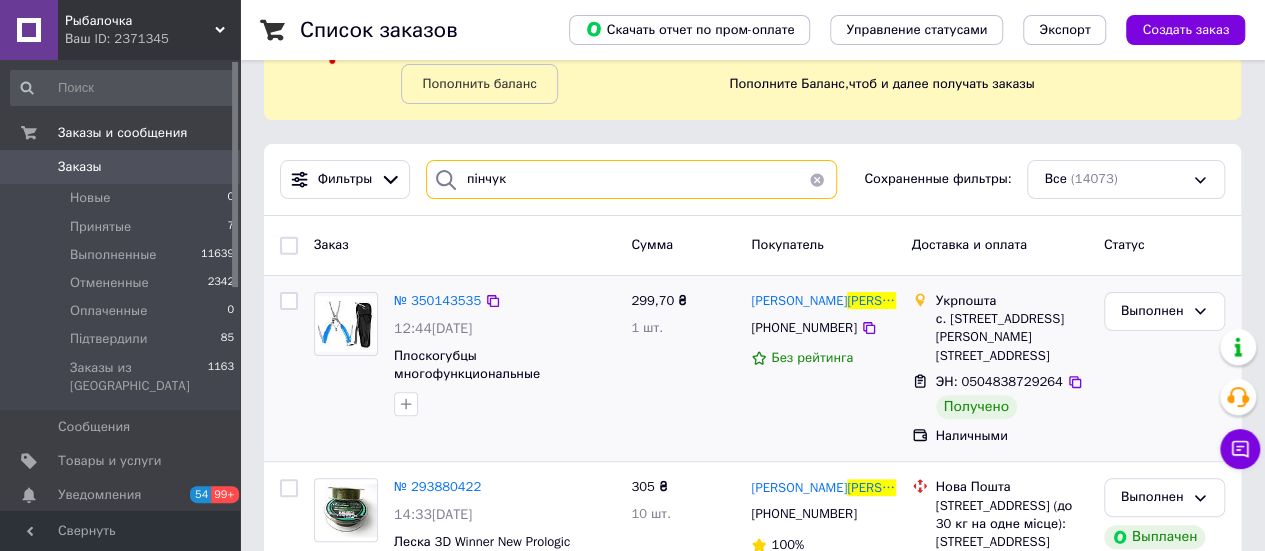 click on "пінчук" at bounding box center [631, 179] 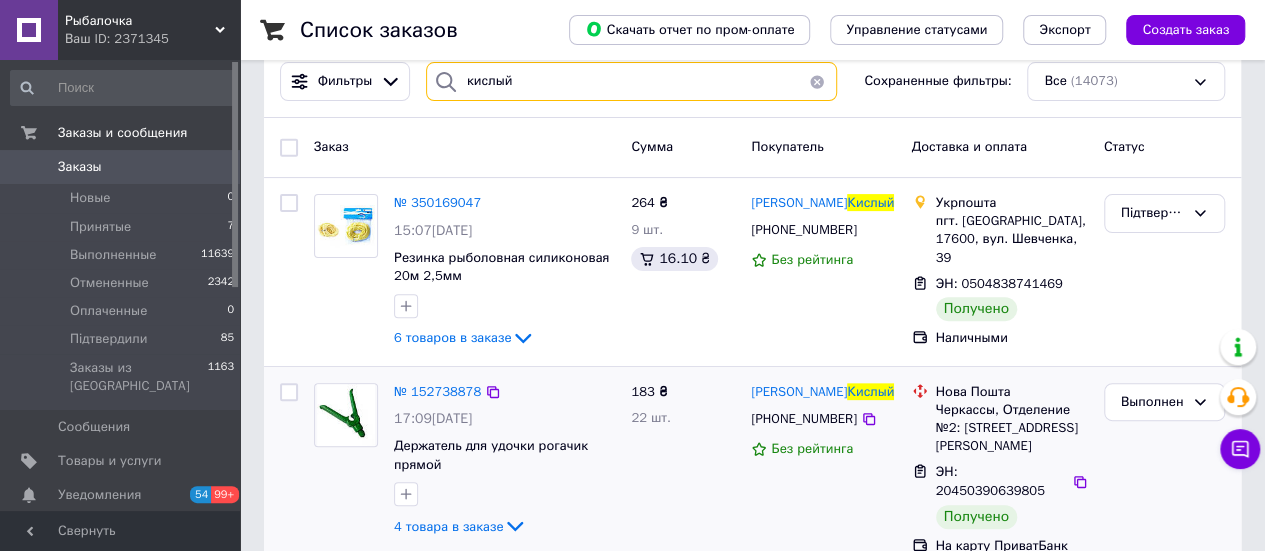 scroll, scrollTop: 200, scrollLeft: 0, axis: vertical 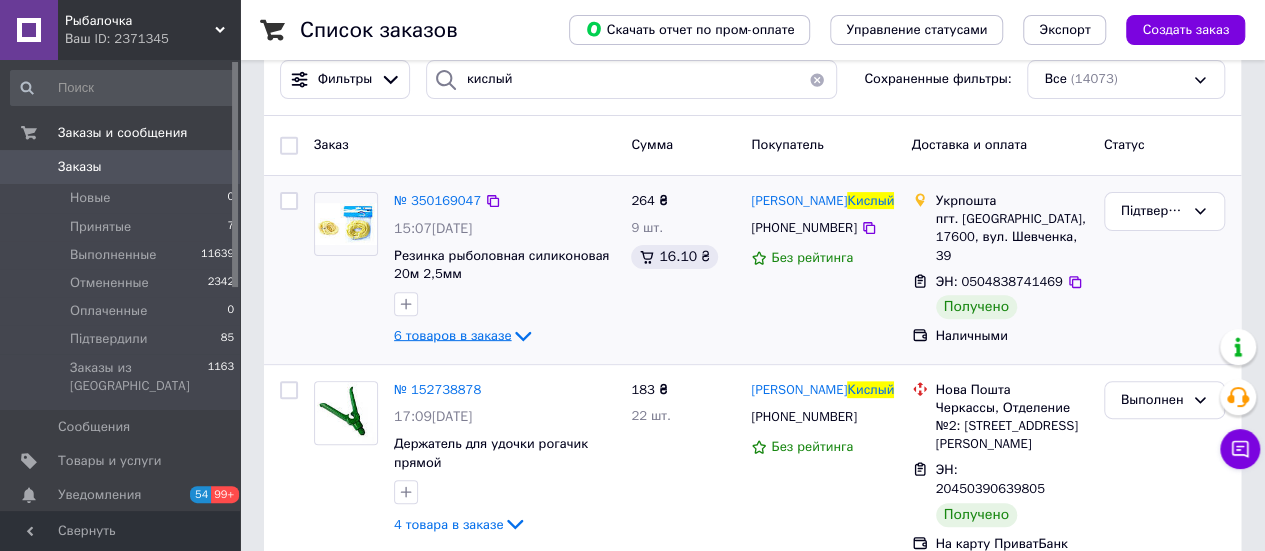 click on "6 товаров в заказе" at bounding box center (452, 334) 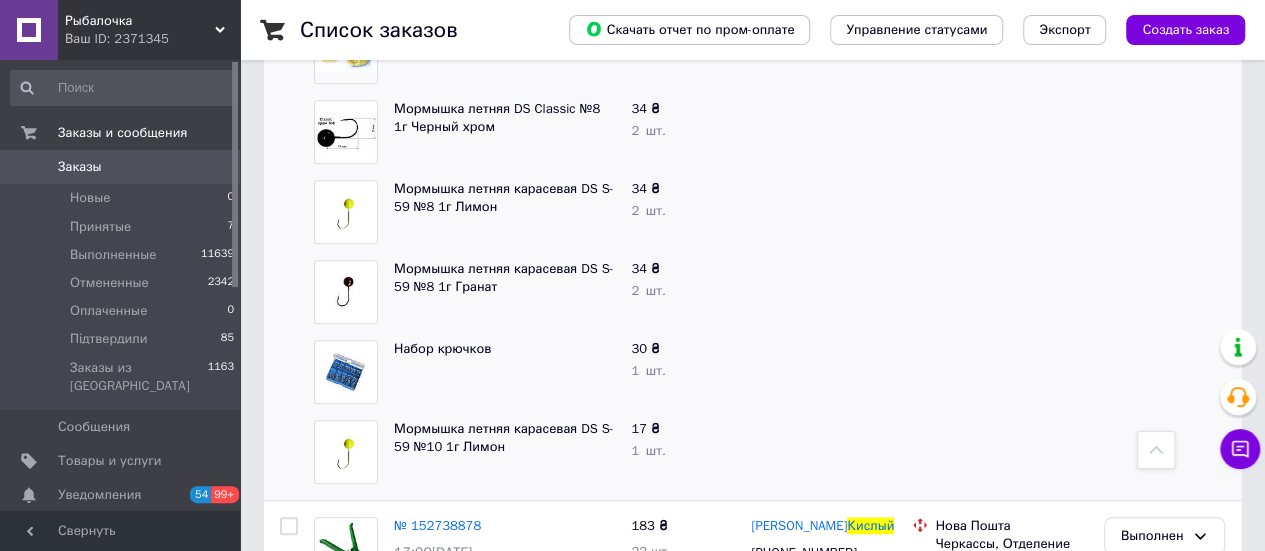 scroll, scrollTop: 500, scrollLeft: 0, axis: vertical 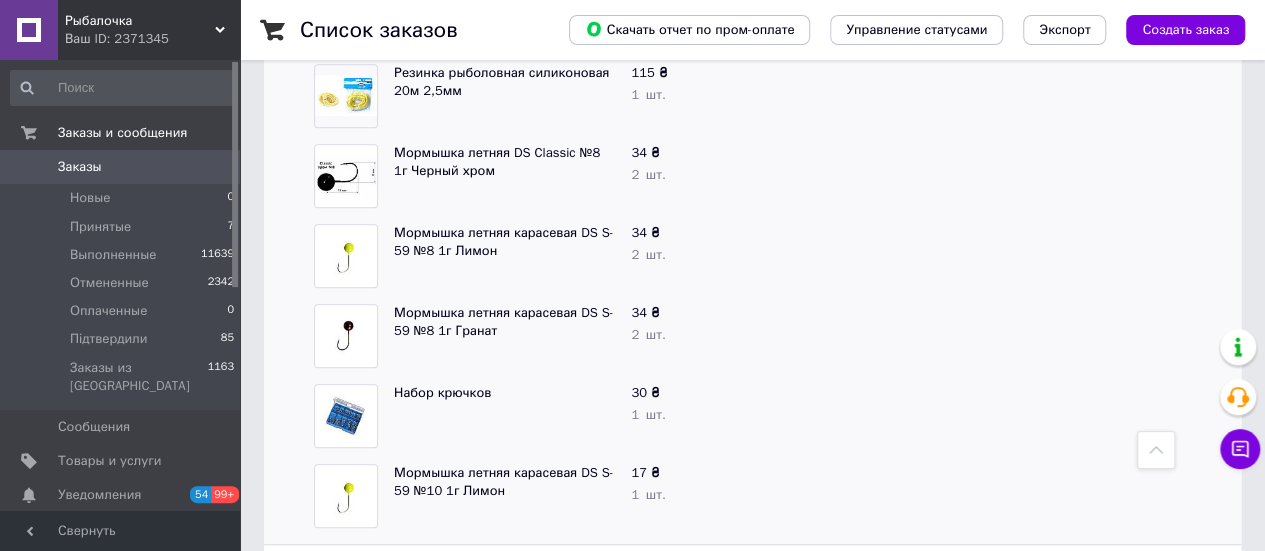 click on "Список заказов   Скачать отчет по пром-оплате Управление статусами Экспорт Создать заказ -358.42 ₴ реальных средств на балансе Пополнить баланс Через 3 дня товары станут неактивны Пополните Баланс ,  чтоб и далее получать заказы Фильтры кислый Сохраненные фильтры: Все (14073) Заказ Сумма Покупатель Доставка и оплата Статус № 350169047 15:07[DATE] Резинка рыболовная силиконовая 20м 2,5мм 6 товаров в заказе 264 ₴ 9 шт. 16.10 ₴ [PERSON_NAME]  Кислый [PHONE_NUMBER] Без рейтинга Укрпошта пгт. [GEOGRAPHIC_DATA], 17600, вул. Шевченка, 39 ЭН: 0504838741469 Получено Наличными Підтвердили 115 ₴ 1   шт. 34 ₴ 2   шт. 34 ₴ 2   шт. 2" at bounding box center [752, 249] 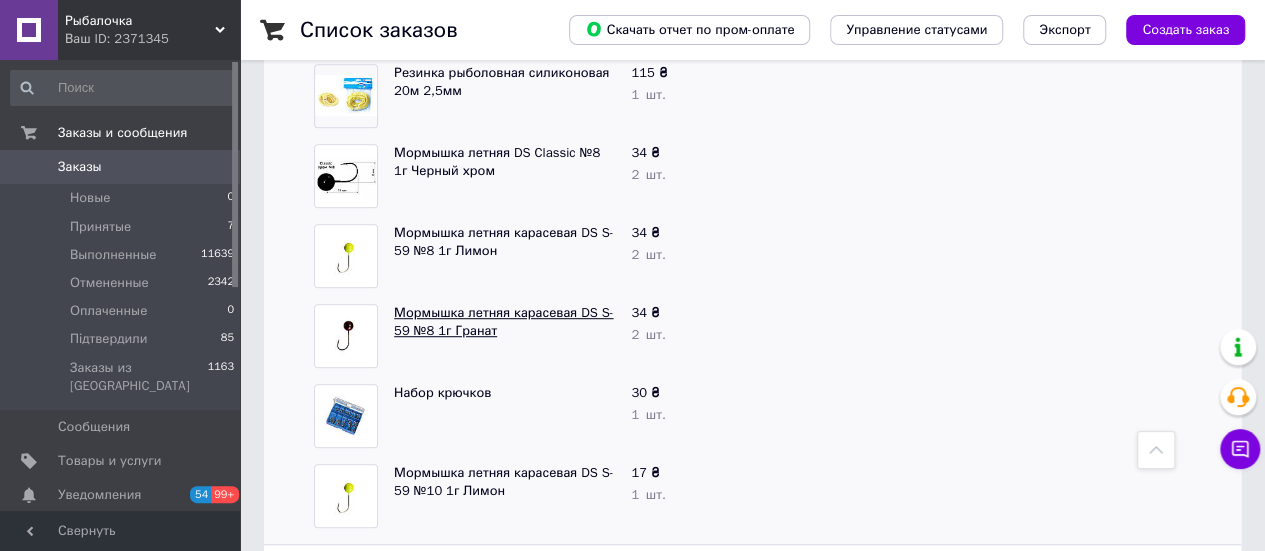 scroll, scrollTop: 400, scrollLeft: 0, axis: vertical 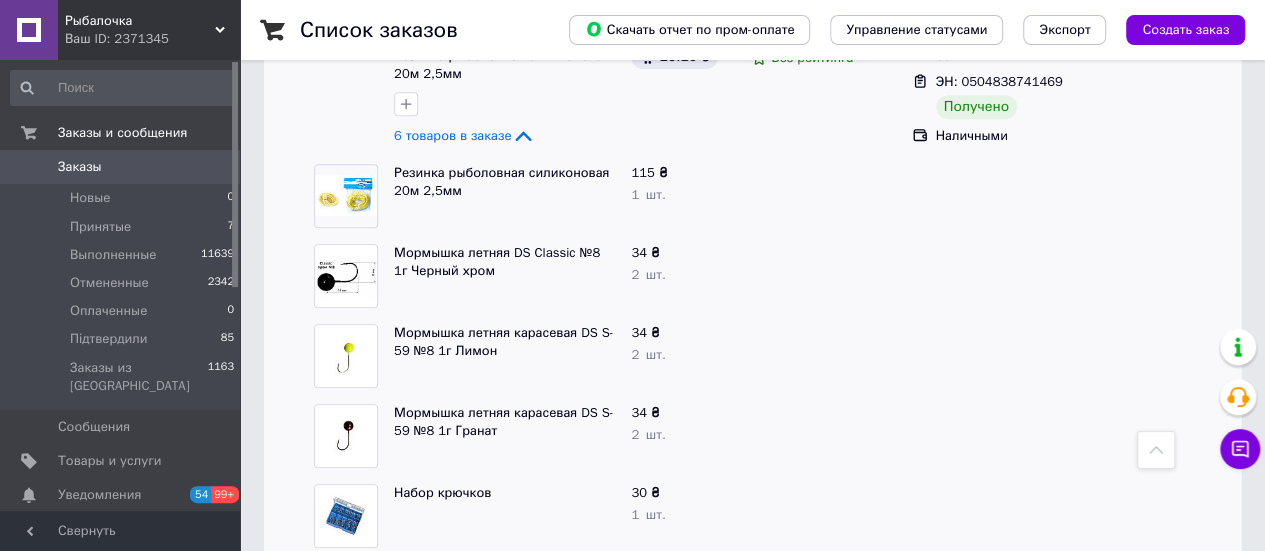 click on "Список заказов   Скачать отчет по пром-оплате Управление статусами Экспорт Создать заказ -358.42 ₴ реальных средств на балансе Пополнить баланс Через 3 дня товары станут неактивны Пополните Баланс ,  чтоб и далее получать заказы Фильтры кислый Сохраненные фильтры: Все (14073) Заказ Сумма Покупатель Доставка и оплата Статус № 350169047 15:07[DATE] Резинка рыболовная силиконовая 20м 2,5мм 6 товаров в заказе 264 ₴ 9 шт. 16.10 ₴ [PERSON_NAME]  Кислый [PHONE_NUMBER] Без рейтинга Укрпошта пгт. [GEOGRAPHIC_DATA], 17600, вул. Шевченка, 39 ЭН: 0504838741469 Получено Наличными Підтвердили 115 ₴ 1   шт. 34 ₴ 2   шт. 34 ₴ 2   шт. 2" at bounding box center (752, 349) 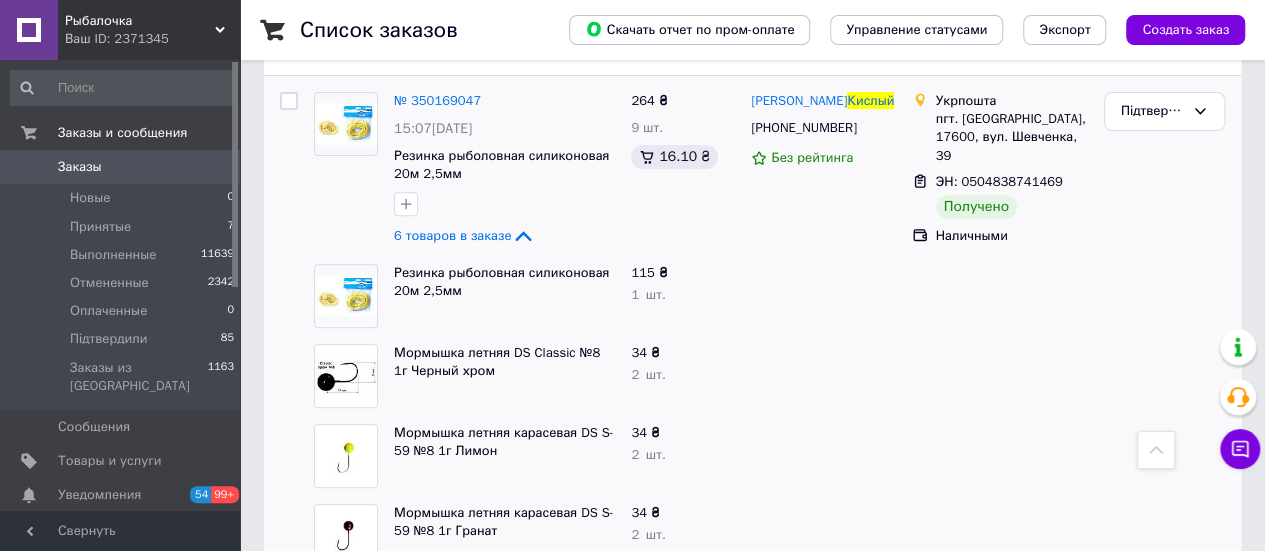 click on "Список заказов   Скачать отчет по пром-оплате Управление статусами Экспорт Создать заказ -358.42 ₴ реальных средств на балансе Пополнить баланс Через 3 дня товары станут неактивны Пополните Баланс ,  чтоб и далее получать заказы Фильтры кислый Сохраненные фильтры: Все (14073) Заказ Сумма Покупатель Доставка и оплата Статус № 350169047 15:07[DATE] Резинка рыболовная силиконовая 20м 2,5мм 6 товаров в заказе 264 ₴ 9 шт. 16.10 ₴ [PERSON_NAME]  Кислый [PHONE_NUMBER] Без рейтинга Укрпошта пгт. [GEOGRAPHIC_DATA], 17600, вул. Шевченка, 39 ЭН: 0504838741469 Получено Наличными Підтвердили 115 ₴ 1   шт. 34 ₴ 2   шт. 34 ₴ 2   шт. 2" at bounding box center [752, 449] 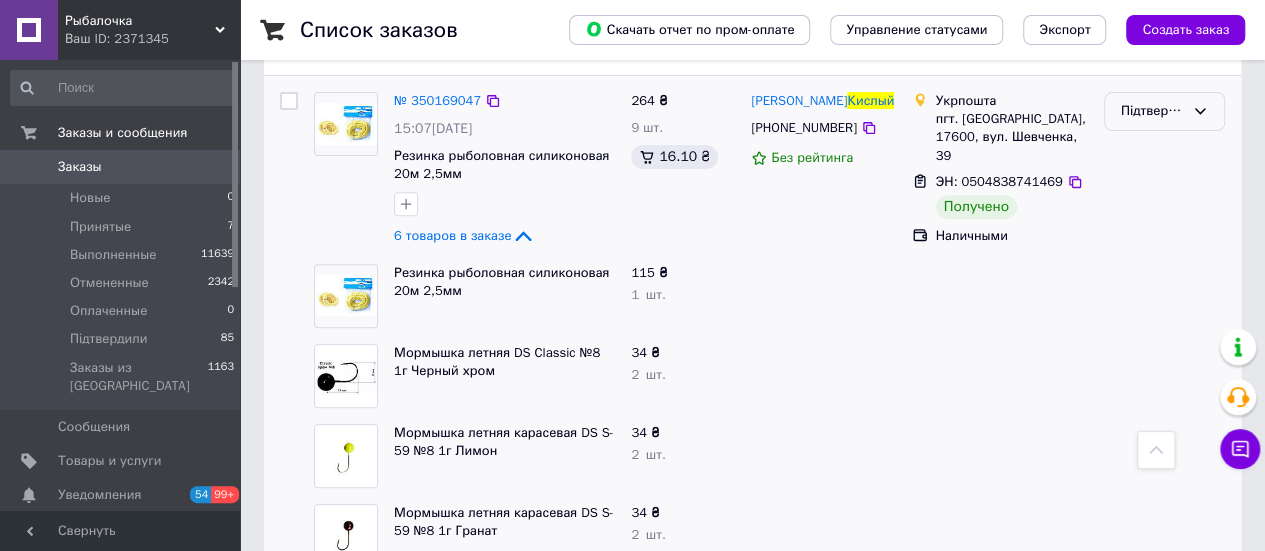 click on "Підтвердили" at bounding box center [1164, 111] 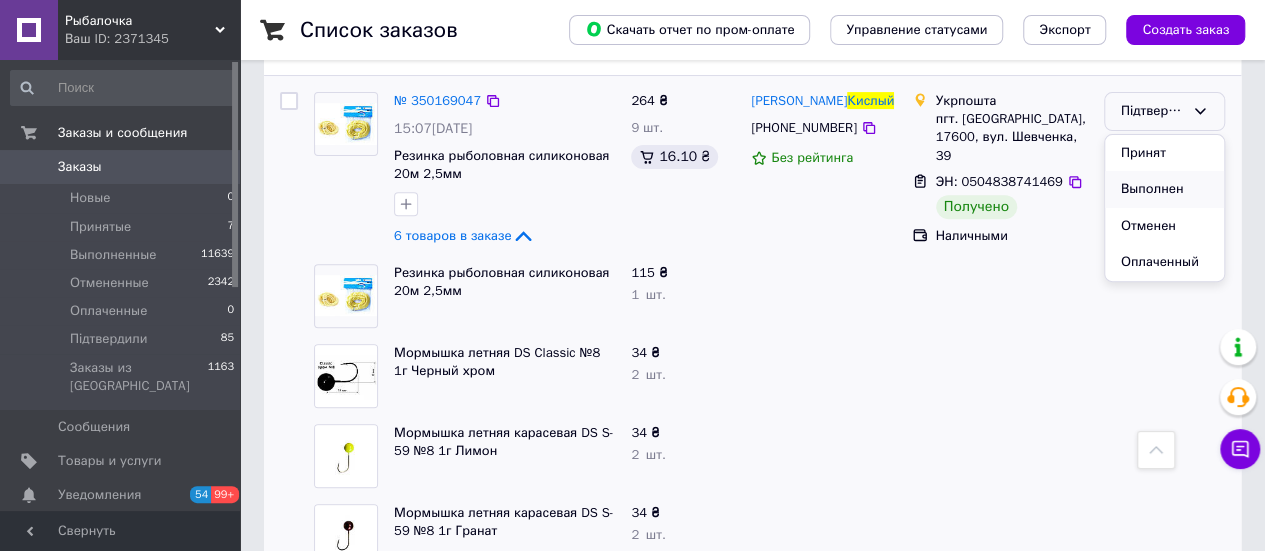 click on "Выполнен" at bounding box center [1164, 189] 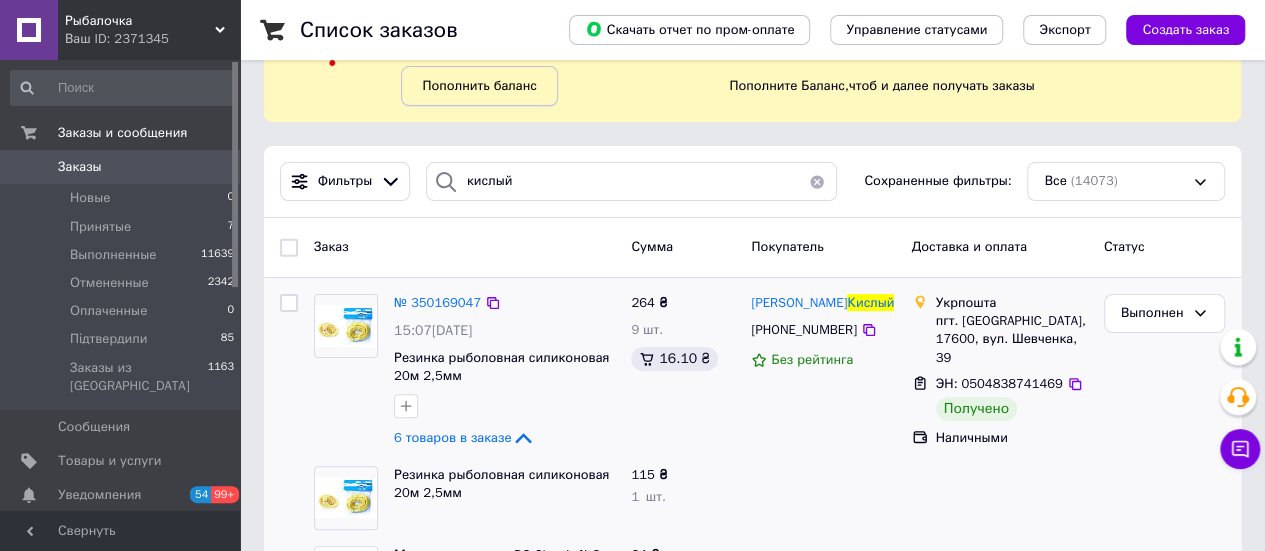 scroll, scrollTop: 0, scrollLeft: 0, axis: both 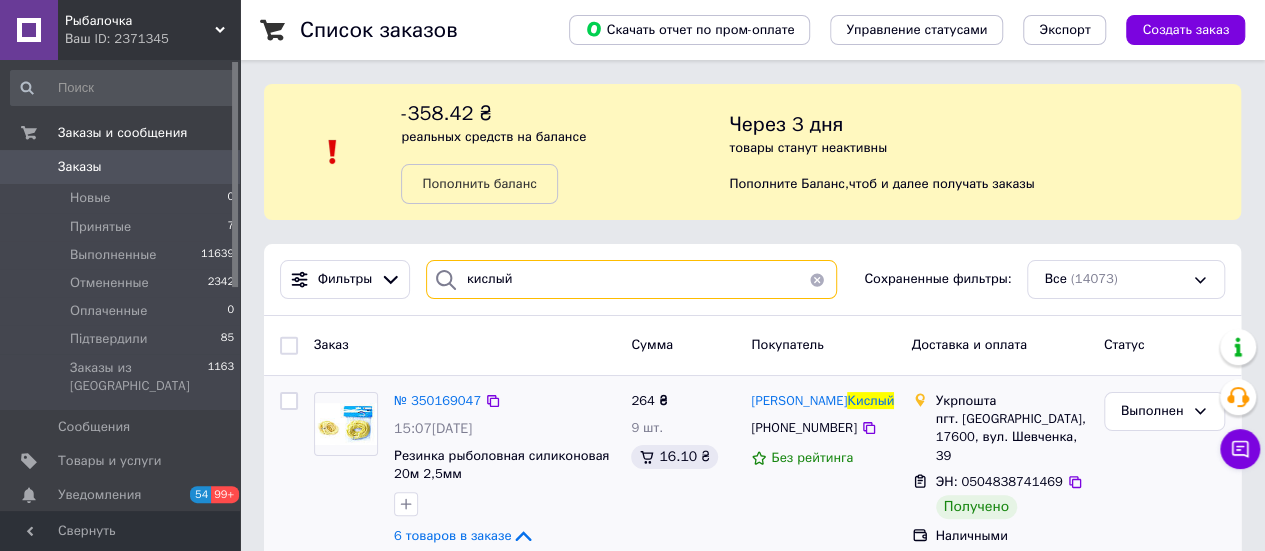 click on "кислый" at bounding box center (631, 279) 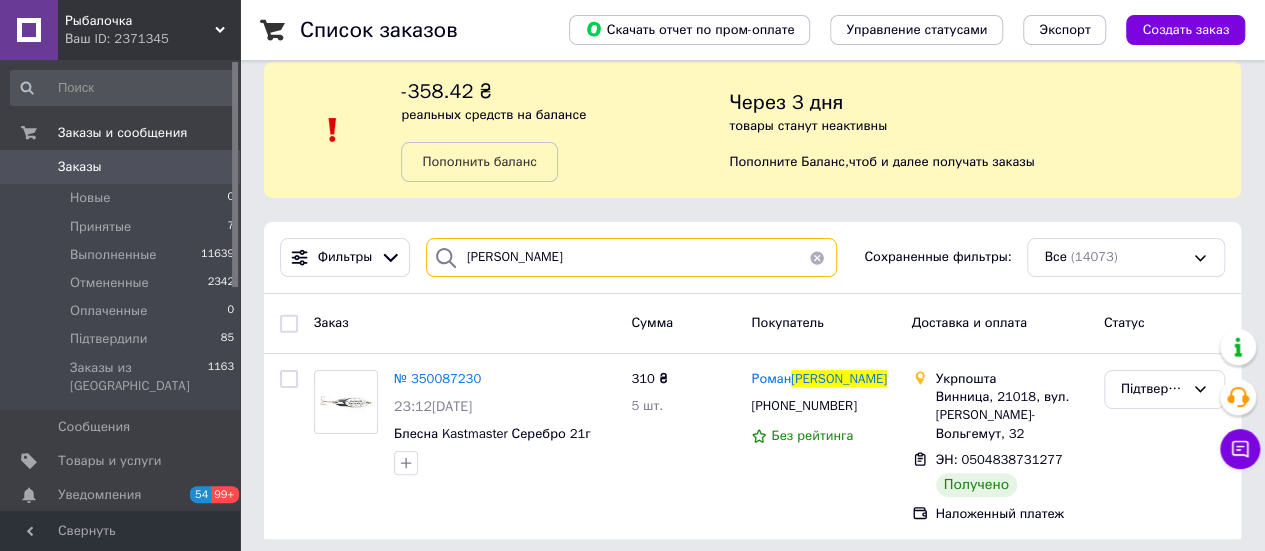 scroll, scrollTop: 33, scrollLeft: 0, axis: vertical 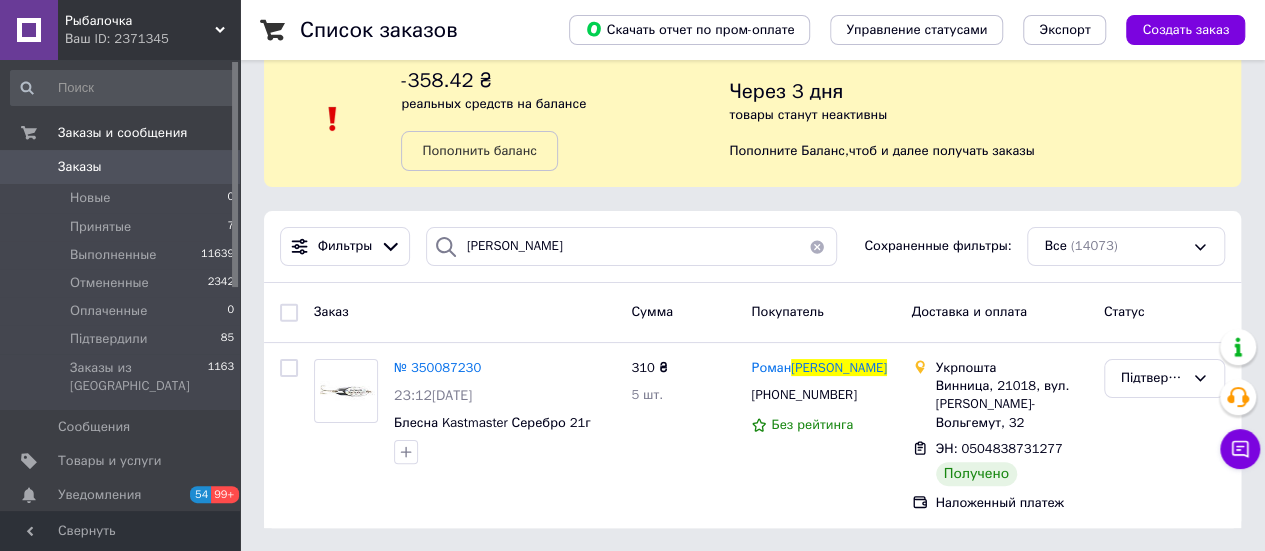 drag, startPoint x: 1262, startPoint y: 242, endPoint x: 1250, endPoint y: 245, distance: 12.369317 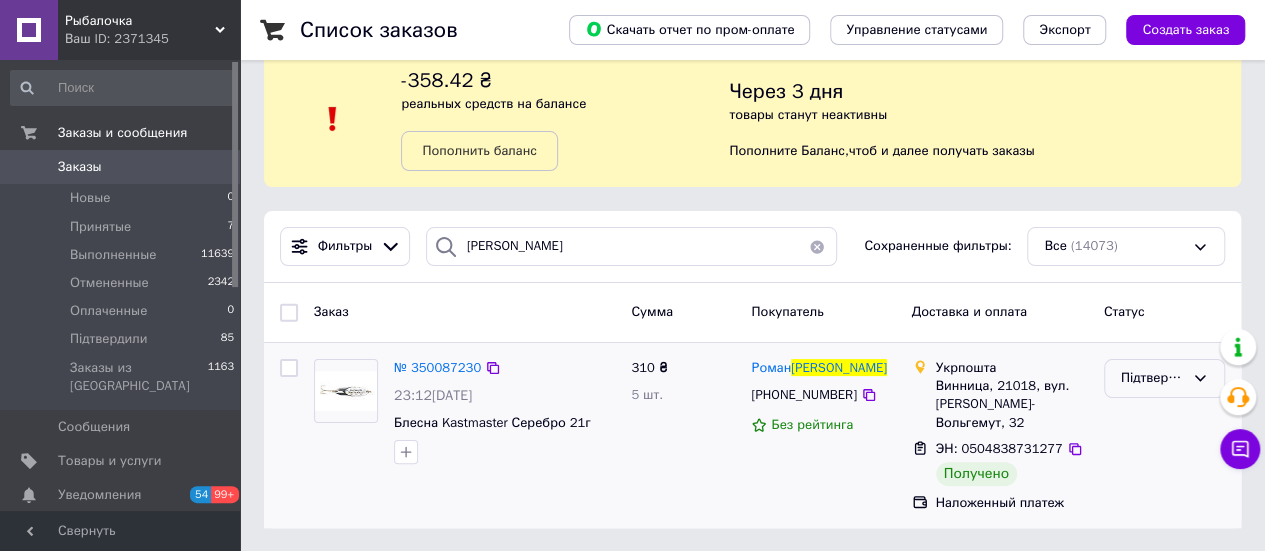 click on "Підтвердили" at bounding box center [1152, 378] 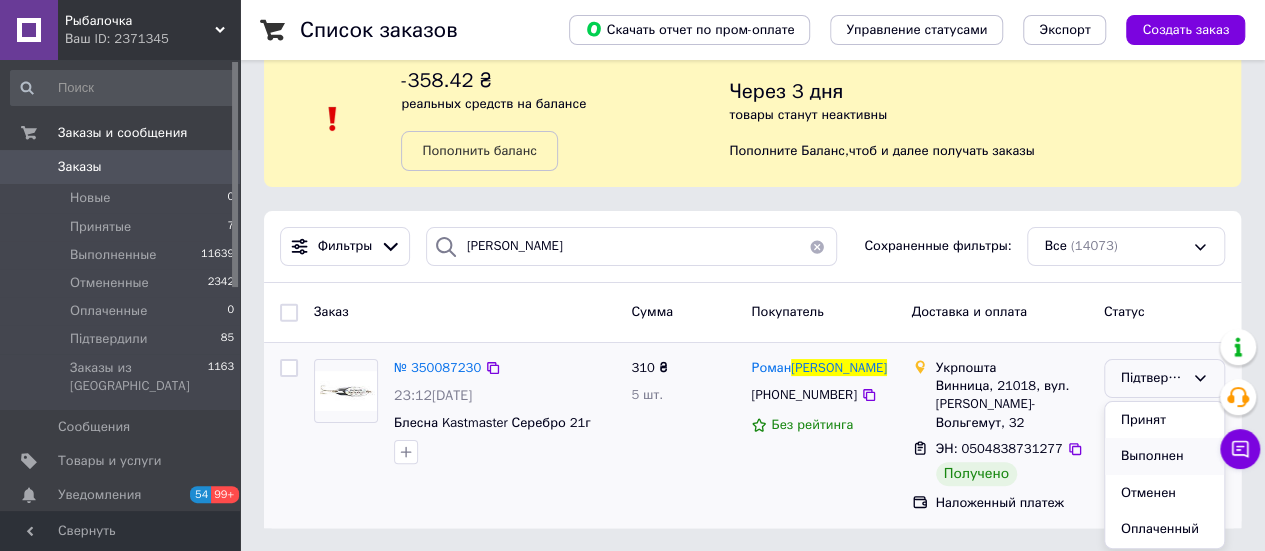 click on "Выполнен" at bounding box center [1164, 456] 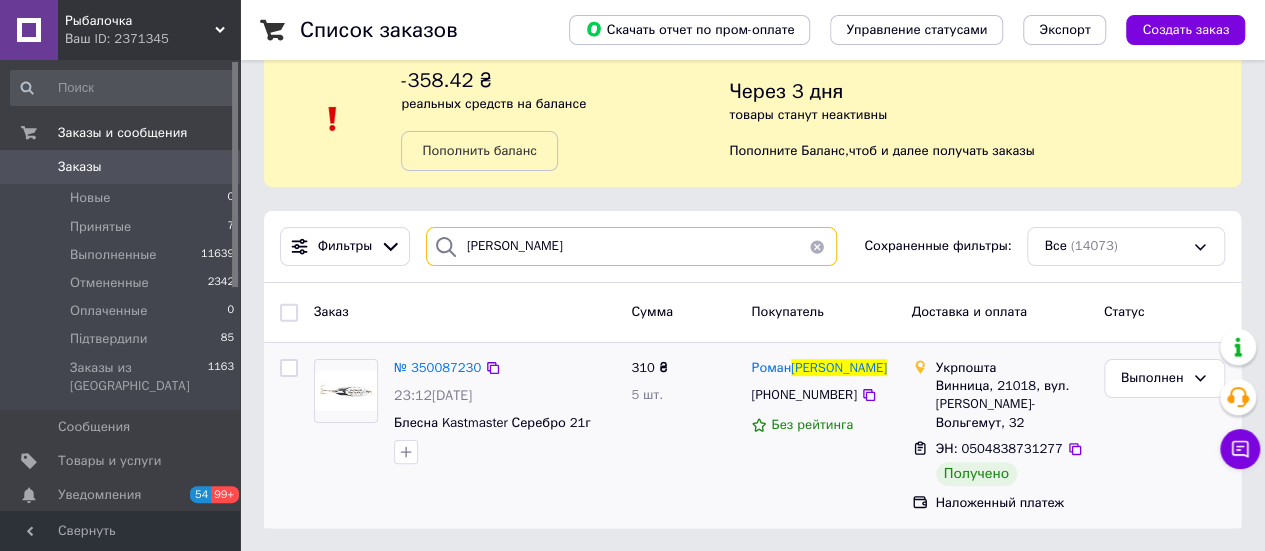 click on "[PERSON_NAME]" at bounding box center [631, 246] 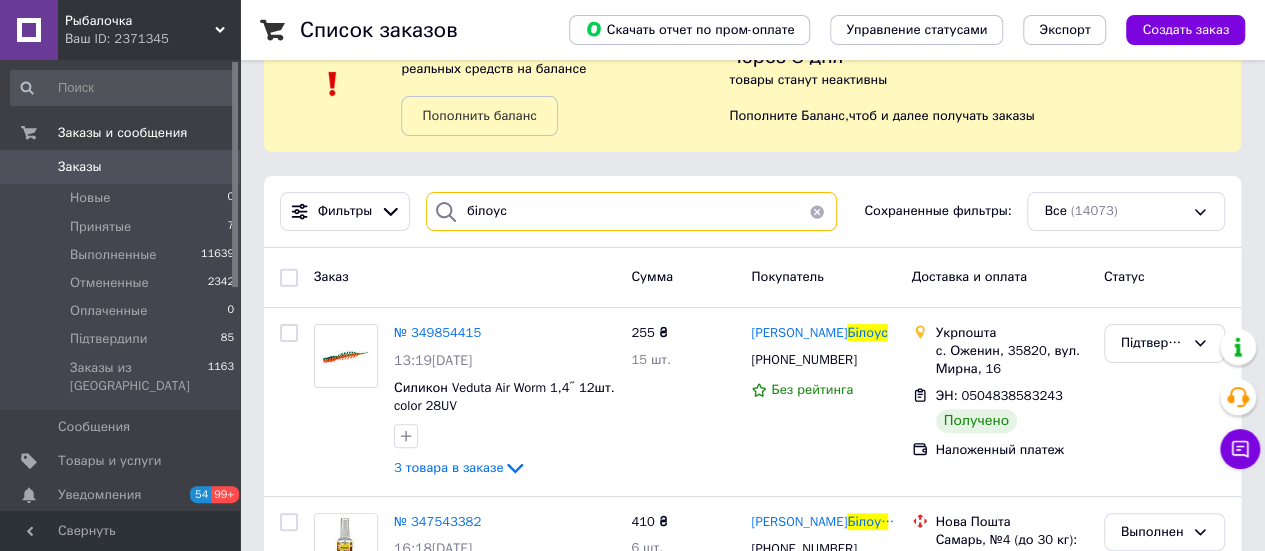 scroll, scrollTop: 100, scrollLeft: 0, axis: vertical 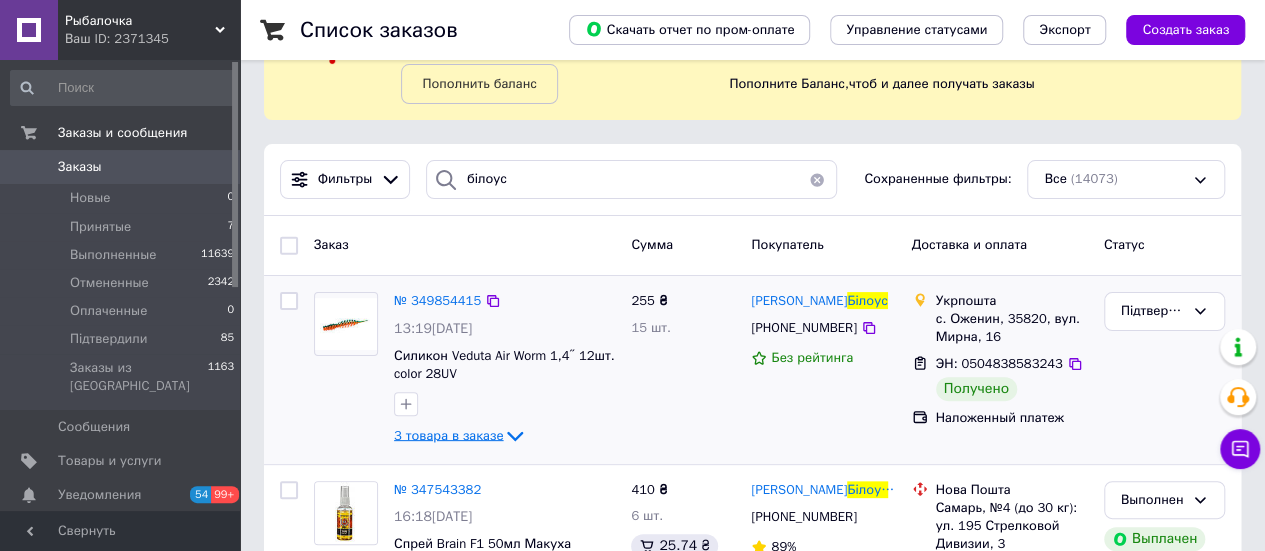 click on "3 товара в заказе" at bounding box center [448, 434] 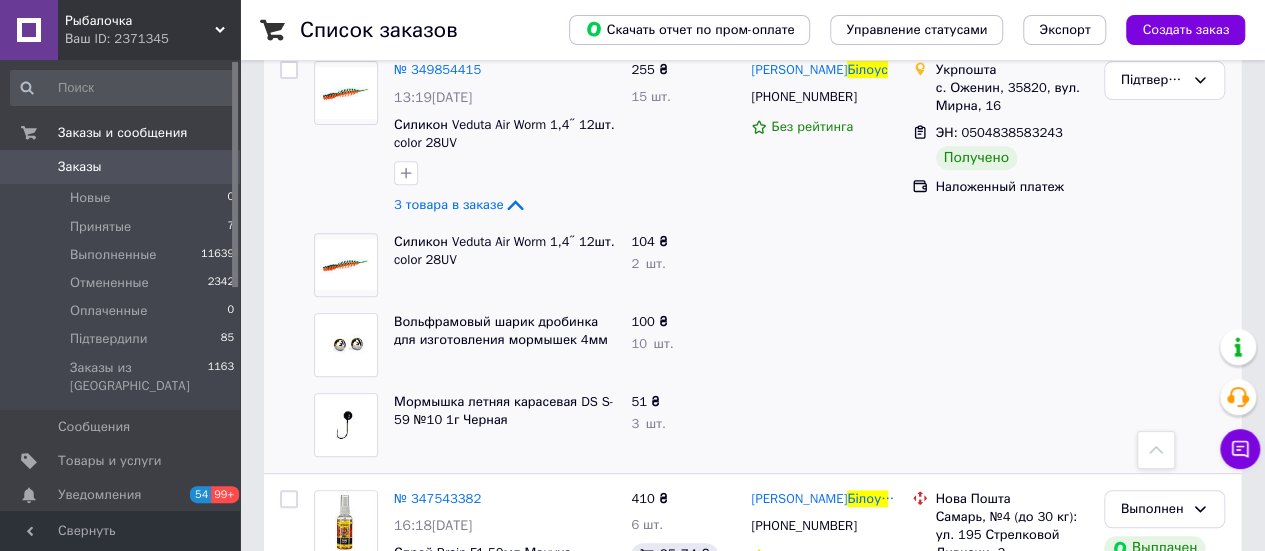 scroll, scrollTop: 300, scrollLeft: 0, axis: vertical 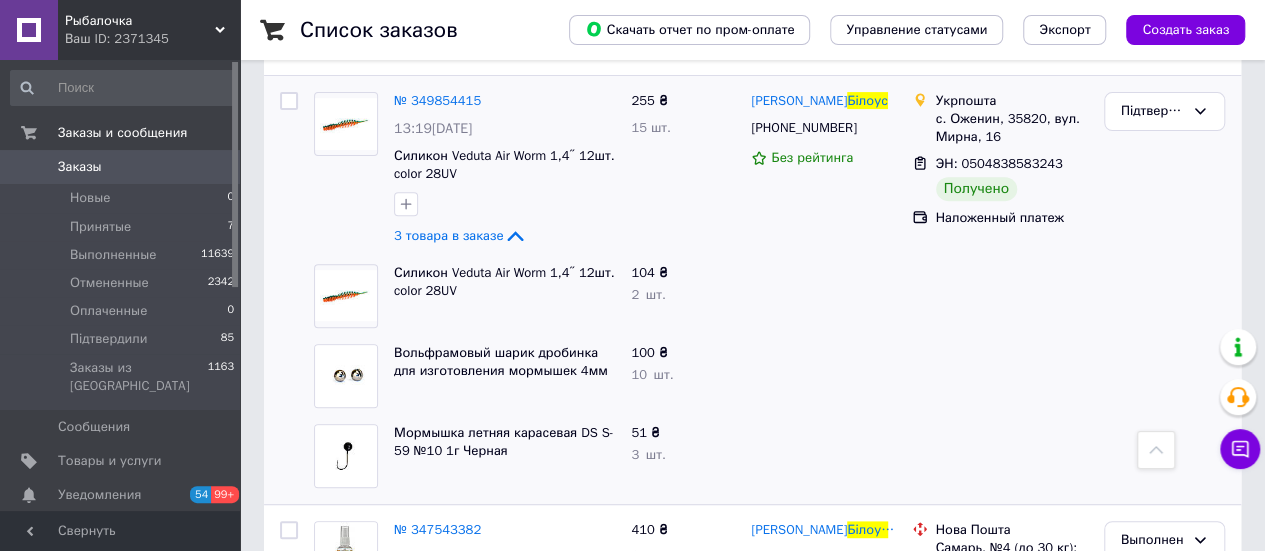 drag, startPoint x: 1246, startPoint y: 285, endPoint x: 1191, endPoint y: 290, distance: 55.226807 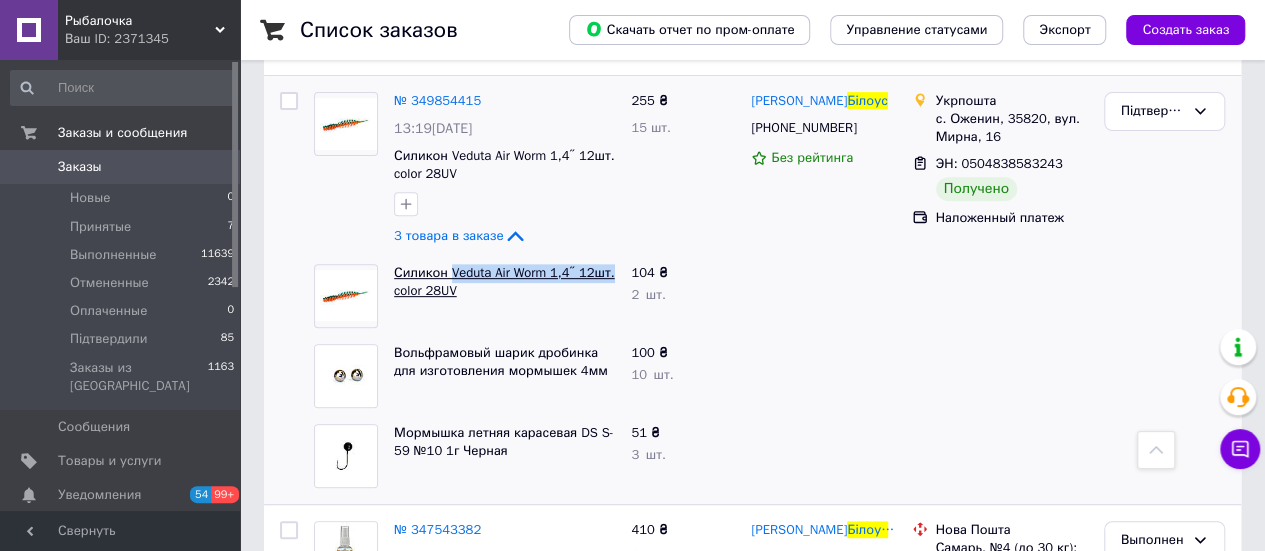 drag, startPoint x: 614, startPoint y: 273, endPoint x: 450, endPoint y: 266, distance: 164.14932 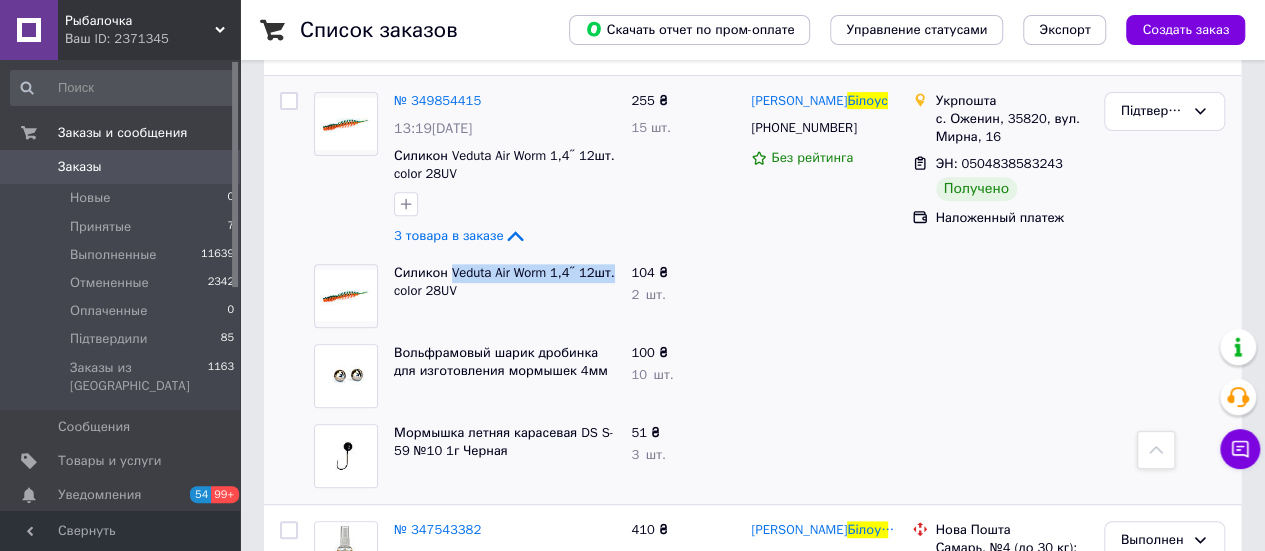 copy on "Veduta Air Worm 1,4″ 12шт." 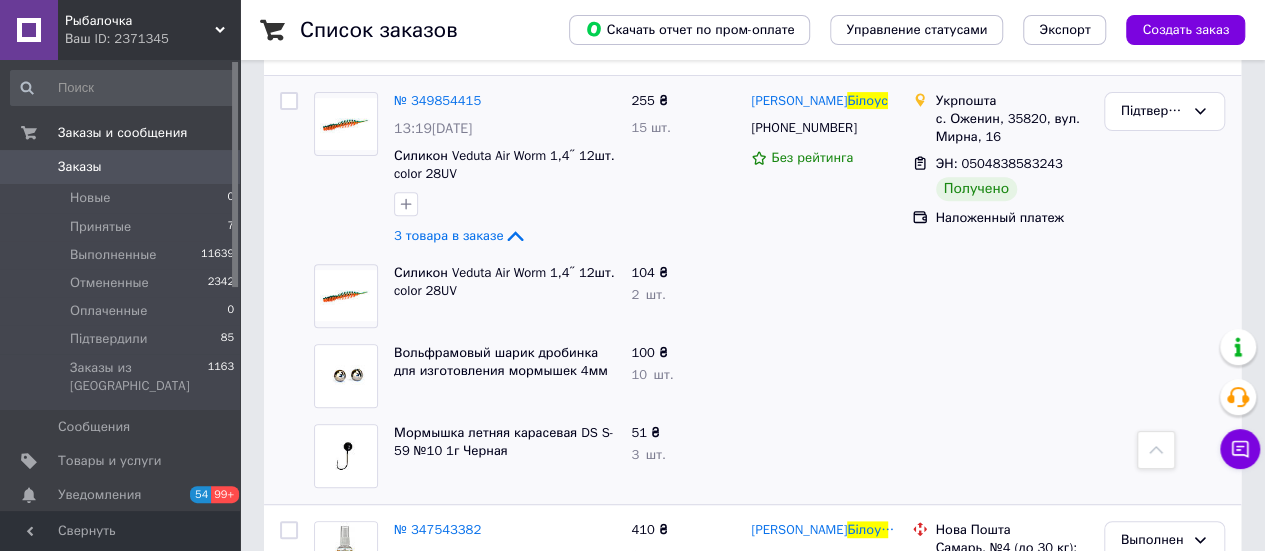 drag, startPoint x: 1262, startPoint y: 296, endPoint x: 1224, endPoint y: 295, distance: 38.013157 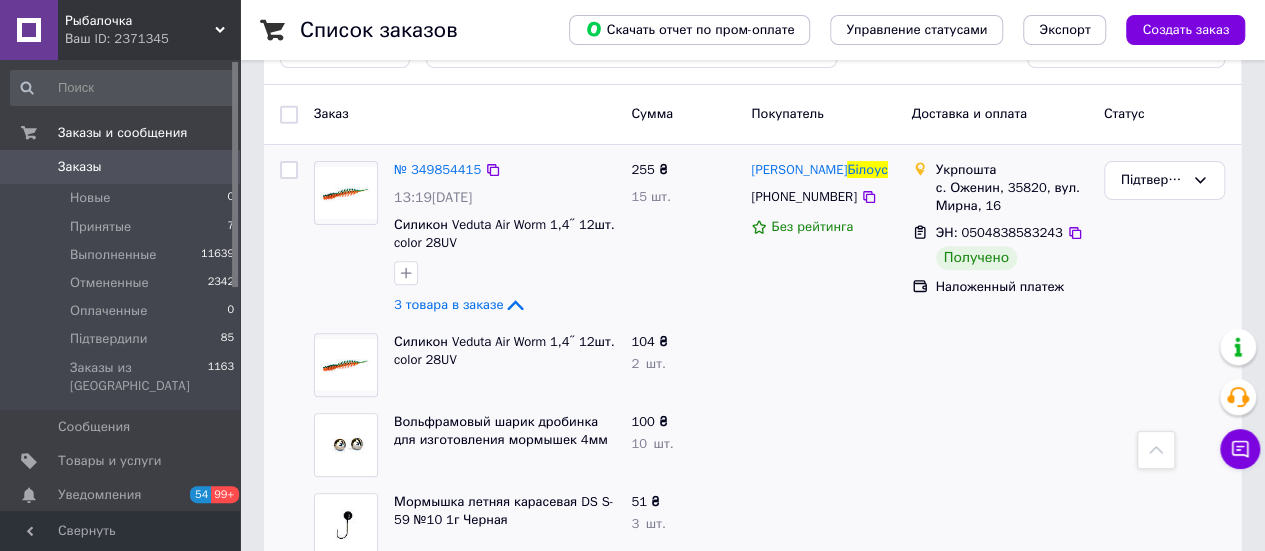 scroll, scrollTop: 200, scrollLeft: 0, axis: vertical 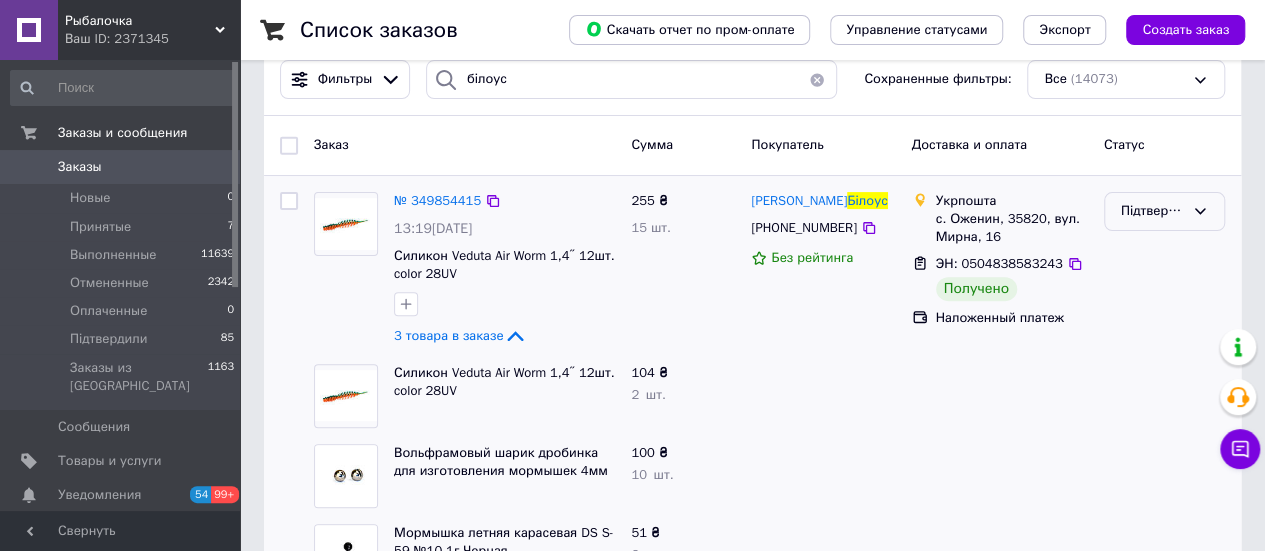 click on "Підтвердили" at bounding box center [1164, 211] 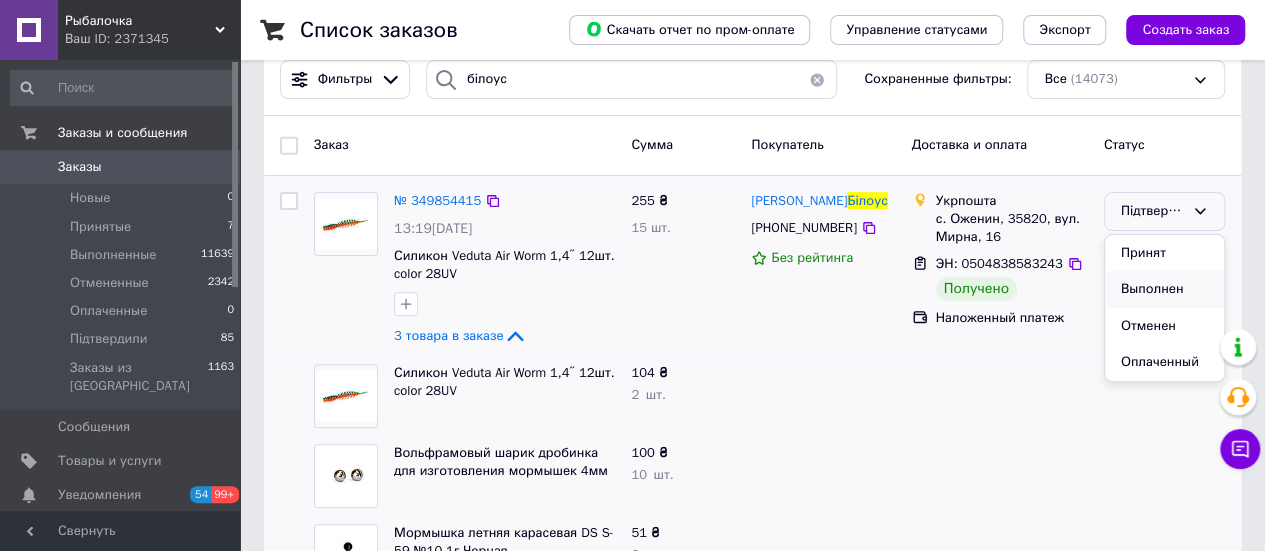 click on "Выполнен" at bounding box center [1164, 289] 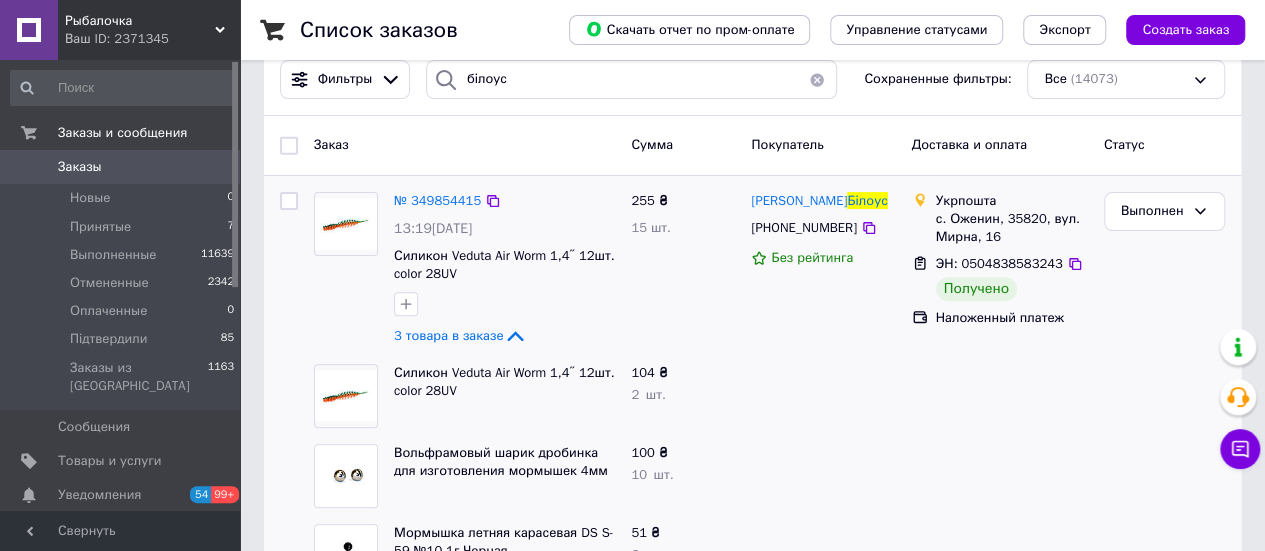 click on "Список заказов   Скачать отчет по пром-оплате Управление статусами Экспорт Создать заказ -358.42 ₴ реальных средств на балансе Пополнить баланс Через 3 дня товары станут неактивны Пополните Баланс ,  чтоб и далее получать заказы Фильтры білоус Сохраненные фильтры: Все (14073) Заказ Сумма Покупатель Доставка и оплата Статус № 349854415 13:19[DATE] Силикон Veduta Air Worm 1,4″ 12шт. color 28UV 3 товара в заказе 255 ₴ 15 шт. [PERSON_NAME] [PHONE_NUMBER] Без рейтинга Укрпошта с. Оженин, 35820, вул. Мирна, 16 ЭН: 0504838583243 Получено Наложенный платеж Выполнен Силикон Veduta Air Worm 1,4″ 12шт. color 28UV 104 ₴ 2   шт." at bounding box center (752, 1359) 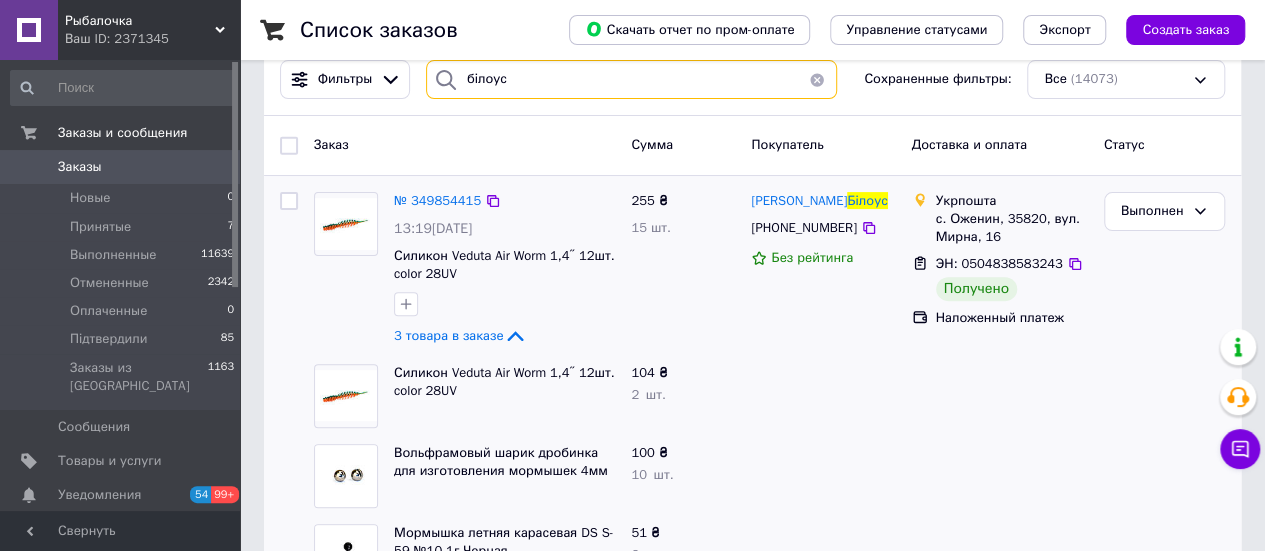 click on "білоус" at bounding box center [631, 79] 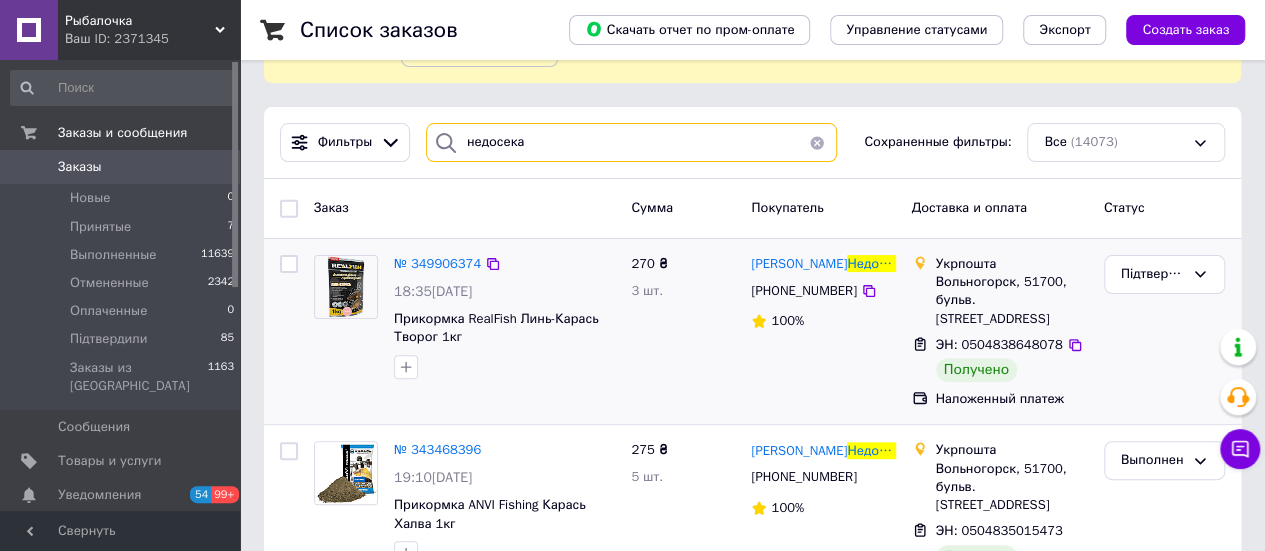 scroll, scrollTop: 100, scrollLeft: 0, axis: vertical 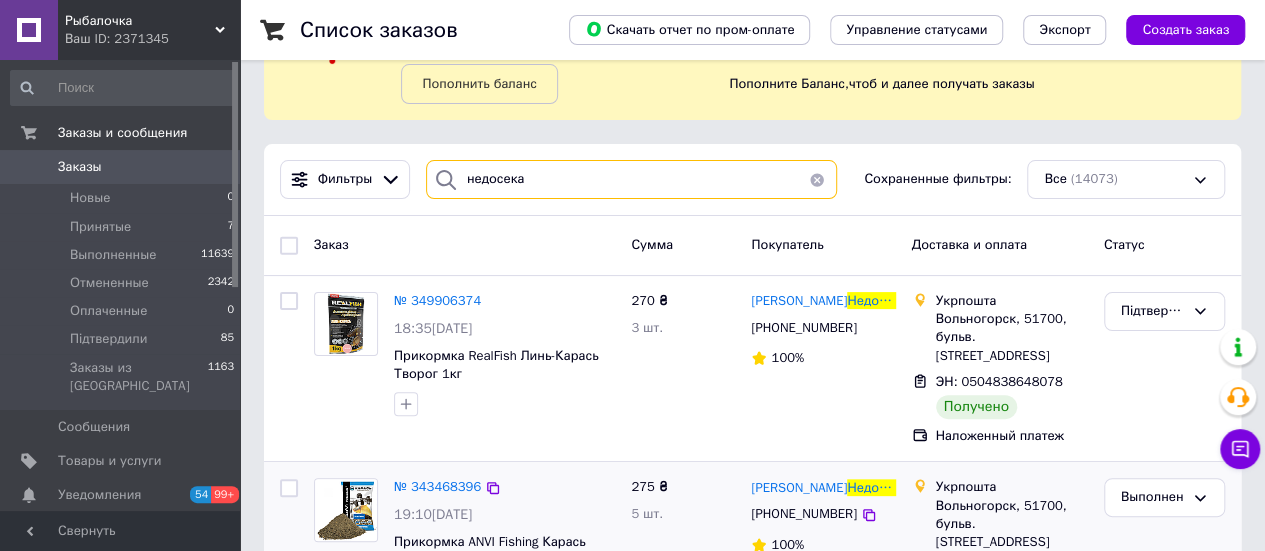 type on "недосека" 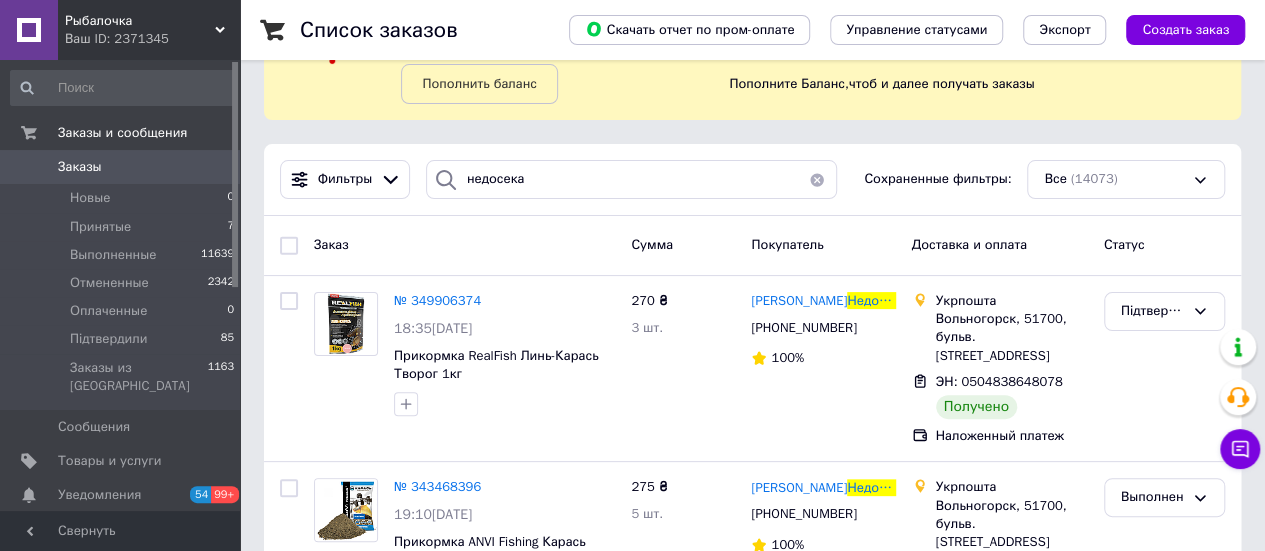 click on "Список заказов   Скачать отчет по пром-оплате Управление статусами Экспорт Создать заказ -358.42 ₴ реальных средств на балансе Пополнить баланс Через 3 дня товары станут неактивны Пополните Баланс ,  чтоб и далее получать заказы Фильтры недосека Сохраненные фильтры: Все (14073) Заказ Сумма Покупатель Доставка и оплата Статус № 349906374 18:35[DATE] Прикормка RealFish Линь-Карась Творог 1кг 270 ₴ 3 шт. [PERSON_NAME] [PHONE_NUMBER] 100% Укрпошта Вольногорск, 51700, бульв. Миру, 12А ЭН: 0504838648078 Получено Наложенный платеж Підтвердили № 343468396 19:10[DATE] Прикормка ANVI Fishing Карась Халва 1кг" at bounding box center (752, 498) 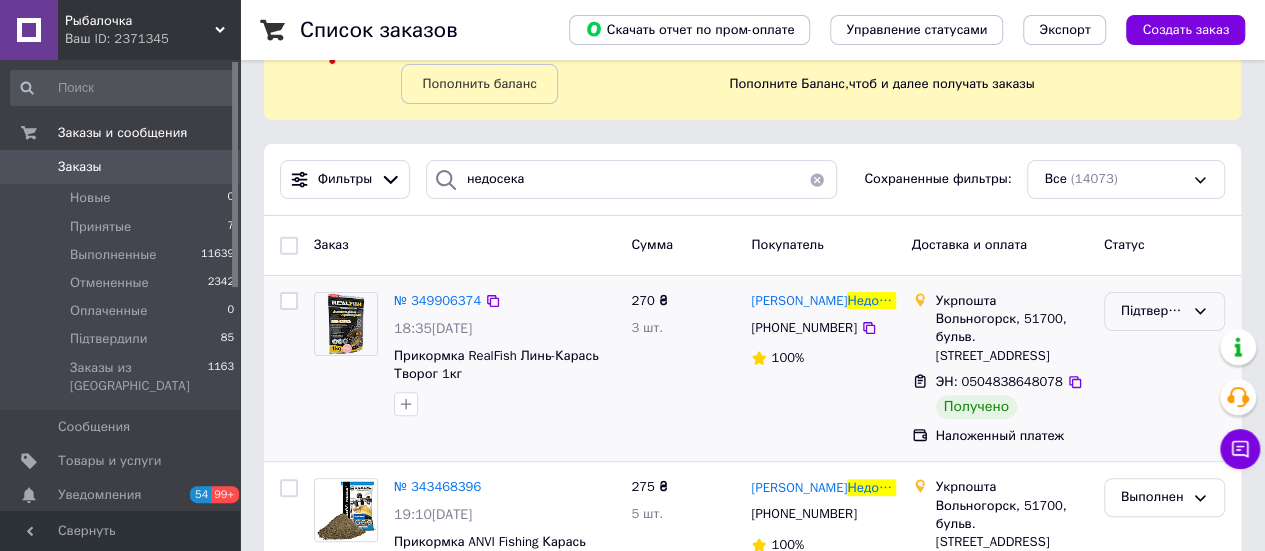 click on "Підтвердили" at bounding box center [1152, 311] 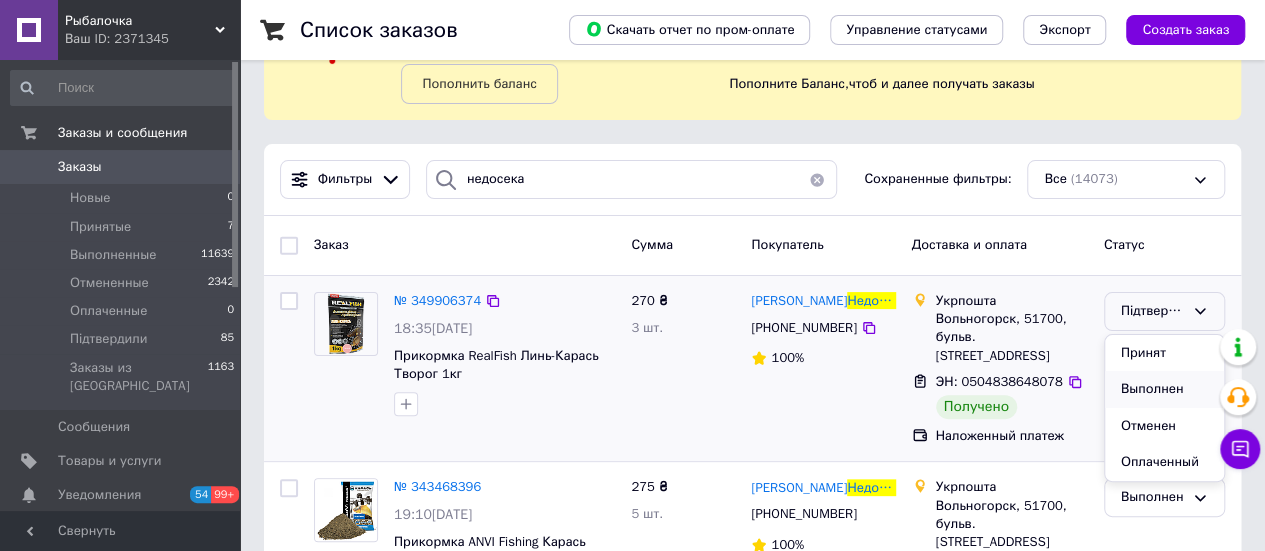 click on "Выполнен" at bounding box center [1164, 389] 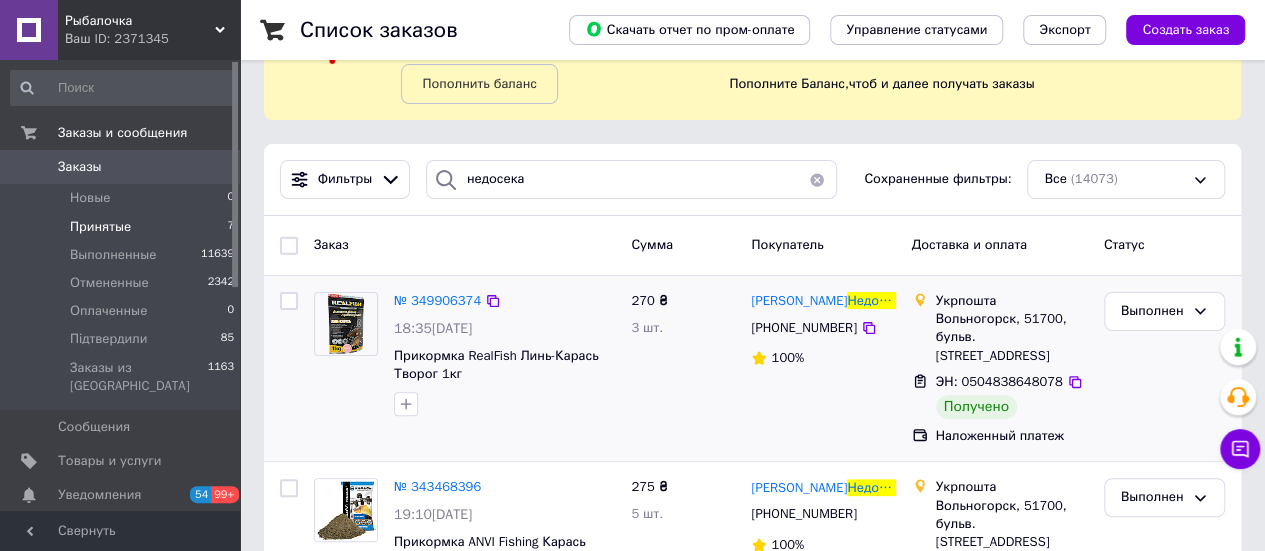 click on "Принятые" at bounding box center [100, 227] 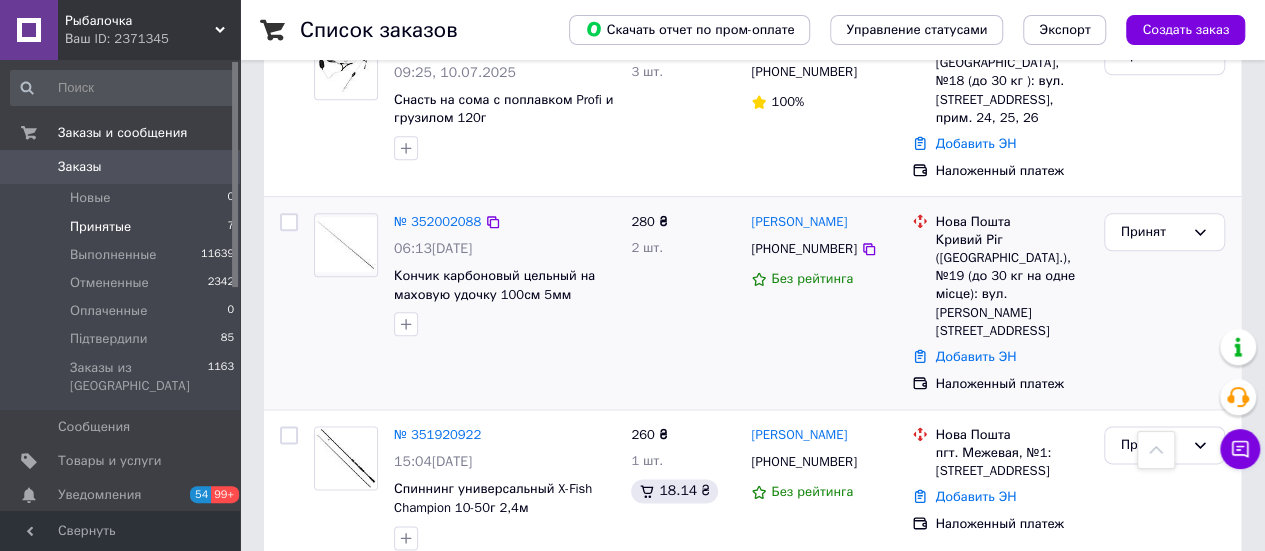 scroll, scrollTop: 1126, scrollLeft: 0, axis: vertical 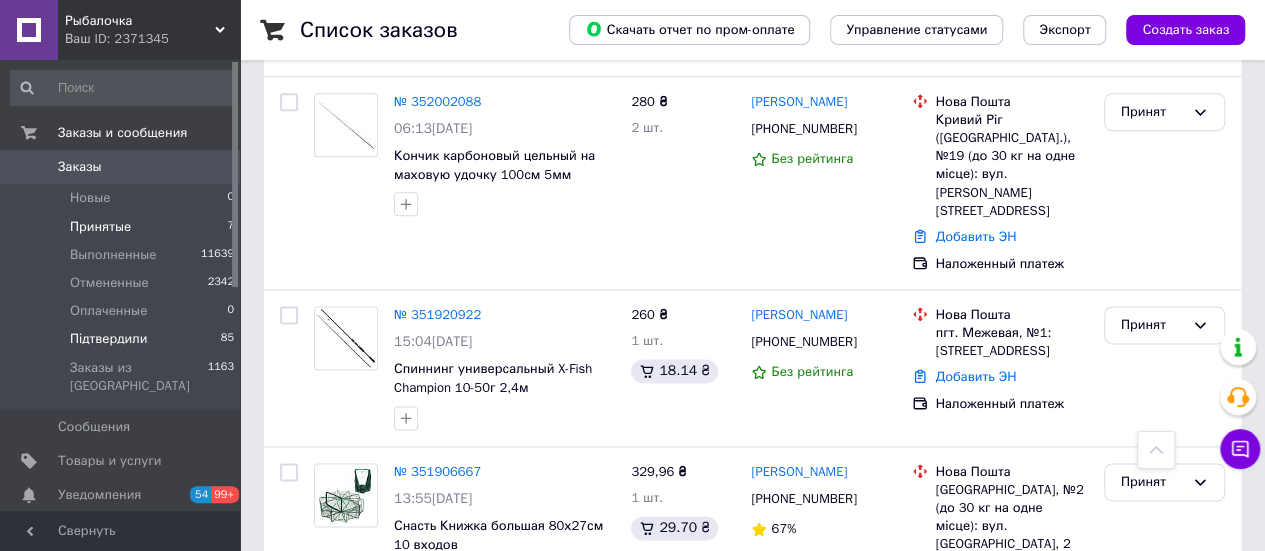 click on "Підтвердили" at bounding box center [109, 339] 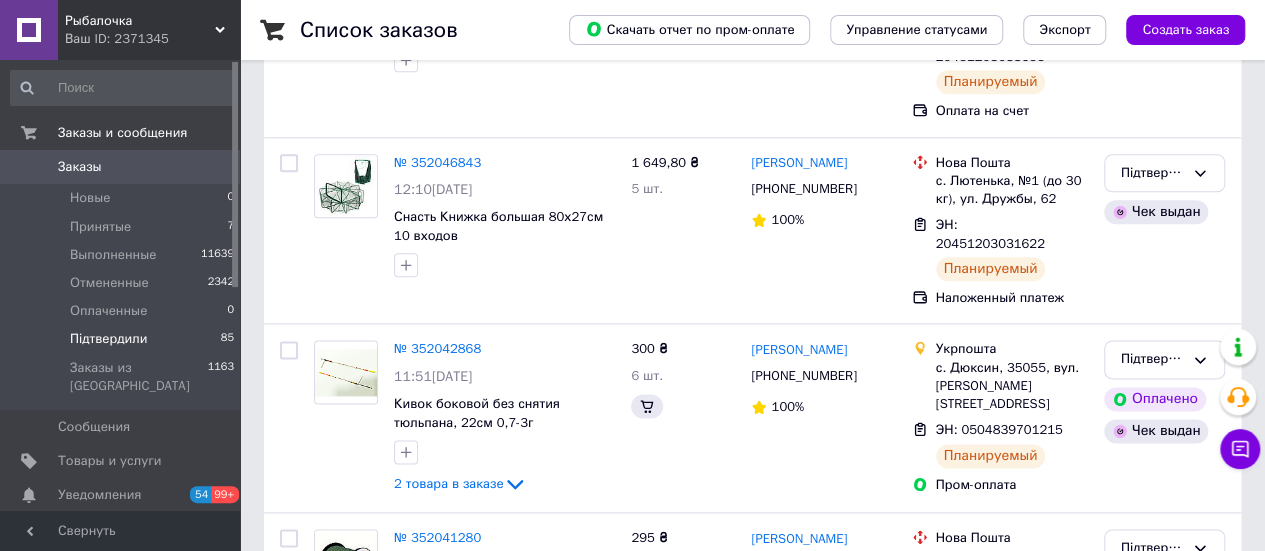 scroll, scrollTop: 0, scrollLeft: 0, axis: both 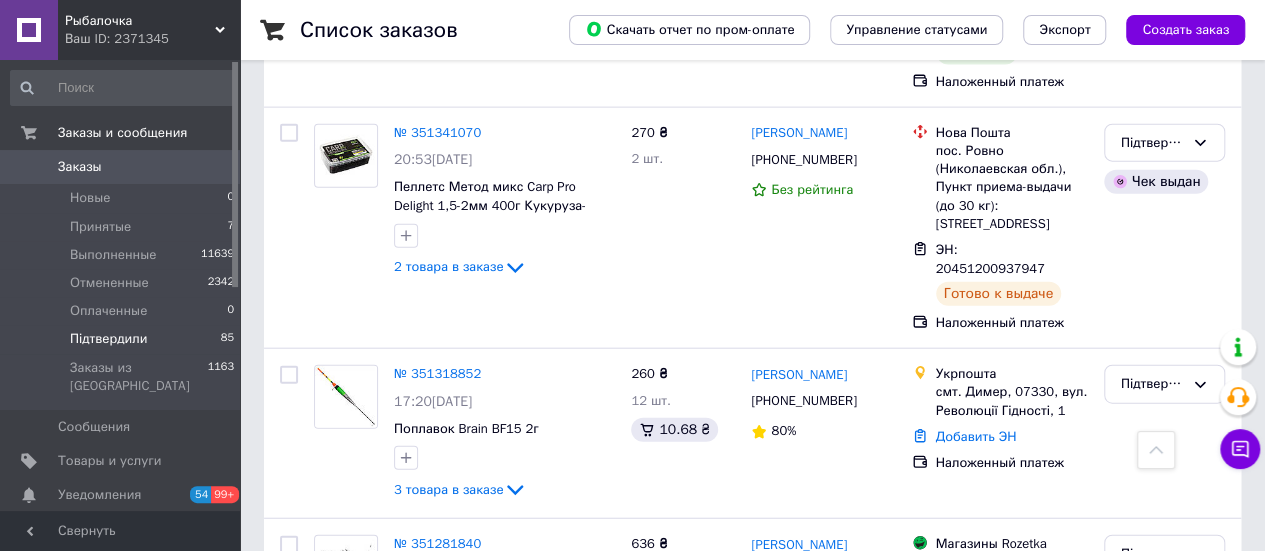 click 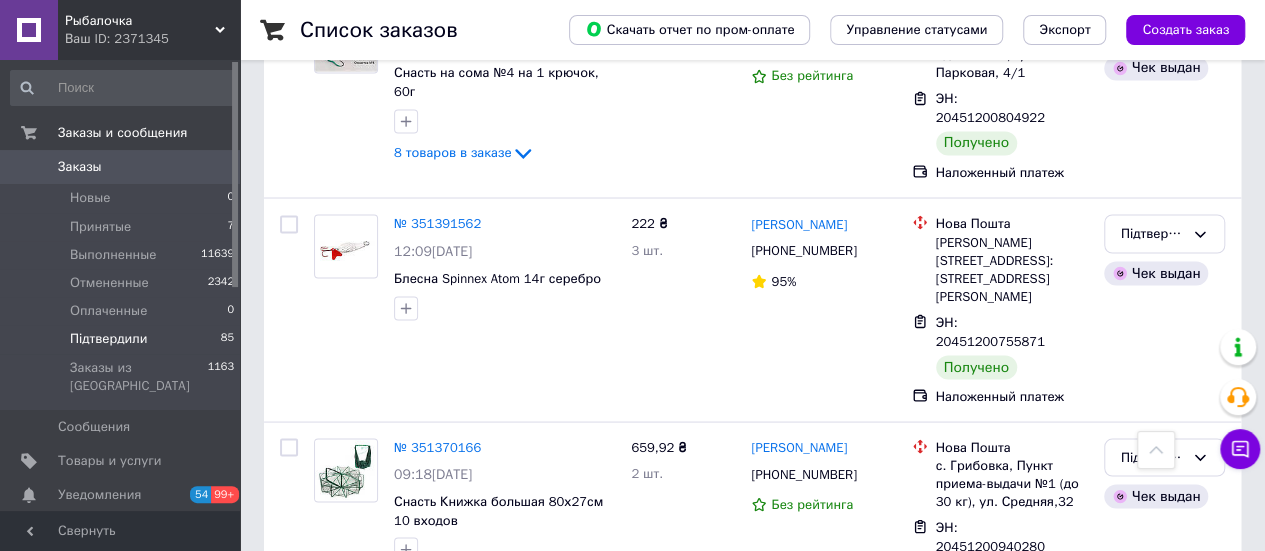 scroll, scrollTop: 13142, scrollLeft: 0, axis: vertical 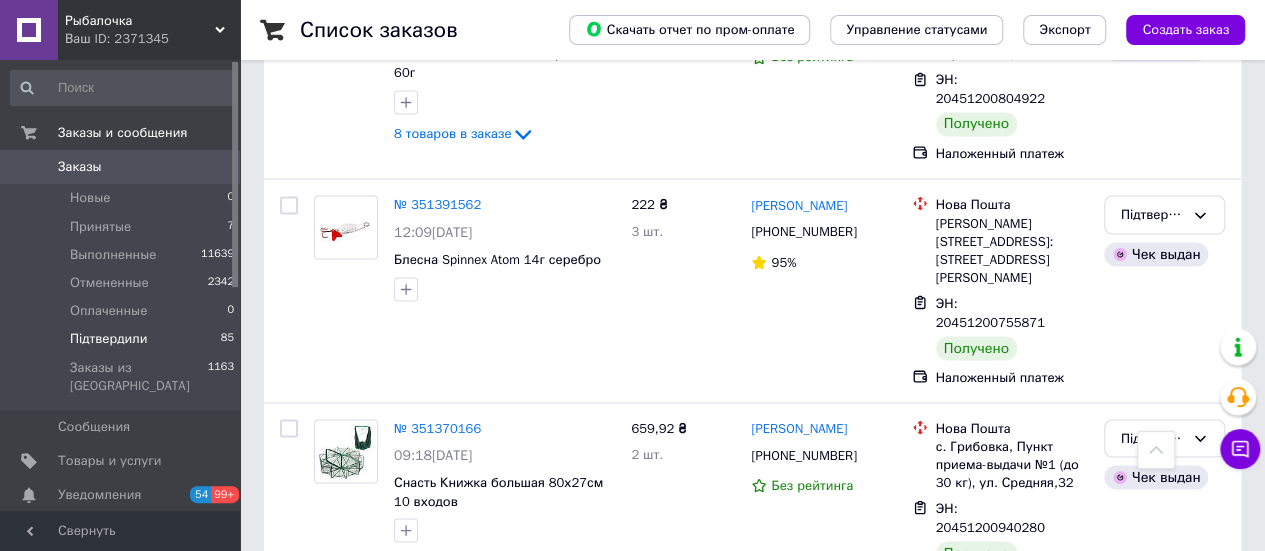 click 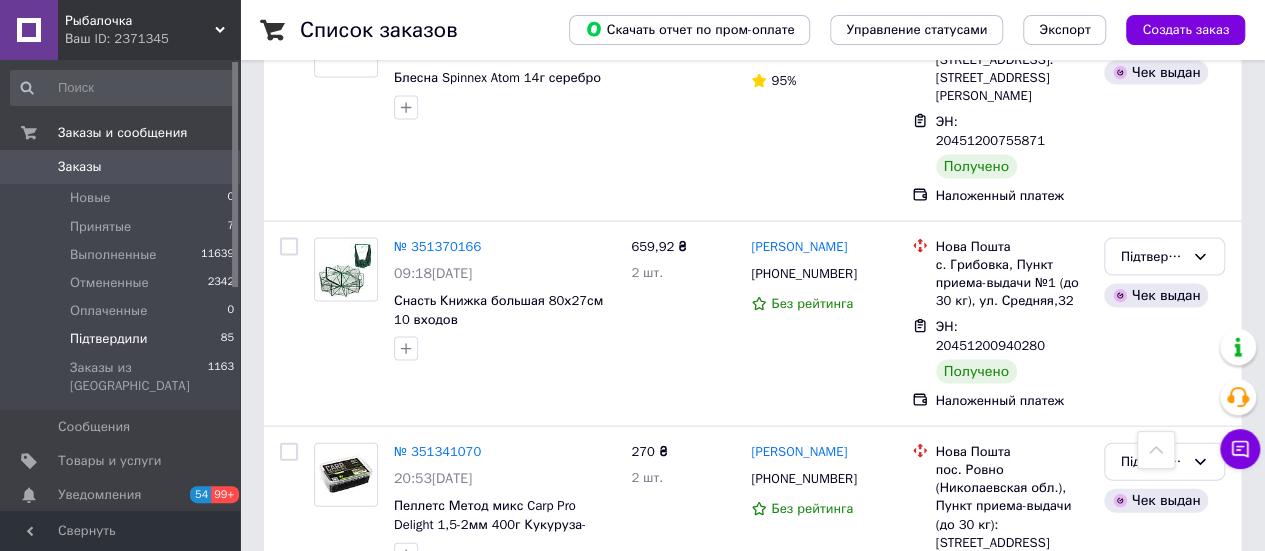 scroll, scrollTop: 13342, scrollLeft: 0, axis: vertical 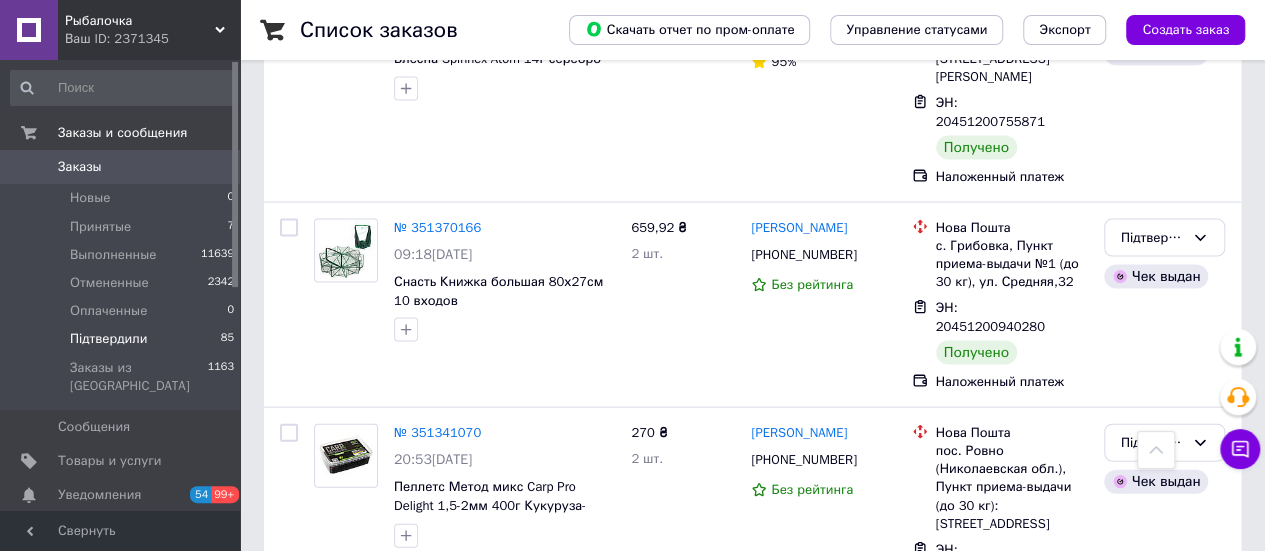 click on "№ 351161090" at bounding box center [437, 1255] 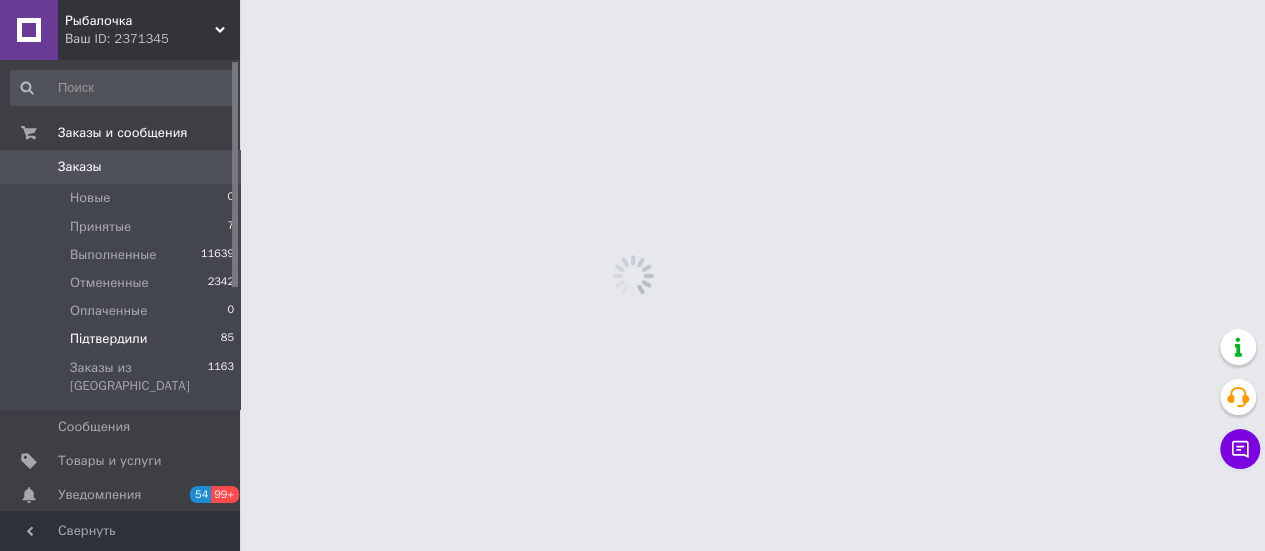 scroll, scrollTop: 0, scrollLeft: 0, axis: both 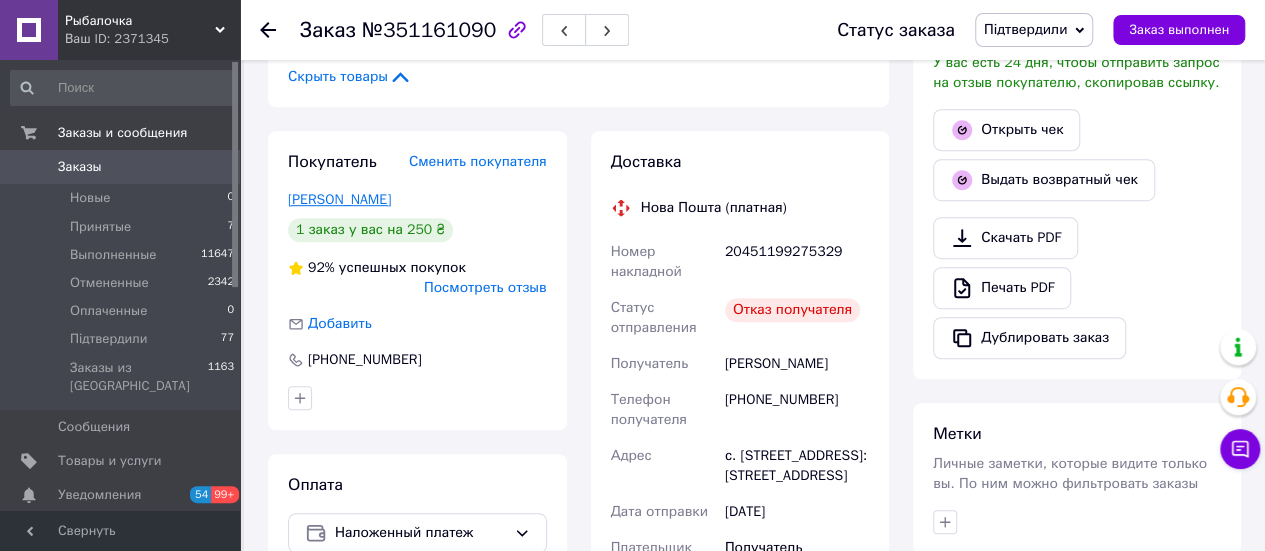 click on "[PERSON_NAME]" at bounding box center (339, 199) 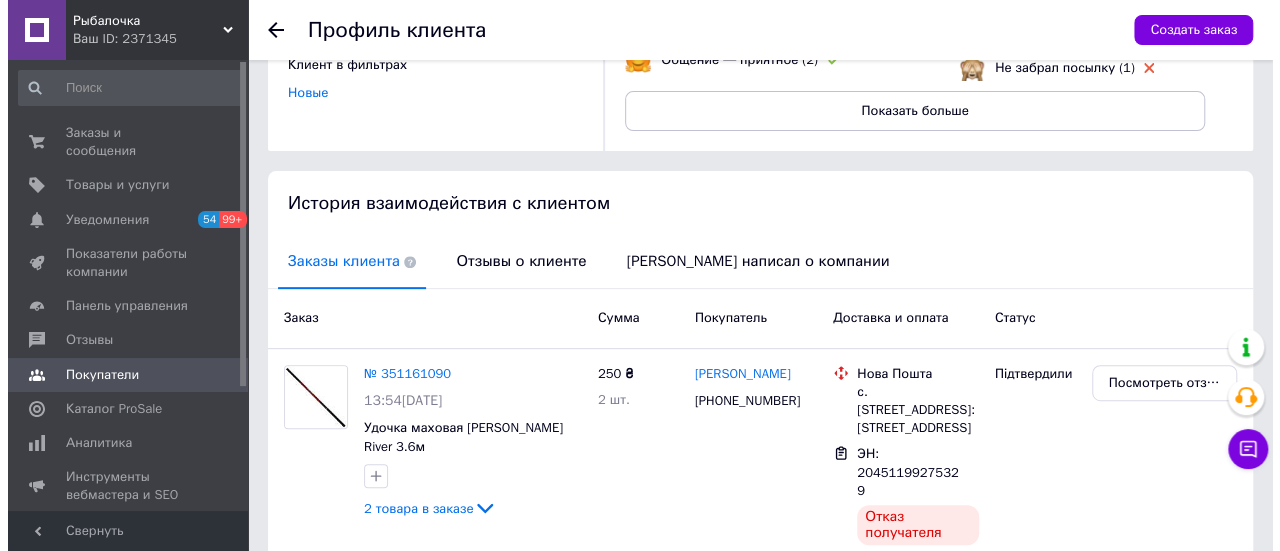 scroll, scrollTop: 372, scrollLeft: 0, axis: vertical 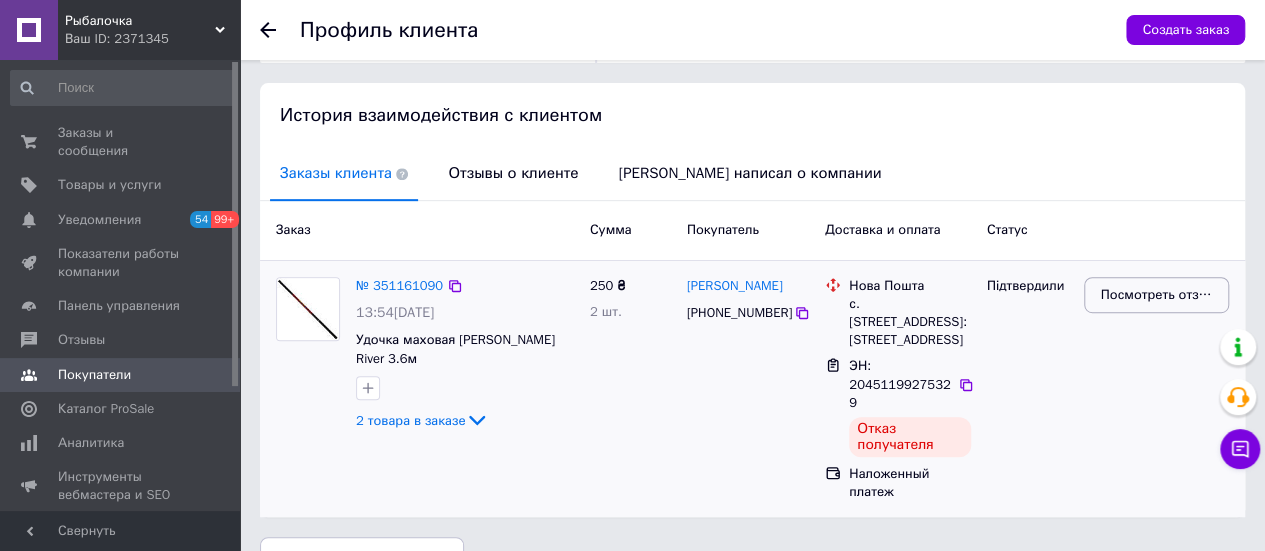 click on "Посмотреть отзыв" at bounding box center [1156, 295] 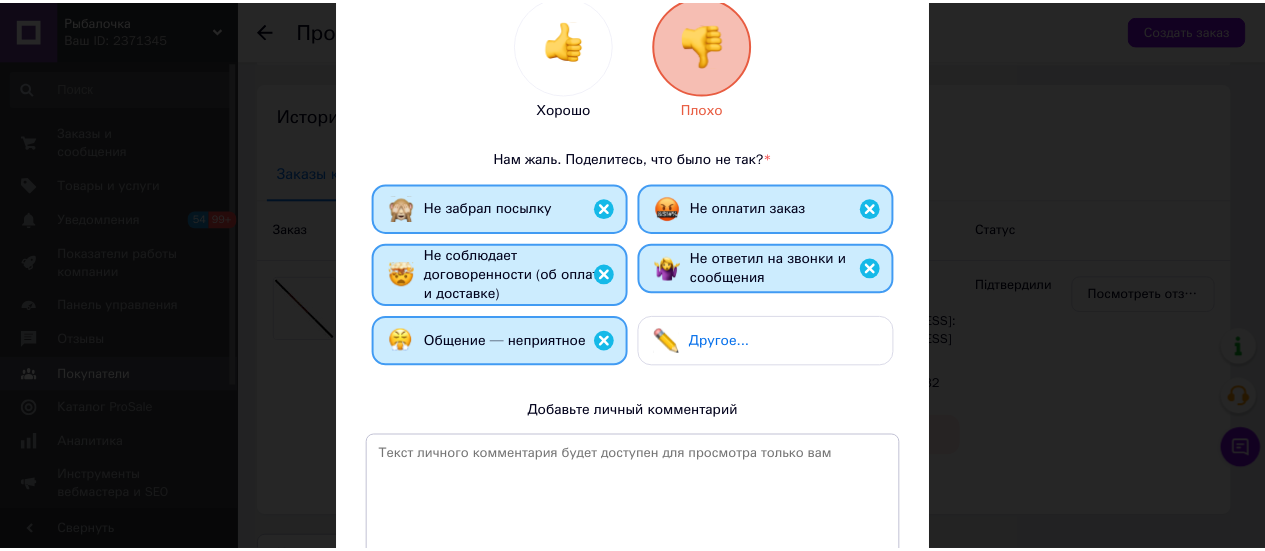 scroll, scrollTop: 300, scrollLeft: 0, axis: vertical 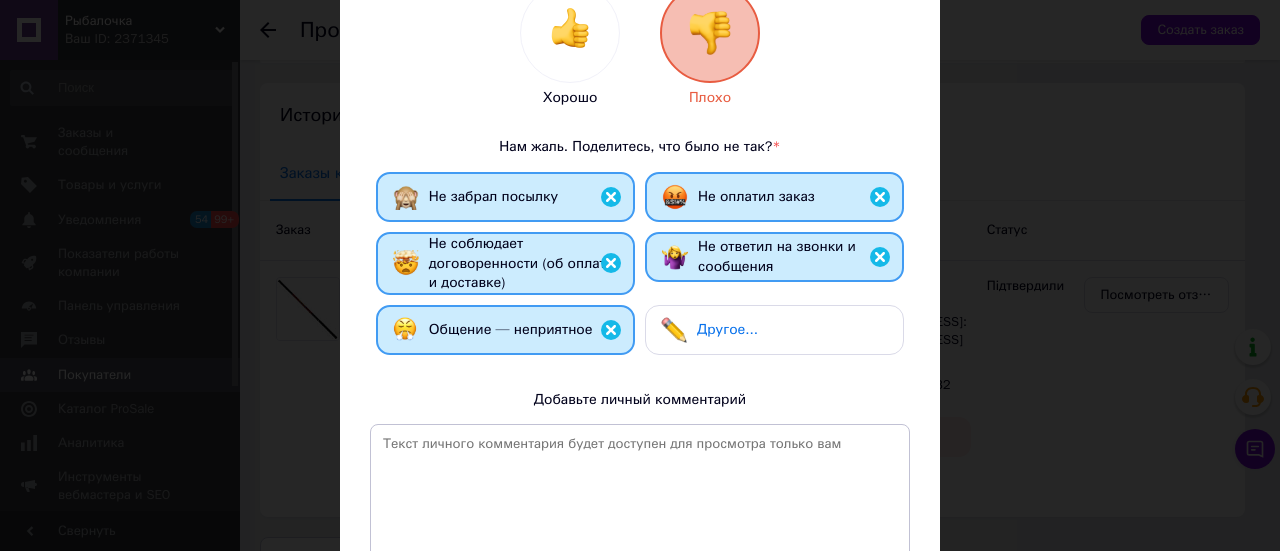 click on "× Оцените заказ клиента Вы можете изменить, дополнить или удалить ранее оставленный отзыв [PERSON_NAME] 92 % Хорошо Плохо Нам жаль. Поделитесь, что было не так?  * Не забрал посылку Не оплатил заказ Не соблюдает договоренности (об оплате и доставке) Не ответил на звонки и сообщения Общение — неприятное Другое... Добавьте личный комментарий 0   из   500 Удалить отзыв Редактировать отзыв" at bounding box center (640, 275) 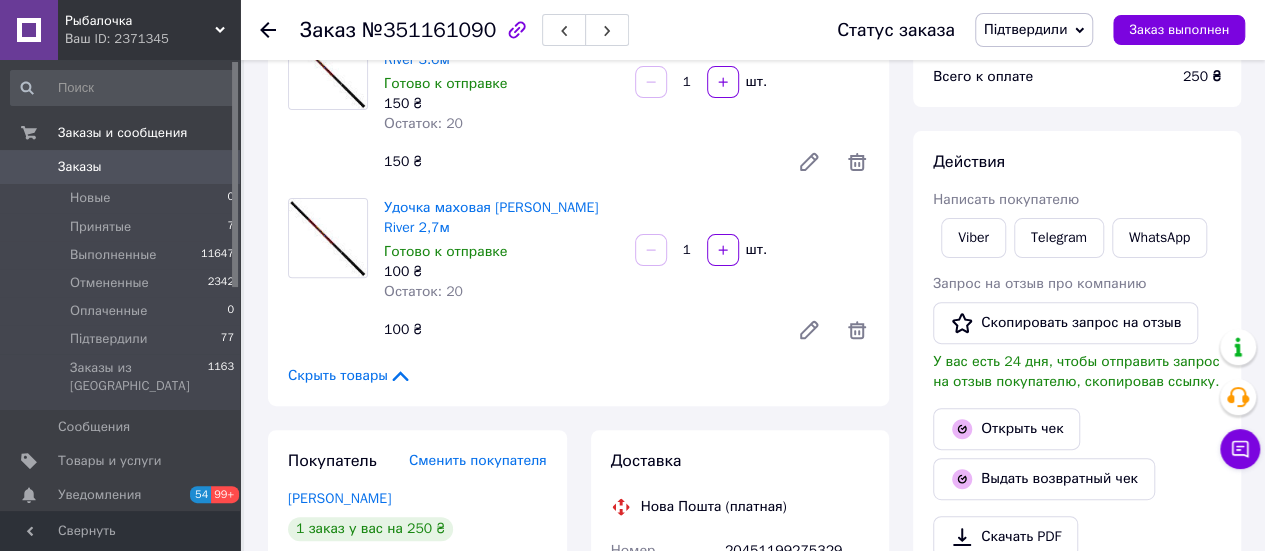 scroll, scrollTop: 0, scrollLeft: 0, axis: both 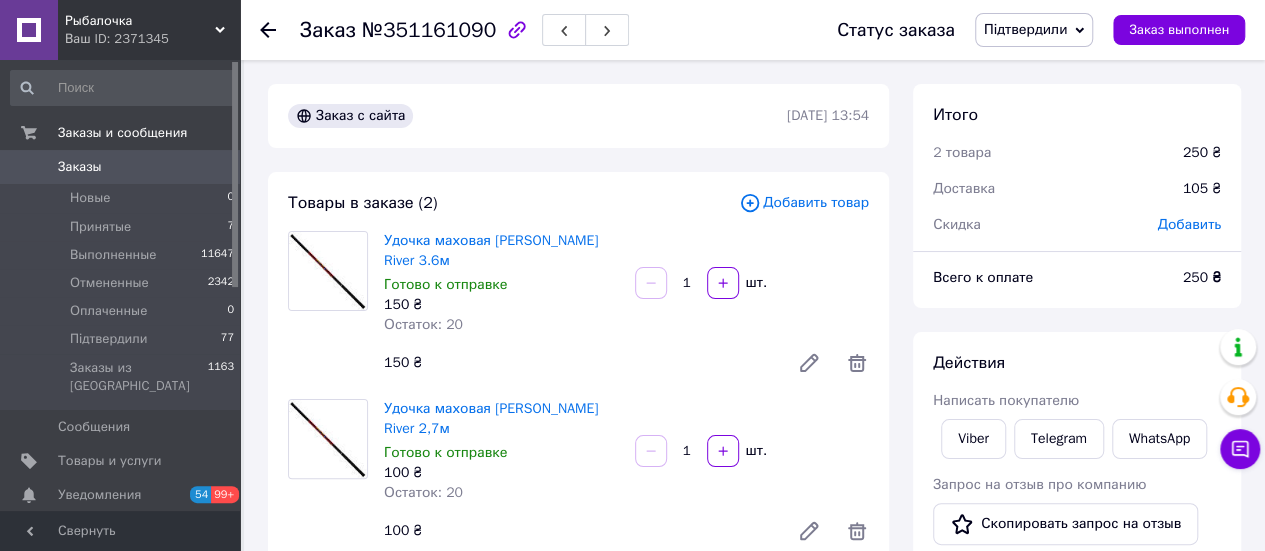 click on "Підтвердили" at bounding box center (1025, 29) 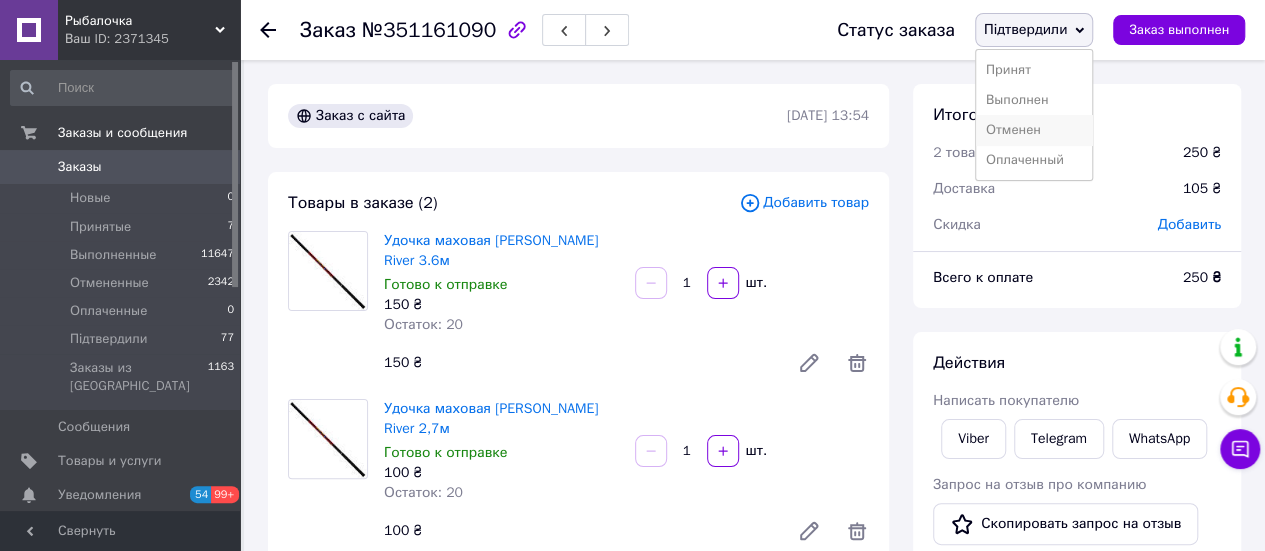 click on "Отменен" at bounding box center (1034, 130) 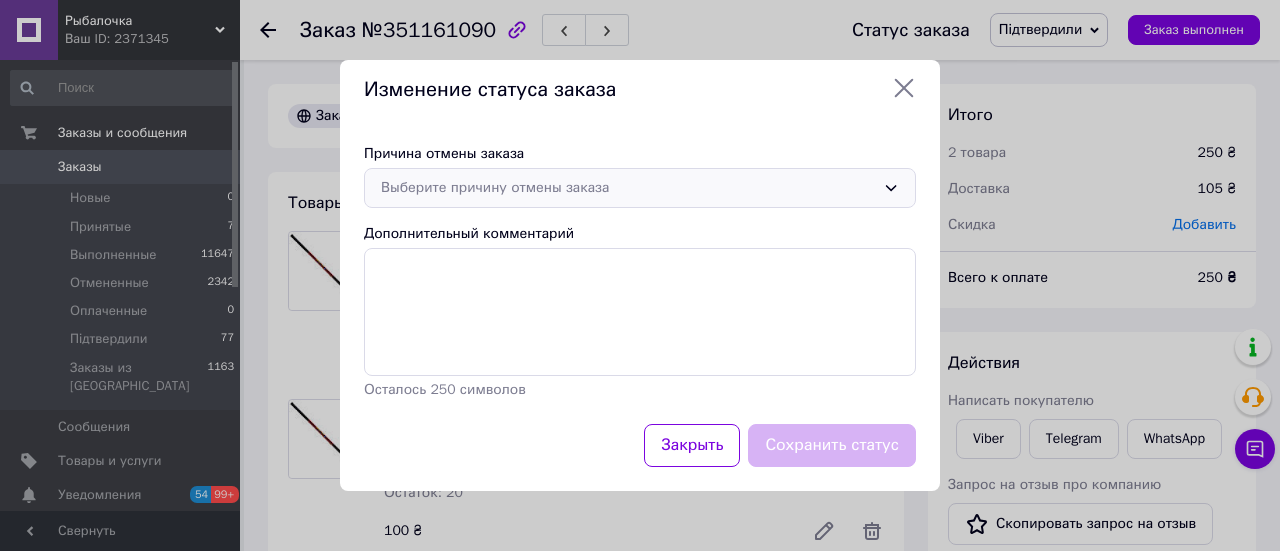 click on "Выберите причину отмены заказа" at bounding box center [628, 188] 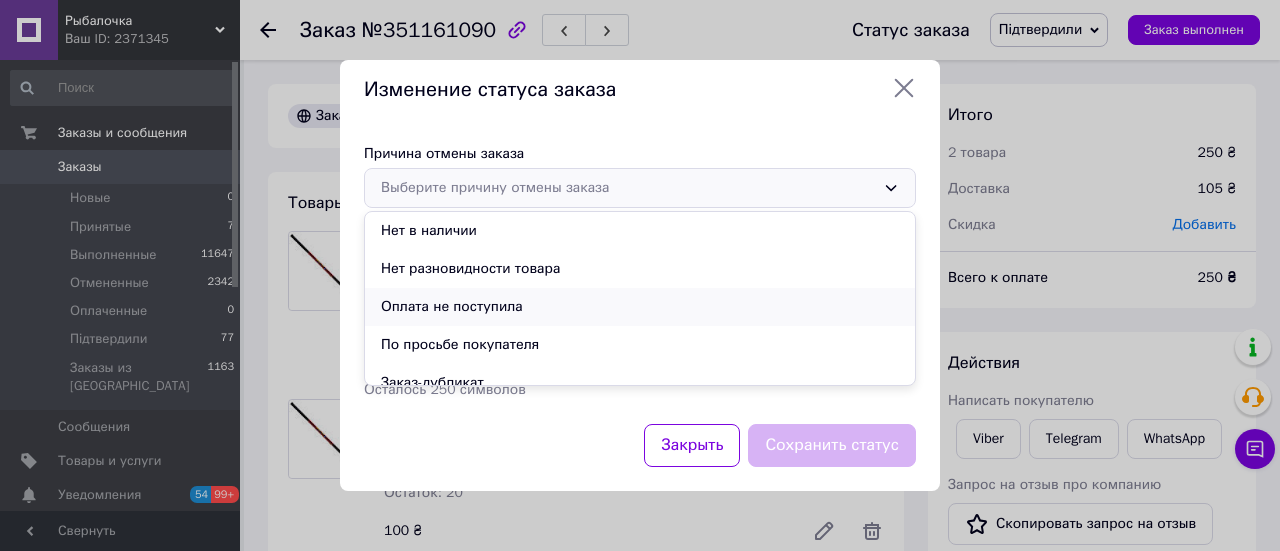 click on "Оплата не поступила" at bounding box center (640, 307) 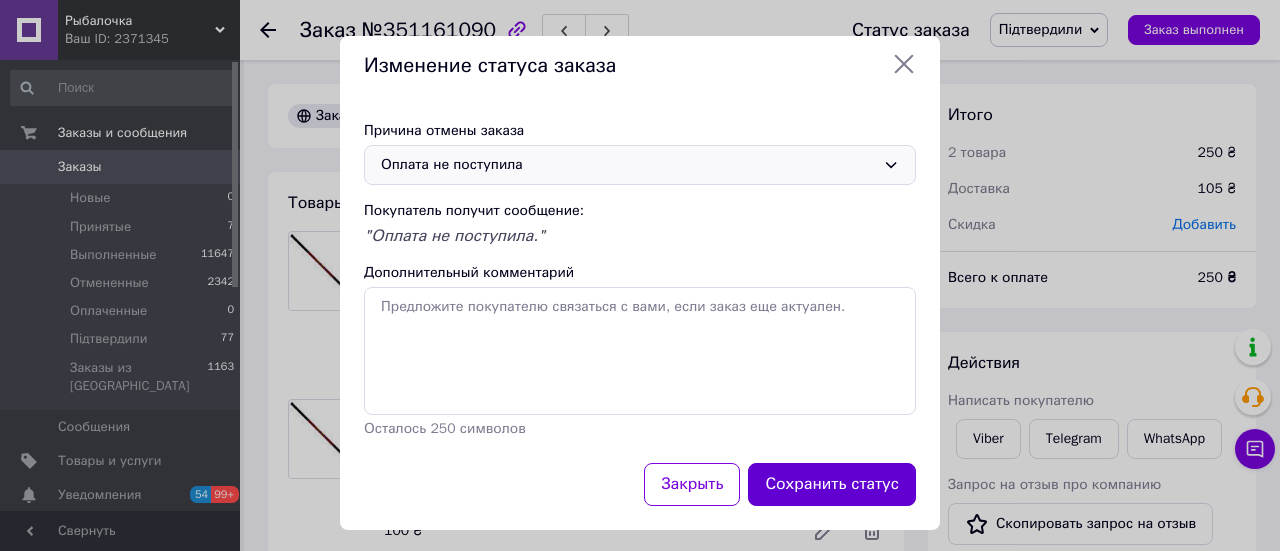 click on "Сохранить статус" at bounding box center (832, 484) 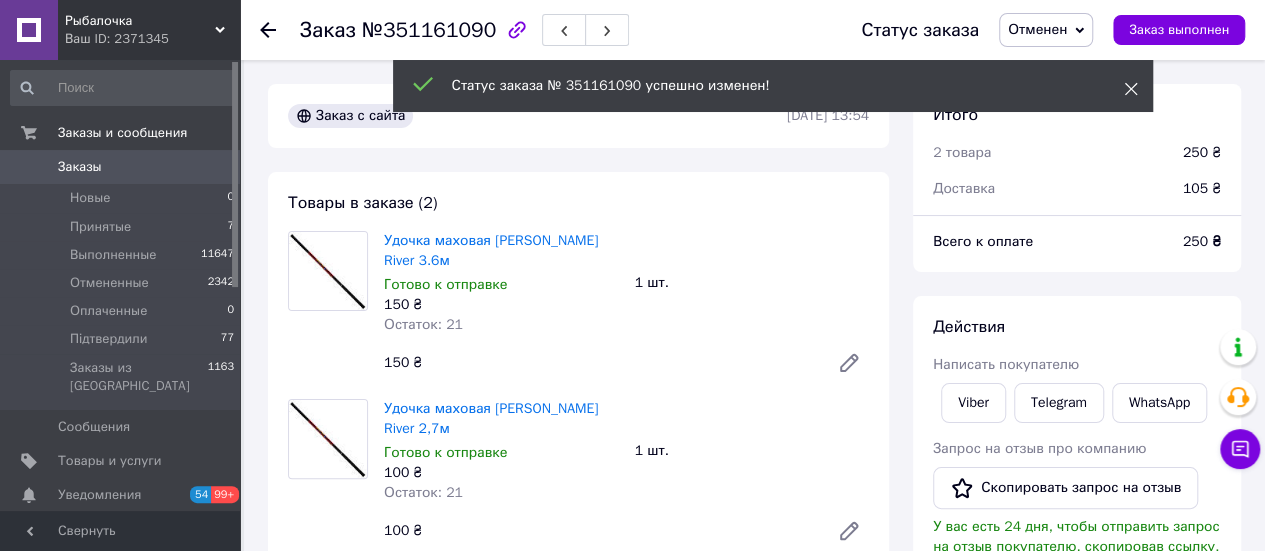 click 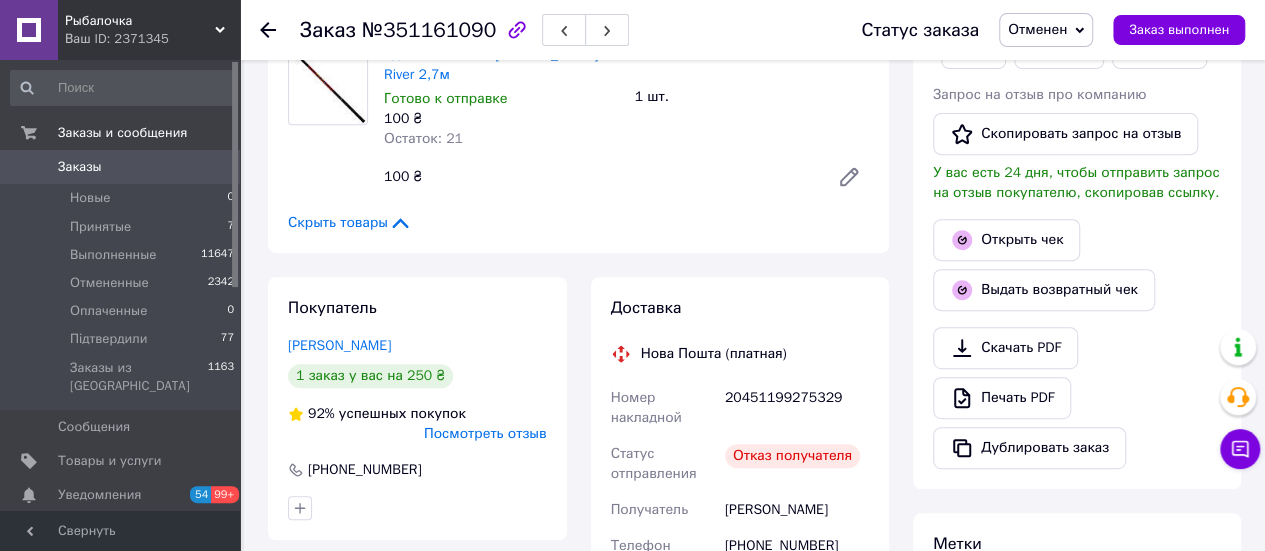 scroll, scrollTop: 300, scrollLeft: 0, axis: vertical 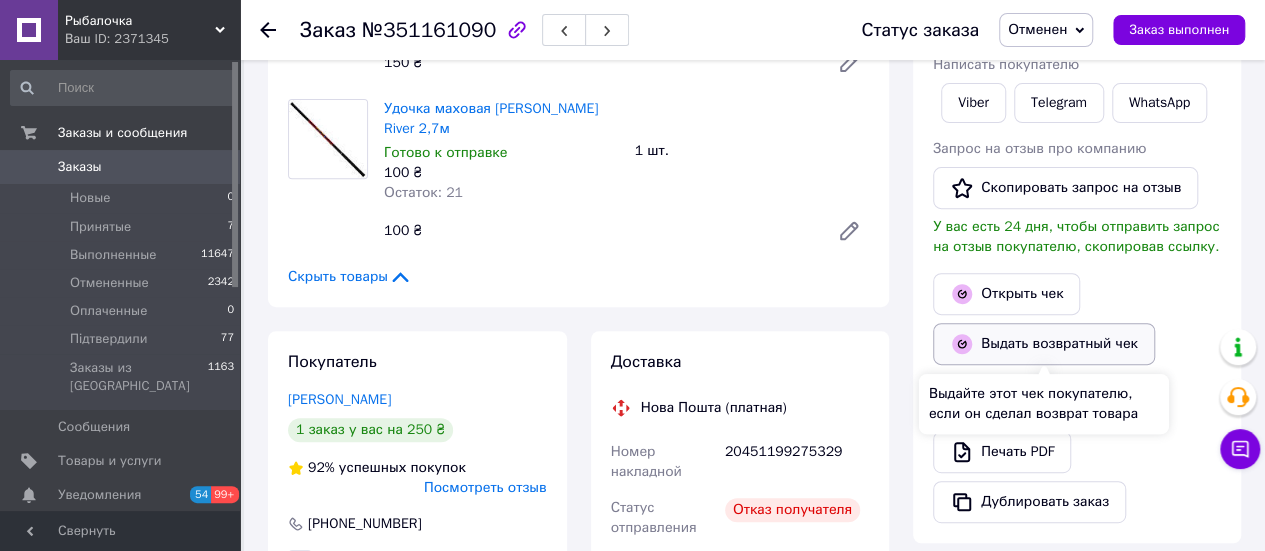 click on "Выдать возвратный чек" at bounding box center (1044, 344) 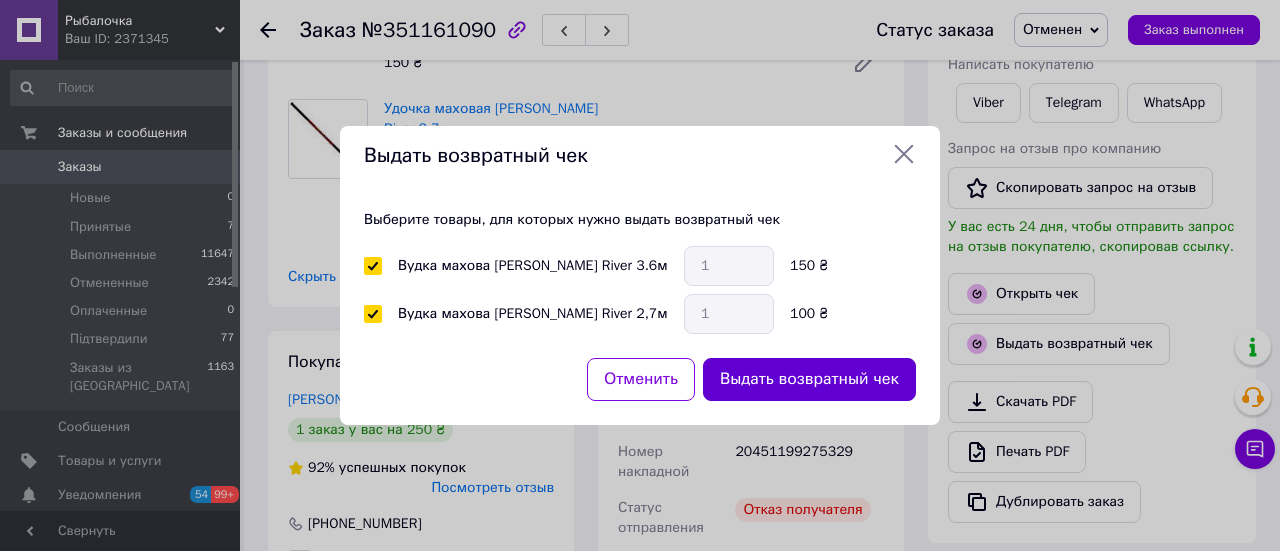 click on "Выдать возвратный чек" at bounding box center (809, 379) 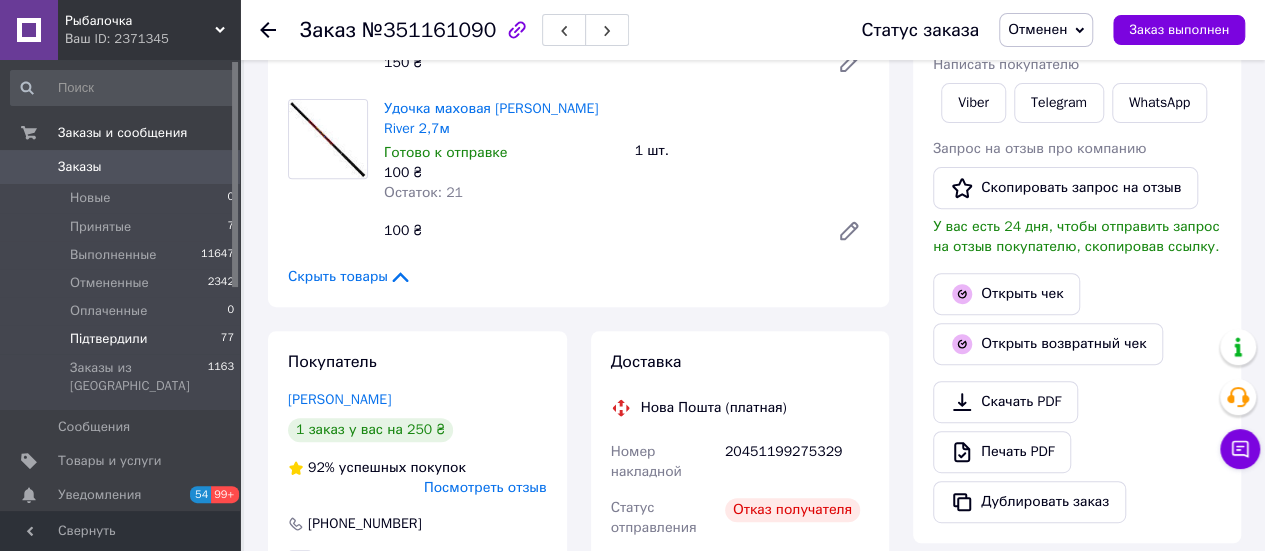 click on "Підтвердили" at bounding box center (109, 339) 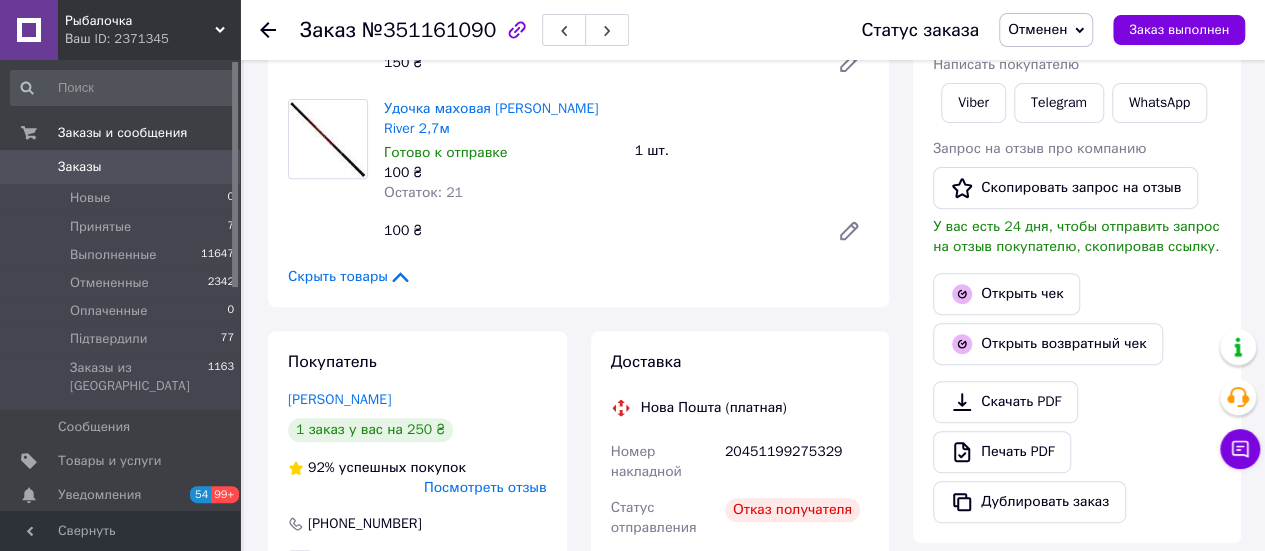 scroll, scrollTop: 0, scrollLeft: 0, axis: both 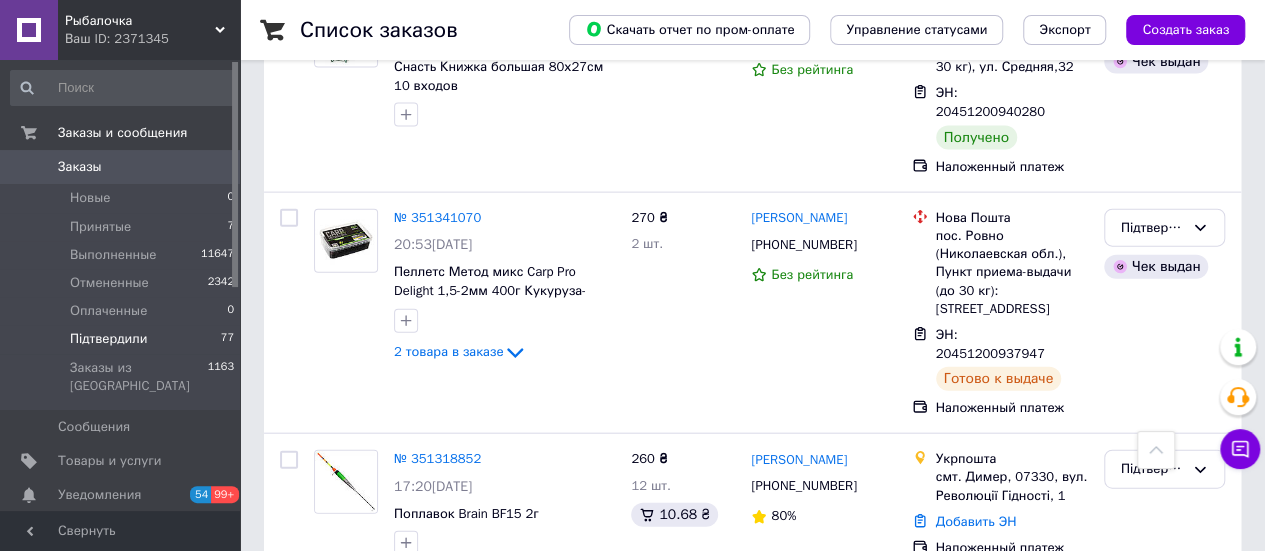 click on "№ 351079415" at bounding box center (437, 1229) 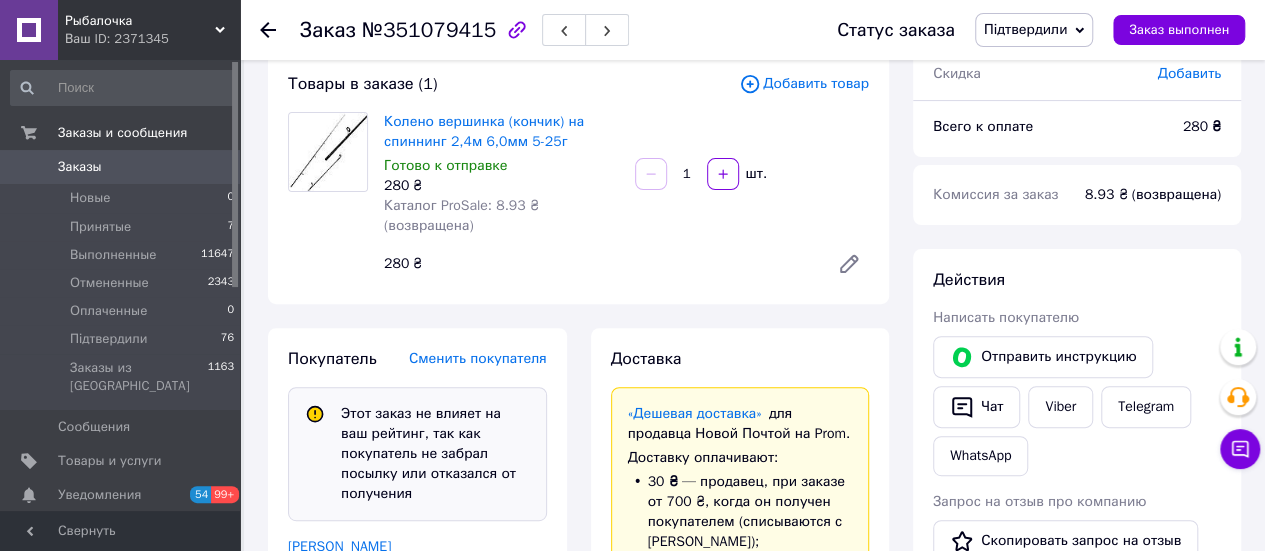 scroll, scrollTop: 52, scrollLeft: 0, axis: vertical 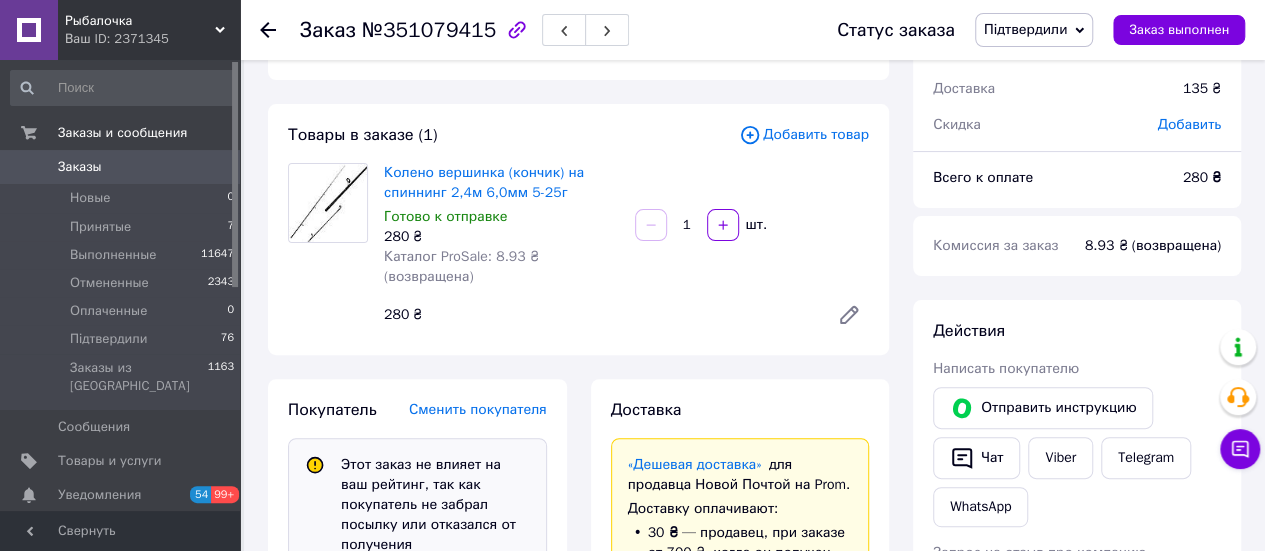 click on "Підтвердили" at bounding box center (1025, 29) 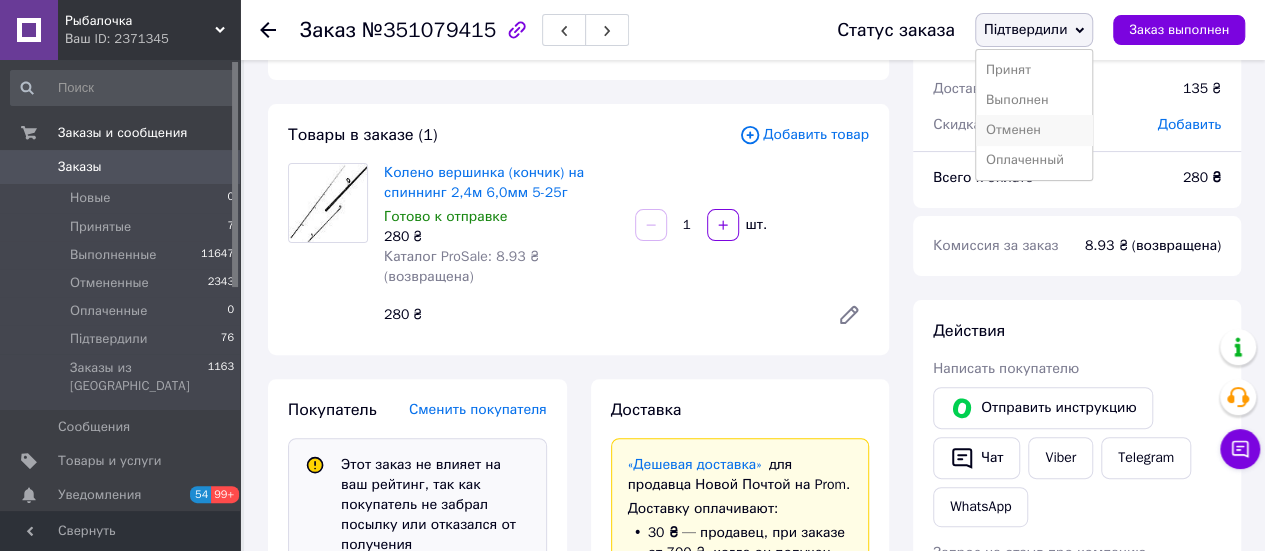click on "Отменен" at bounding box center [1034, 130] 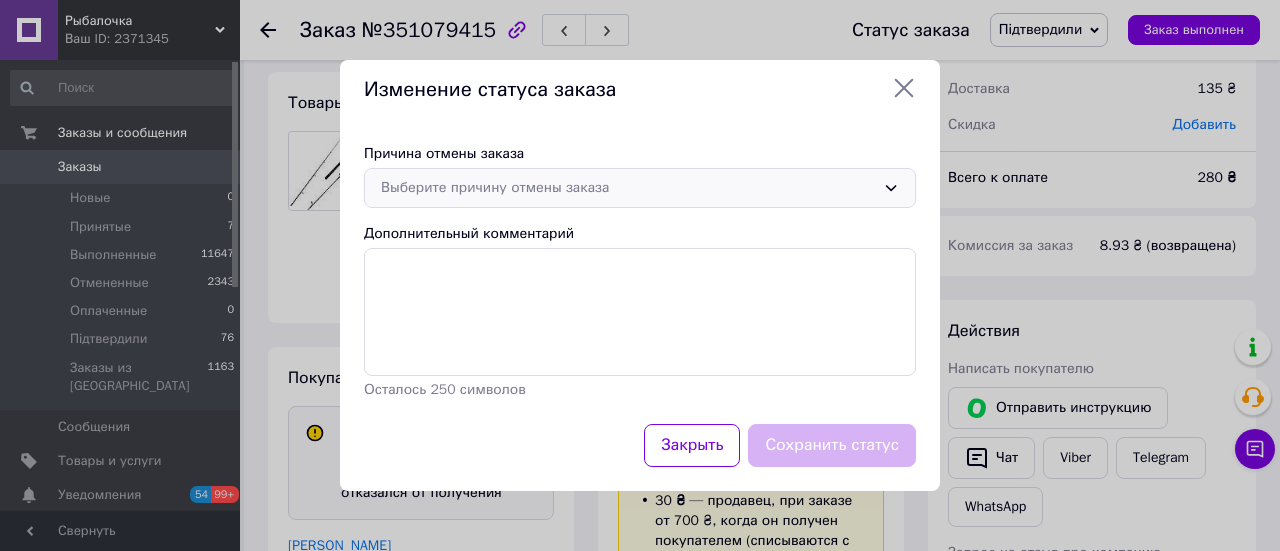click on "Выберите причину отмены заказа" at bounding box center (628, 188) 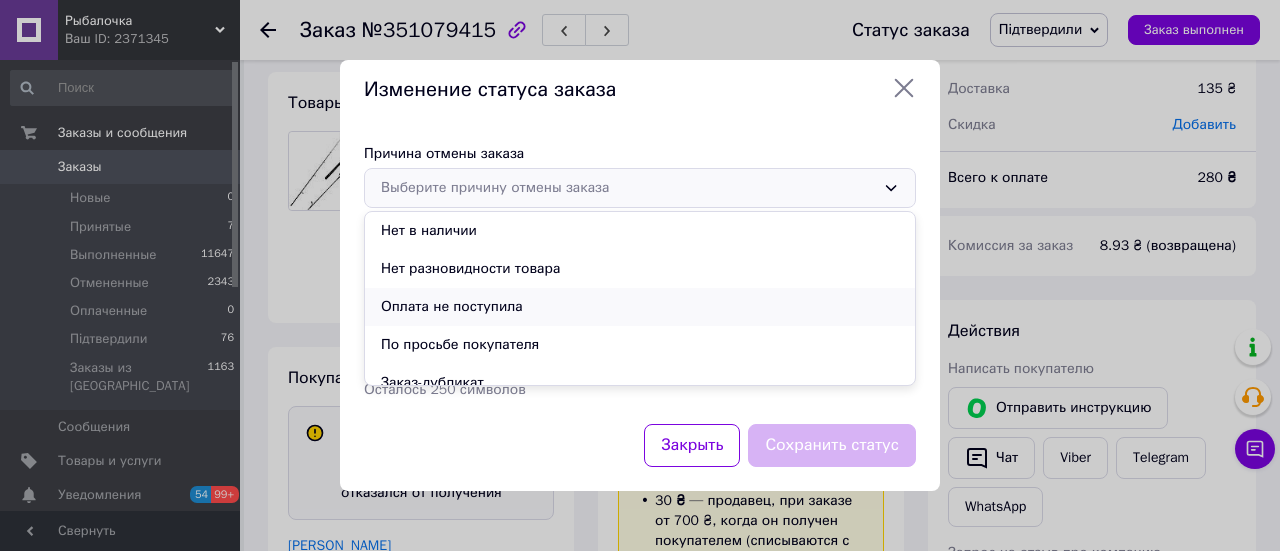 click on "Оплата не поступила" at bounding box center [640, 307] 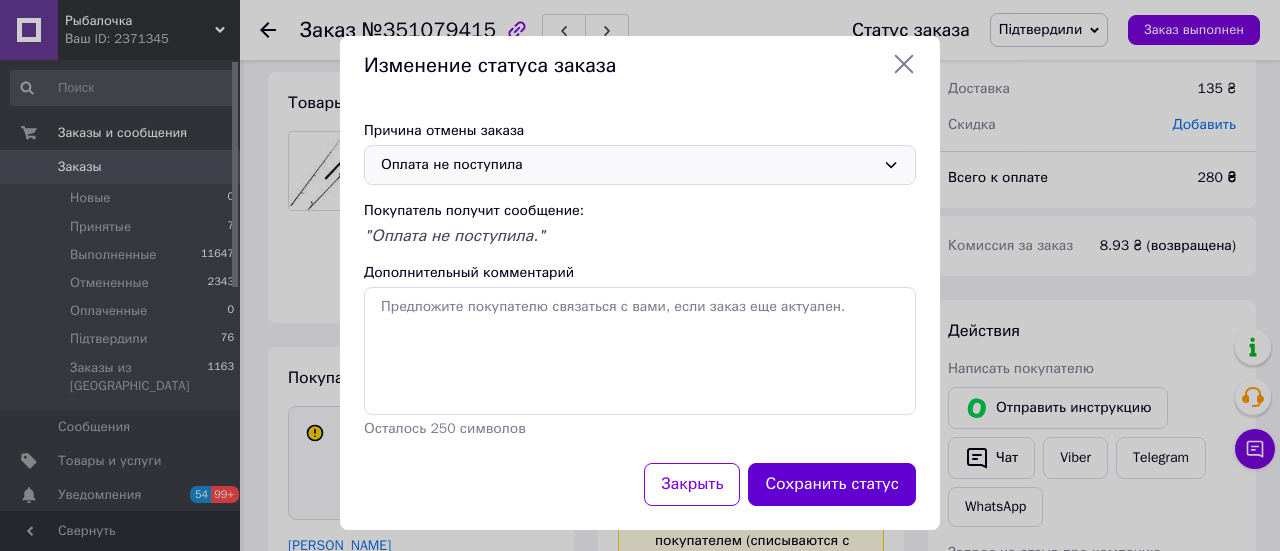 click on "Сохранить статус" at bounding box center [832, 484] 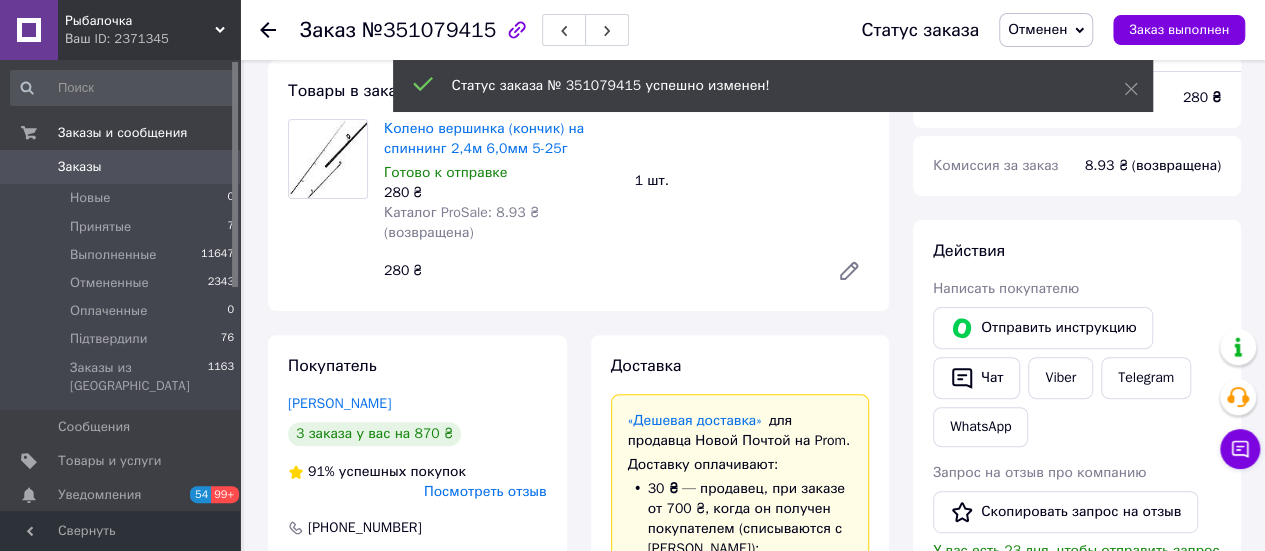 scroll, scrollTop: 130, scrollLeft: 0, axis: vertical 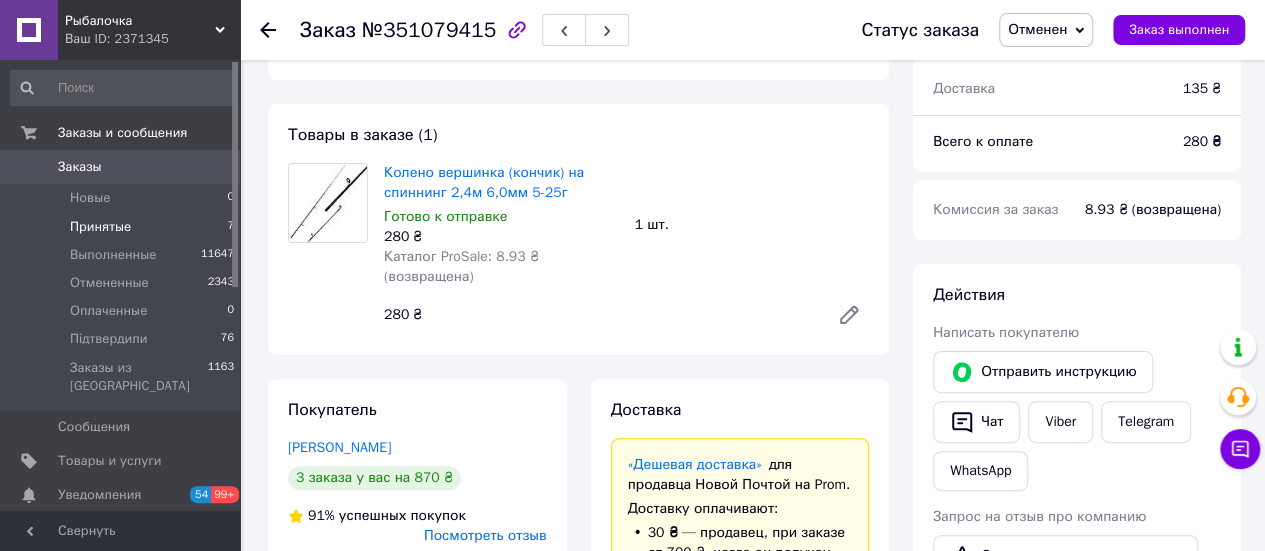 click on "Принятые" at bounding box center [100, 227] 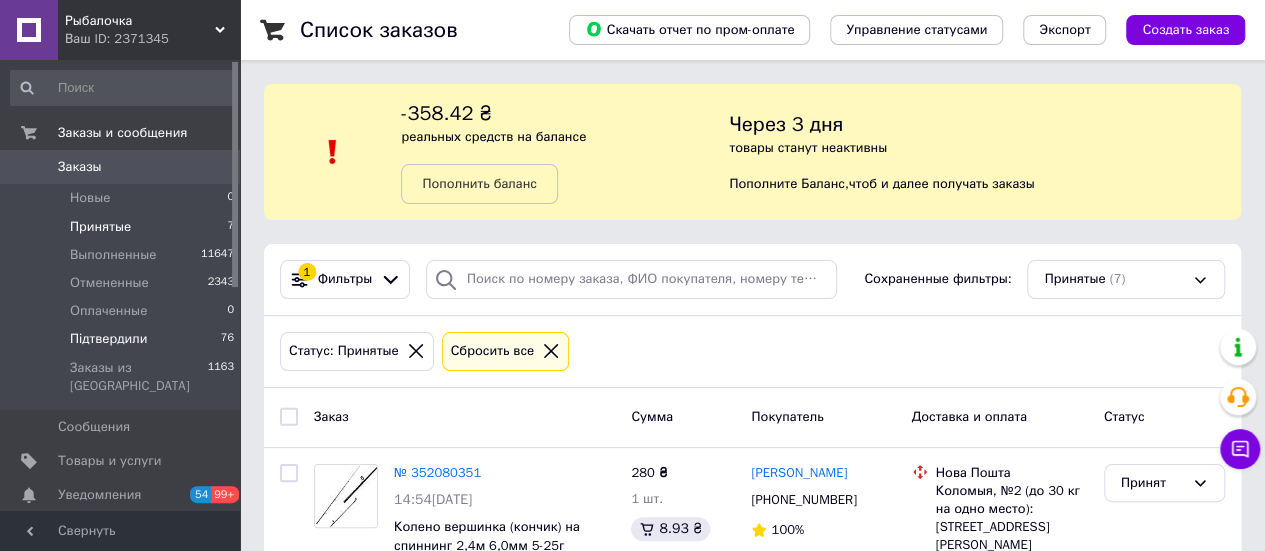 click on "Підтвердили" at bounding box center (109, 339) 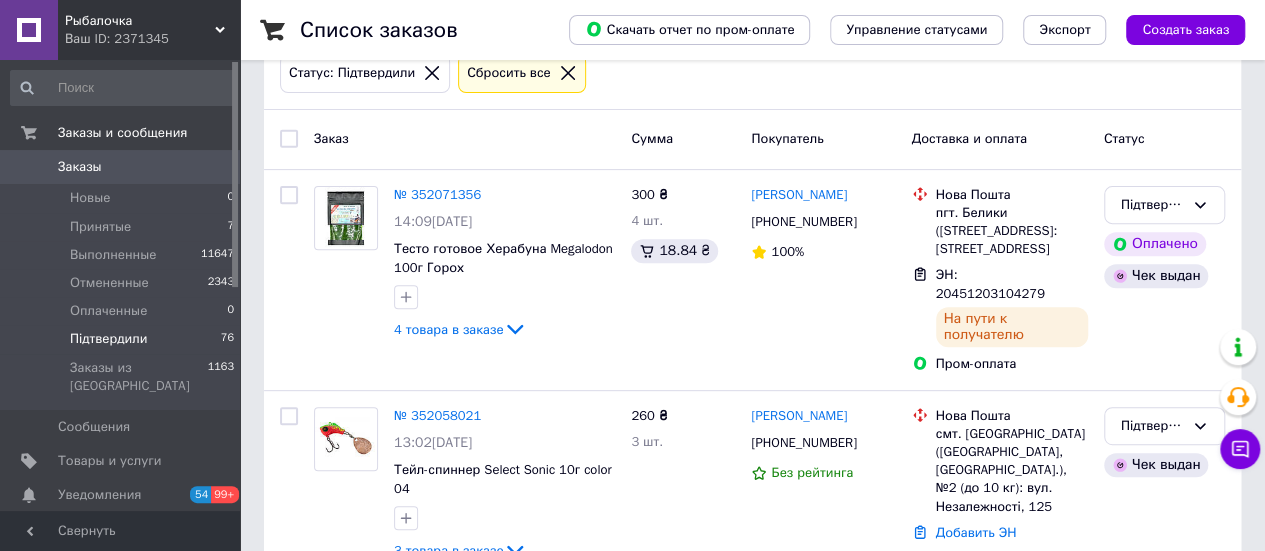 scroll, scrollTop: 300, scrollLeft: 0, axis: vertical 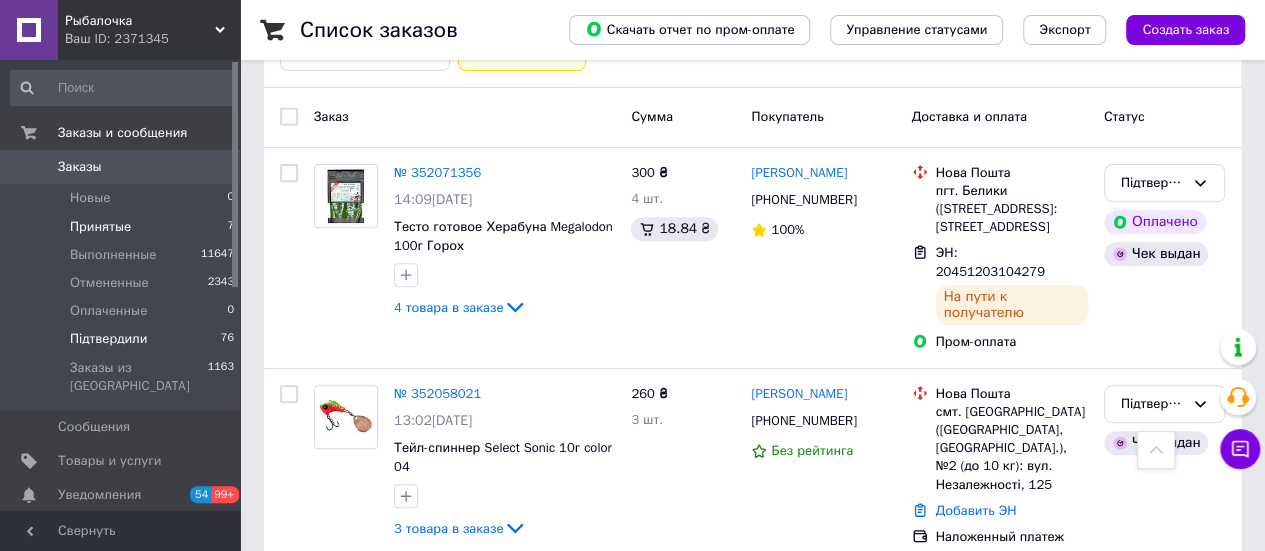 click on "Принятые" at bounding box center (100, 227) 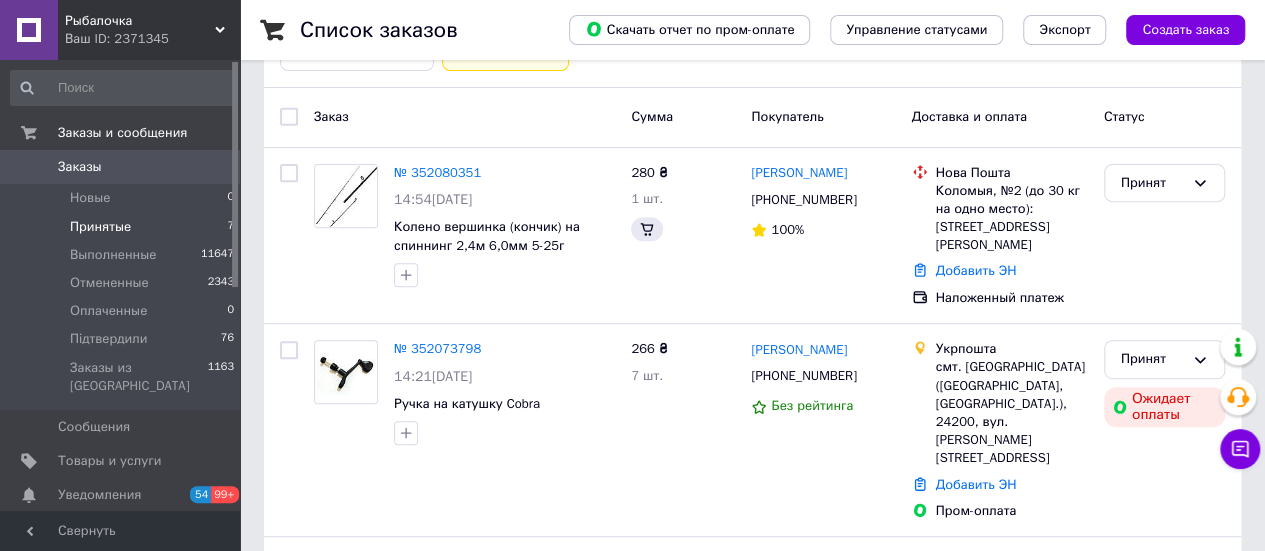 scroll, scrollTop: 0, scrollLeft: 0, axis: both 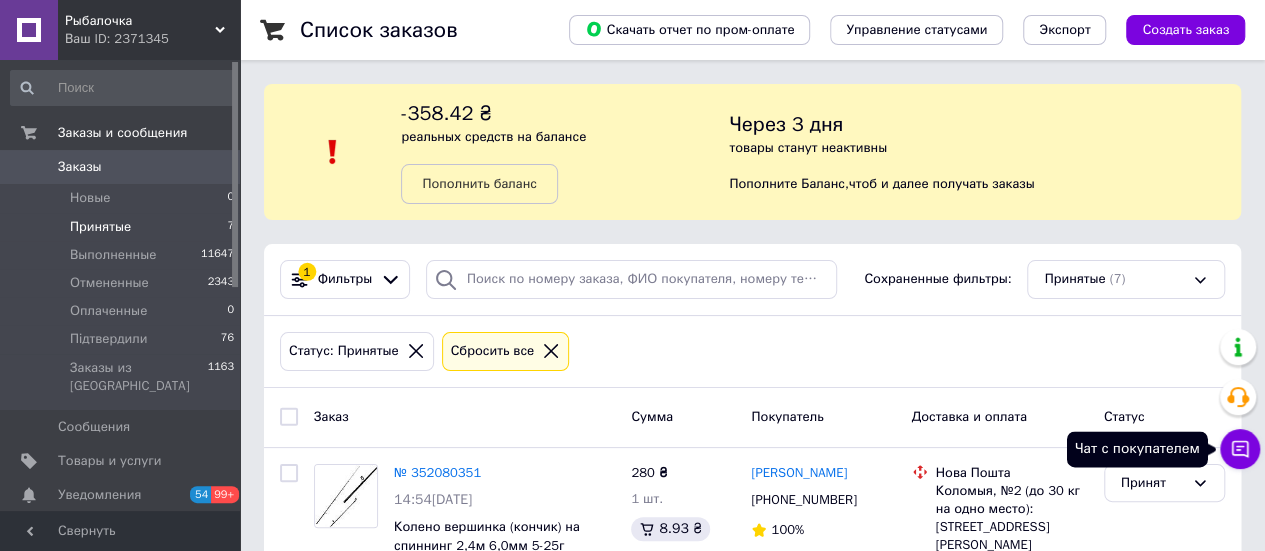 click 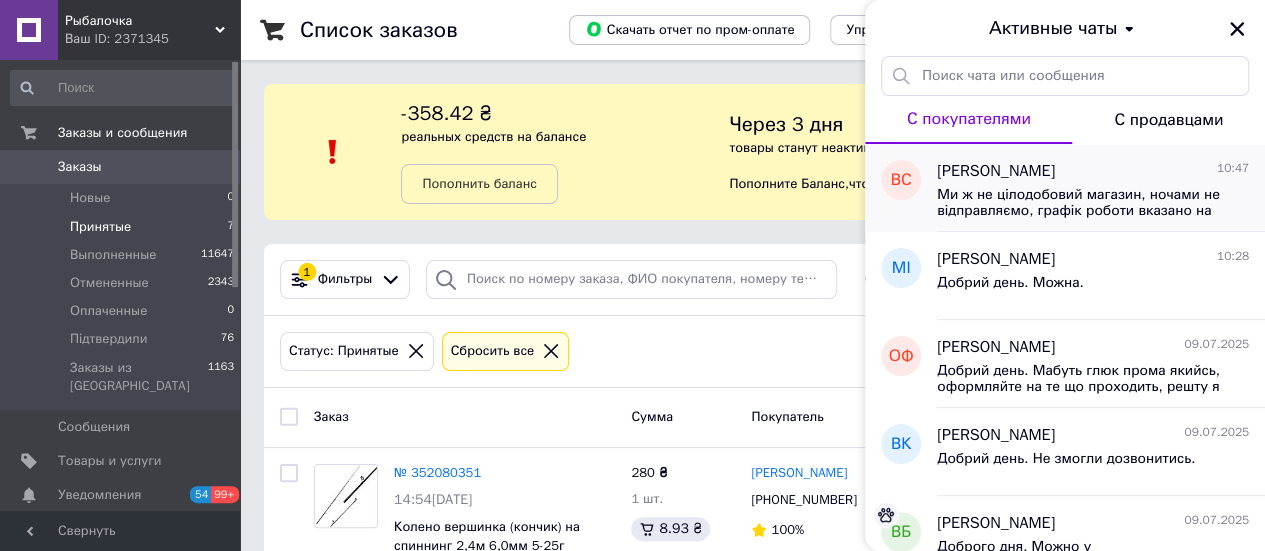 click on "Ми ж не цілодобовий магазин, ночами не відправляємо, графік роботи вказано на сайті." at bounding box center [1079, 203] 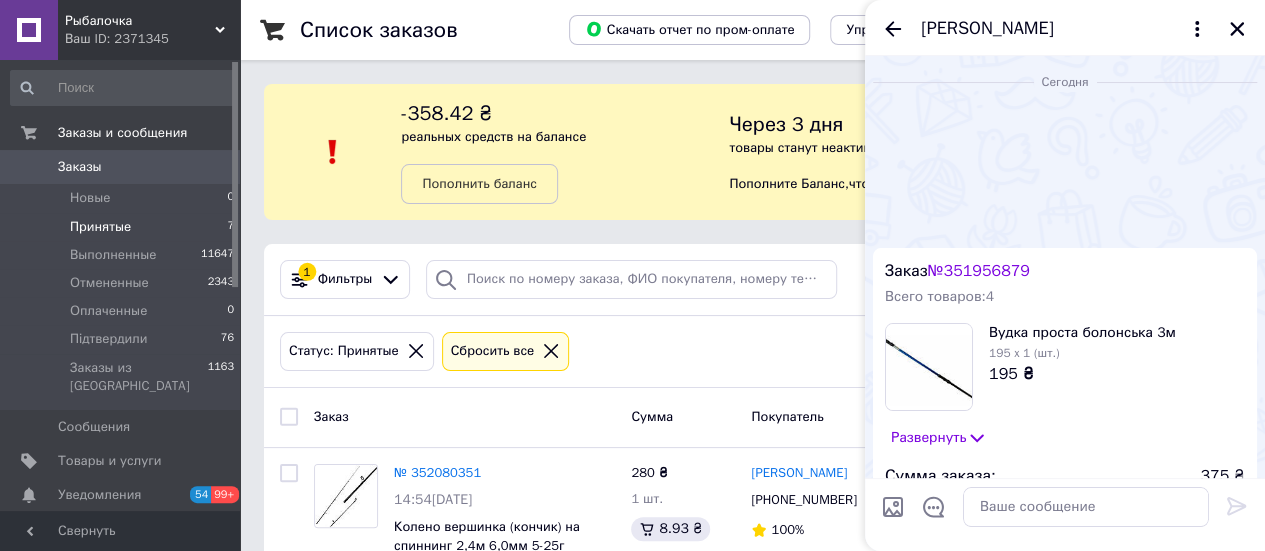 scroll, scrollTop: 1661, scrollLeft: 0, axis: vertical 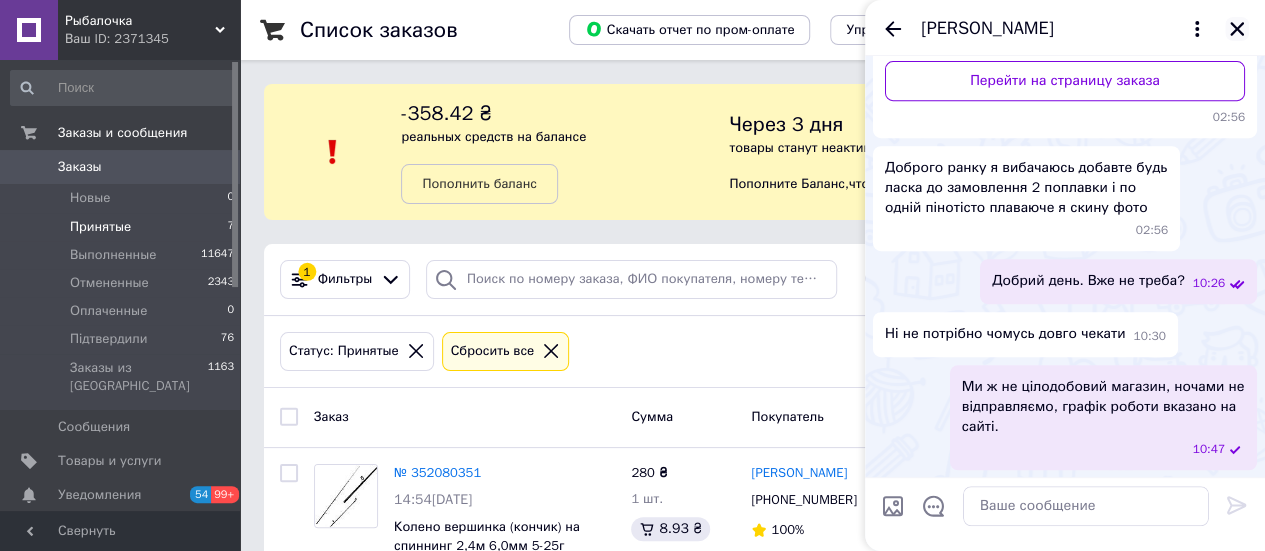 click 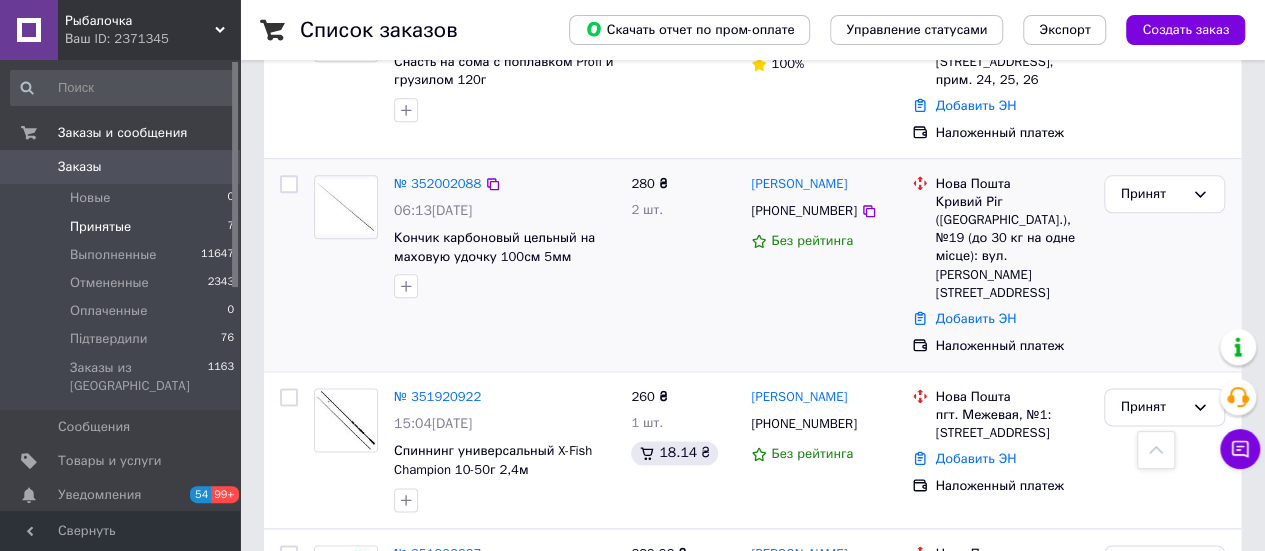 scroll, scrollTop: 826, scrollLeft: 0, axis: vertical 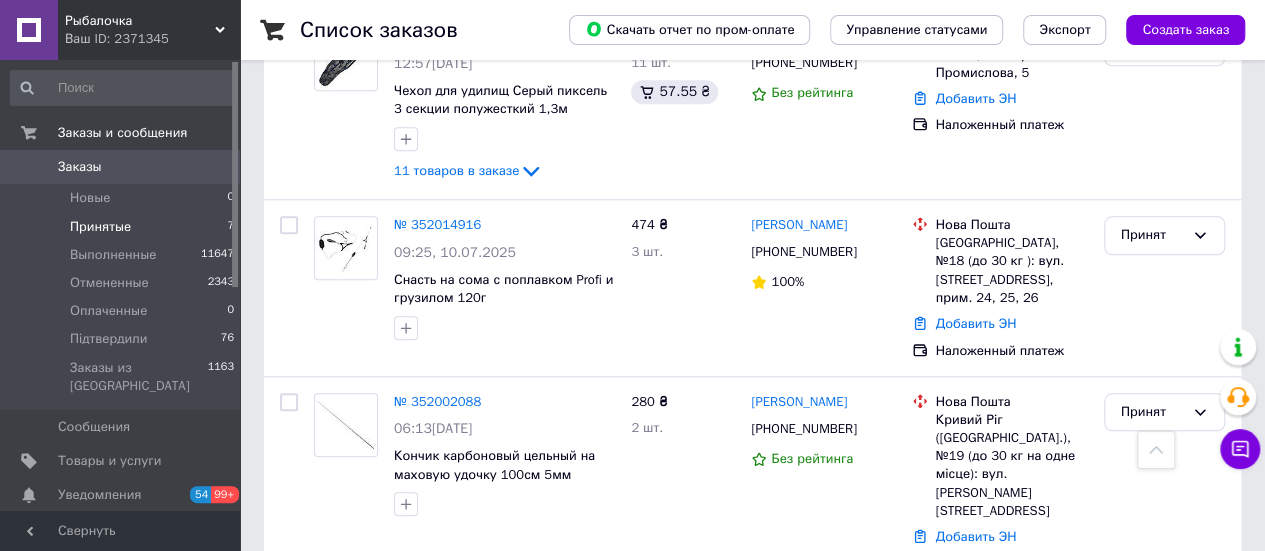 click on "Список заказов   Скачать отчет по пром-оплате Управление статусами Экспорт Создать заказ -358.42 ₴ реальных средств на балансе Пополнить баланс Через 3 дня товары станут неактивны Пополните Баланс ,  чтоб и далее получать заказы 1 Фильтры Сохраненные фильтры: Принятые (7) Статус: Принятые Сбросить все Заказ Сумма Покупатель Доставка и оплата Статус № 352080351 14:54[DATE] Колено вершинка (кончик) на спиннинг 2,4м 6,0мм 5-25г 280 ₴ 1 шт. 8.93 ₴ [PERSON_NAME] [PHONE_NUMBER] 100% Нова Пошта Коломыя, №2 (до 30 кг на одно место): [STREET_ADDRESS][PERSON_NAME] Добавить ЭН Наложенный платеж Принят 266 ₴" at bounding box center [752, 60] 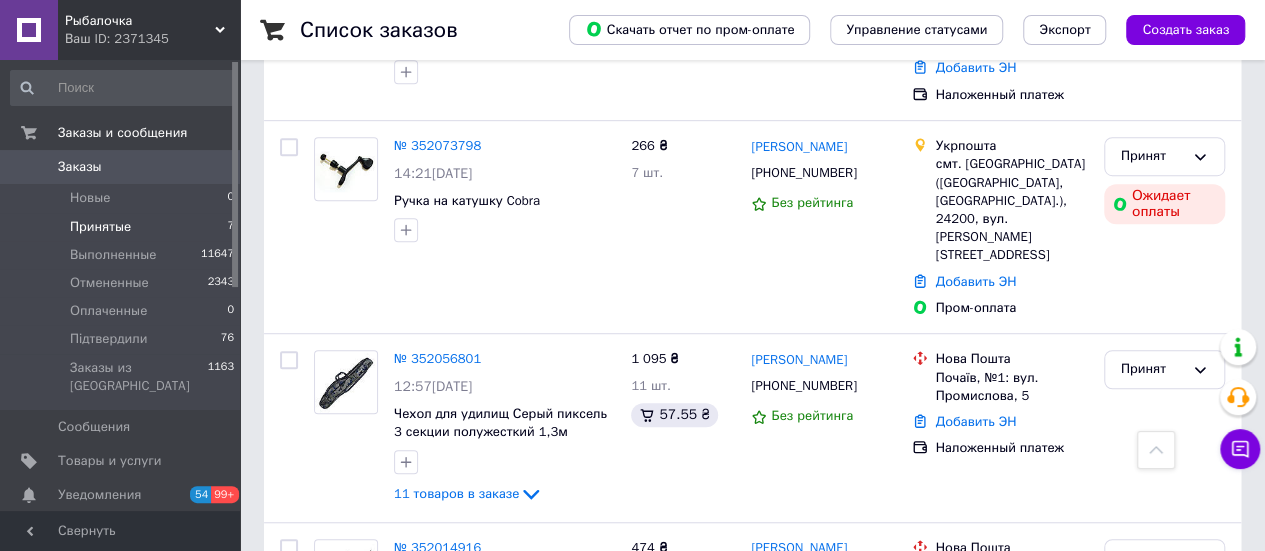 scroll, scrollTop: 426, scrollLeft: 0, axis: vertical 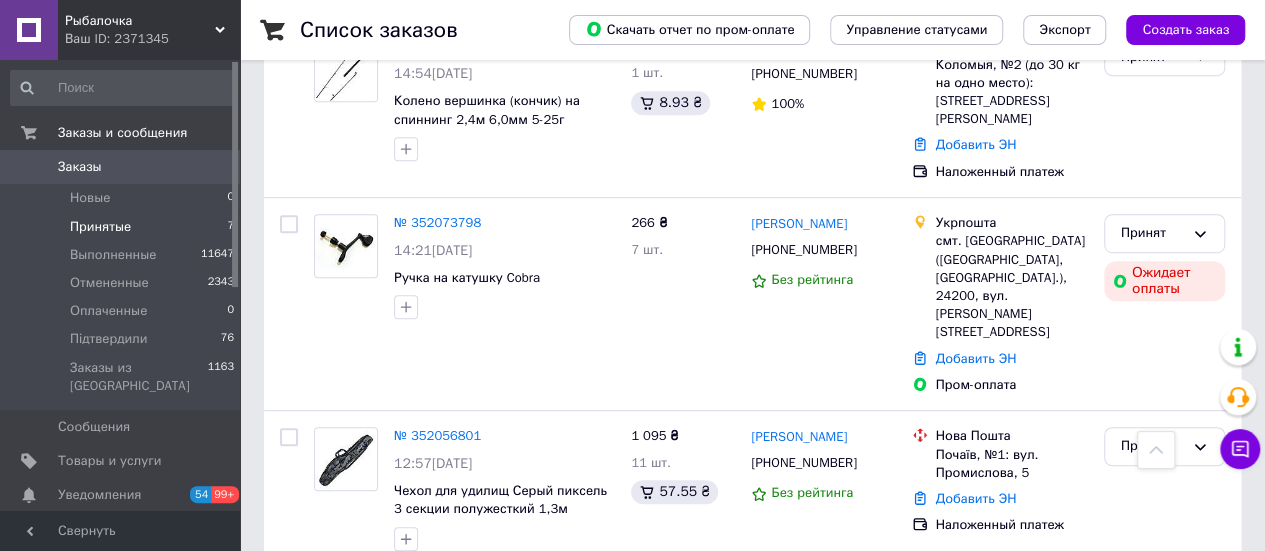 click on "Заказы" at bounding box center (121, 167) 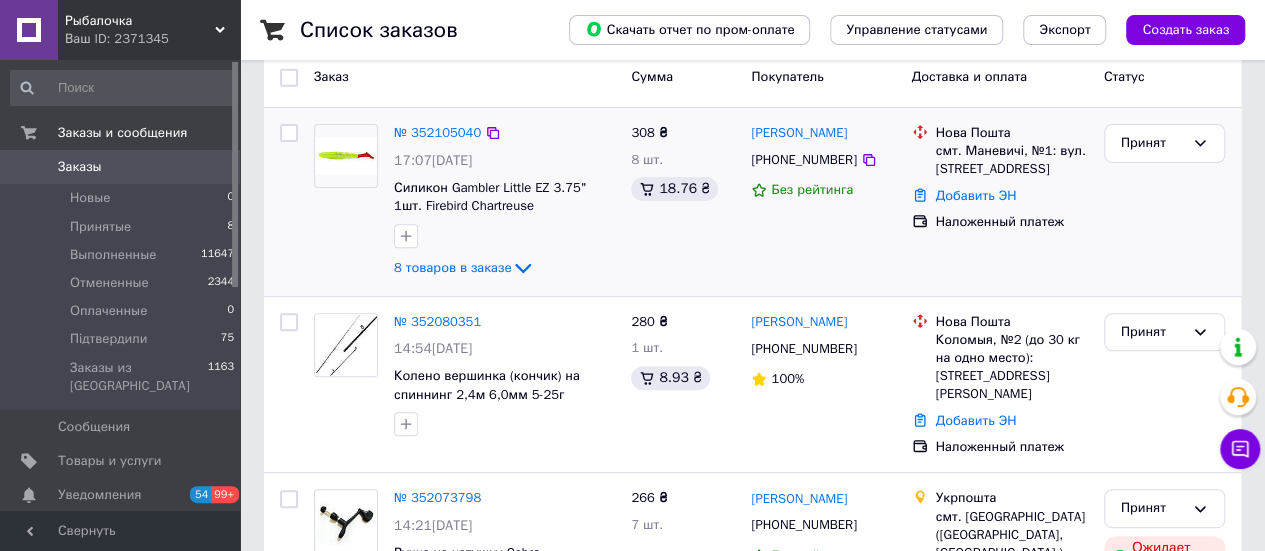 scroll, scrollTop: 300, scrollLeft: 0, axis: vertical 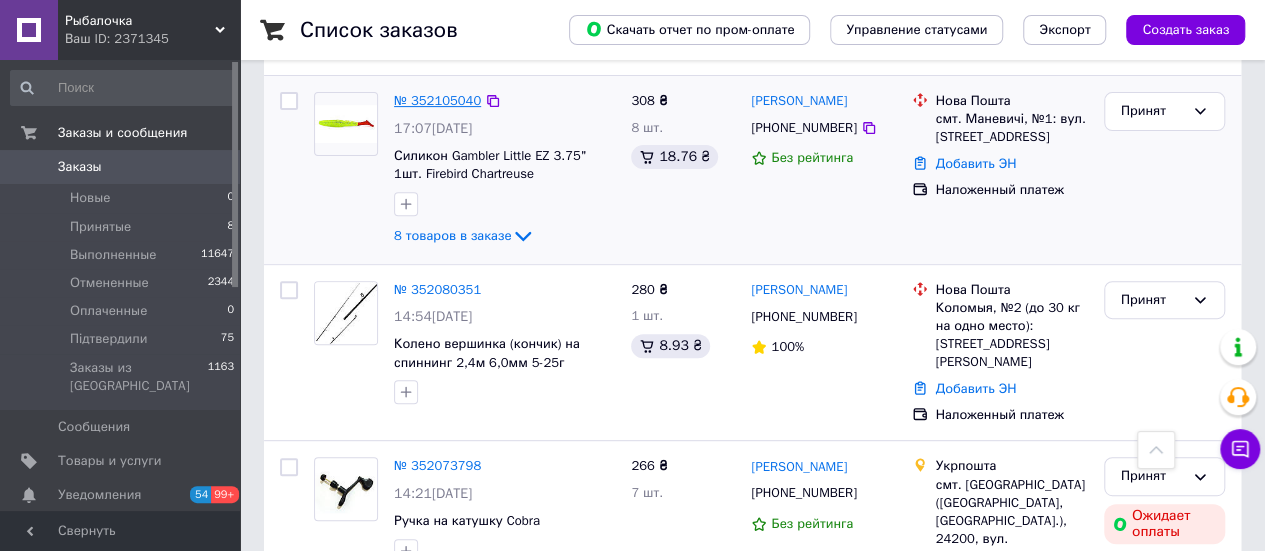 click on "№ 352105040" at bounding box center (437, 100) 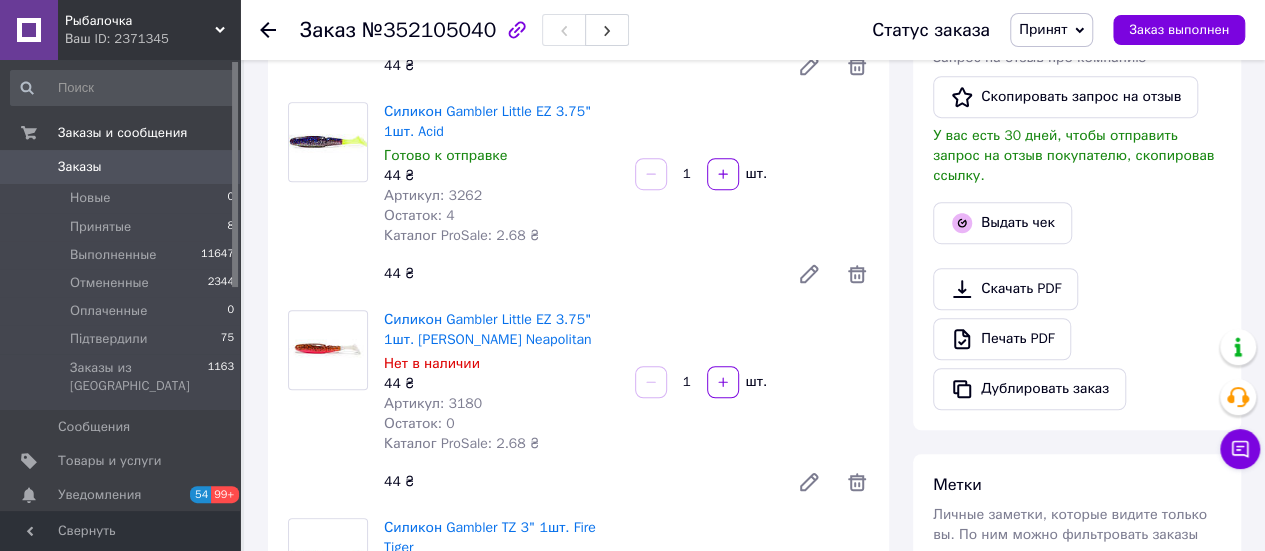 scroll, scrollTop: 300, scrollLeft: 0, axis: vertical 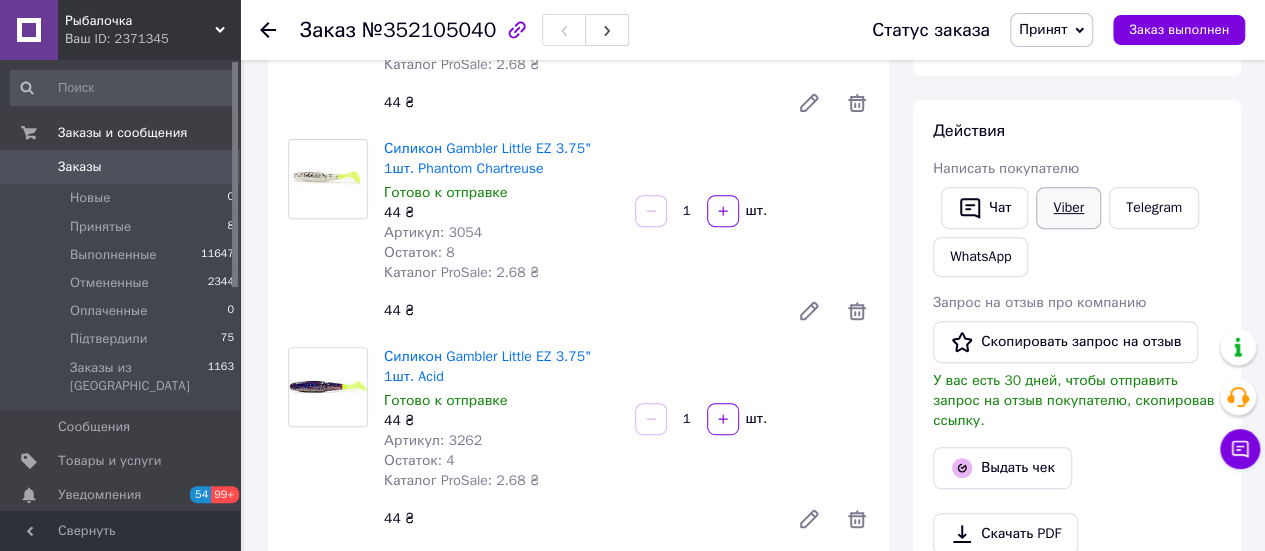 click on "Viber" at bounding box center (1068, 208) 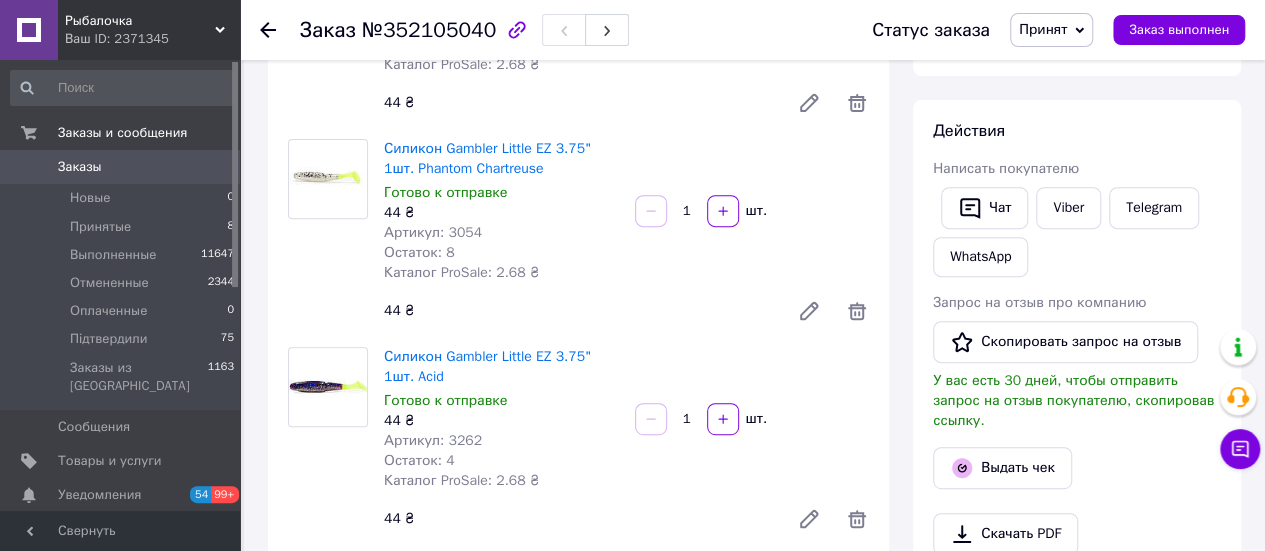 drag, startPoint x: 1255, startPoint y: 225, endPoint x: 1238, endPoint y: 225, distance: 17 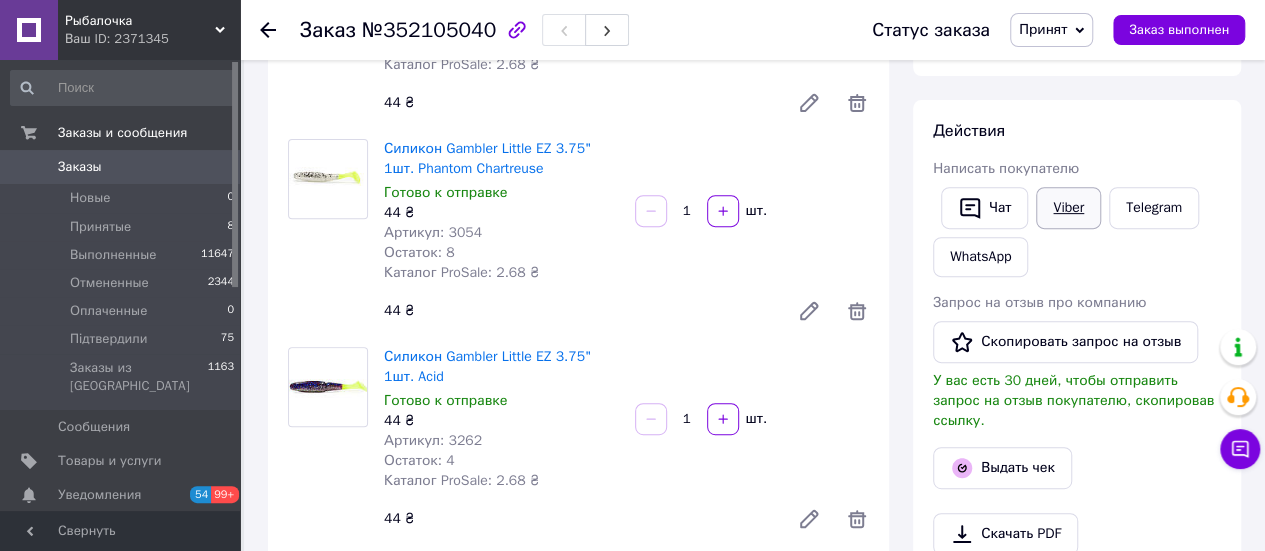 click on "Viber" at bounding box center (1068, 208) 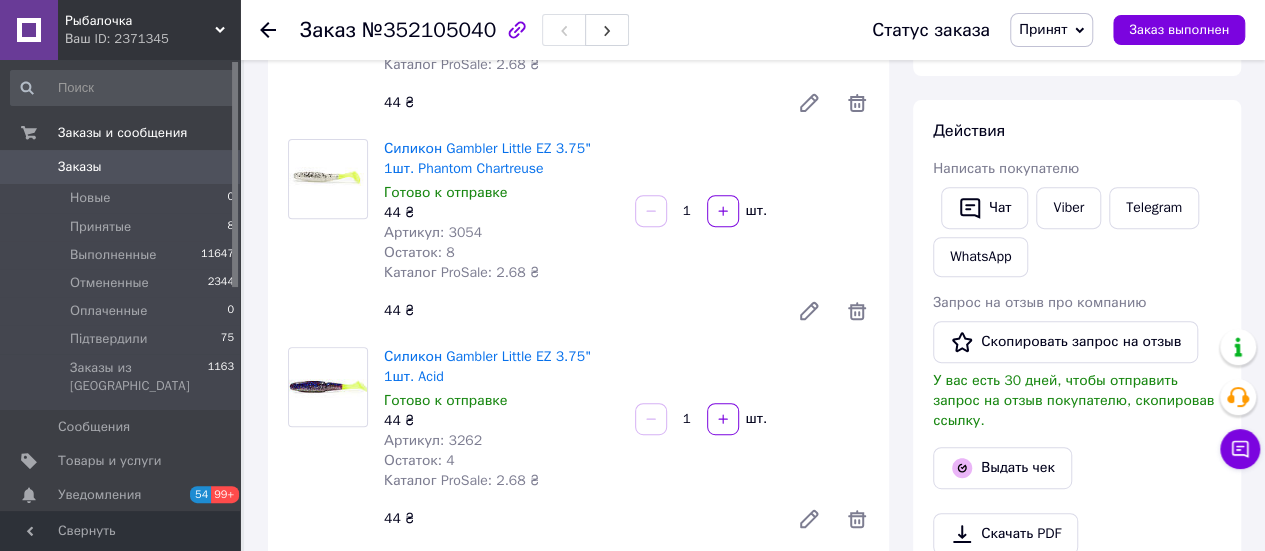 click on "Итого 8 товаров 308 ₴ Доставка Необходимо уточнить Скидка Добавить Всего к оплате 308 ₴ Комиссия за заказ 18.76 ₴ Действия Написать покупателю   Чат Viber Telegram WhatsApp Запрос на отзыв про компанию   Скопировать запрос на отзыв У вас есть 30 дней, чтобы отправить запрос на отзыв покупателю, скопировав ссылку.   Выдать чек   Скачать PDF   Печать PDF   Дублировать заказ Метки Личные заметки, которые видите только вы. По ним можно фильтровать заказы Примечания Осталось 300 символов Очистить Сохранить" at bounding box center [1077, 1207] 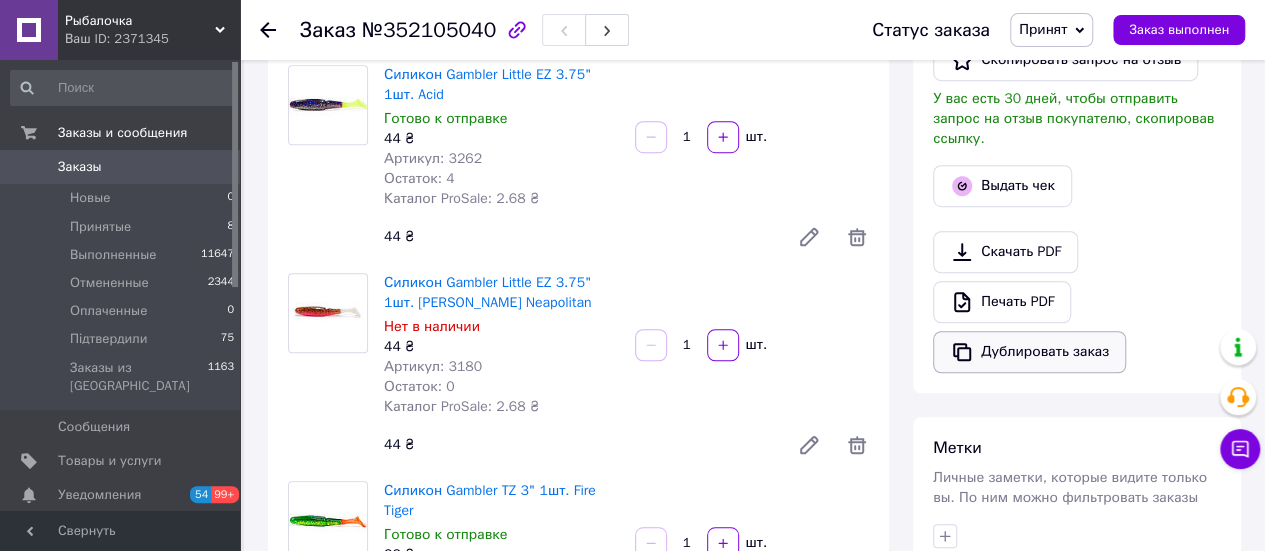 scroll, scrollTop: 400, scrollLeft: 0, axis: vertical 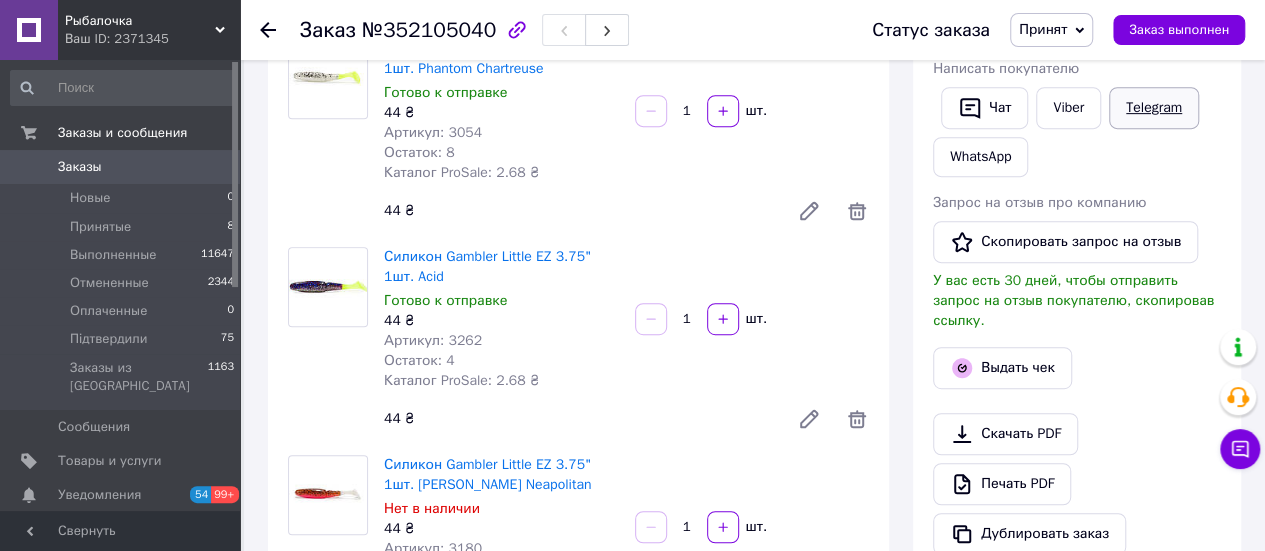 click on "Telegram" at bounding box center [1154, 108] 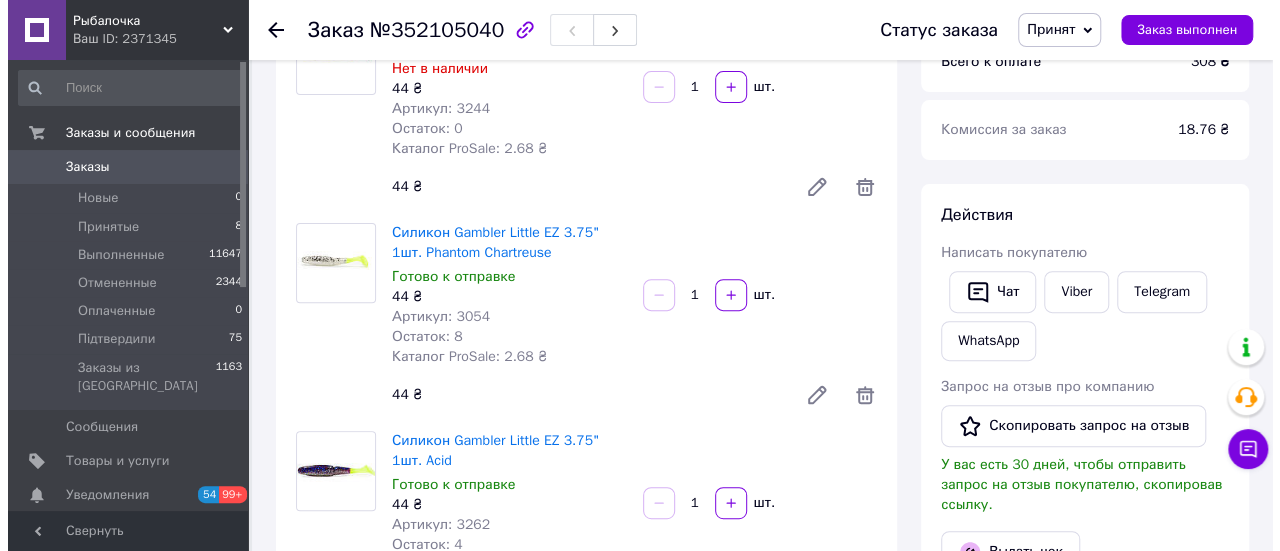 scroll, scrollTop: 100, scrollLeft: 0, axis: vertical 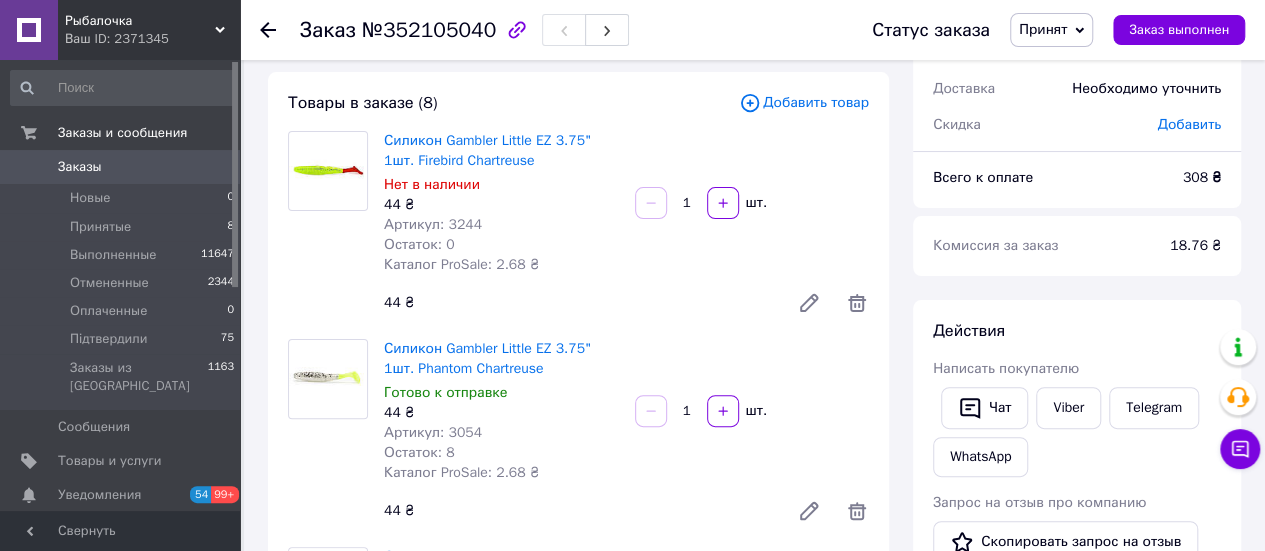 click on "Принят" at bounding box center [1043, 29] 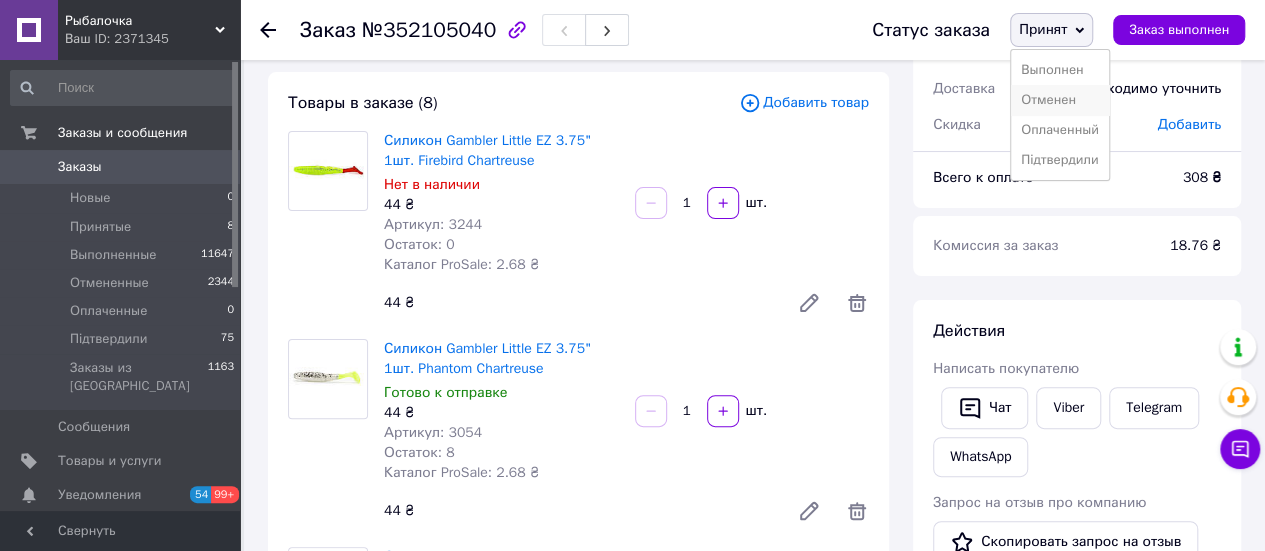 click on "Отменен" at bounding box center [1060, 100] 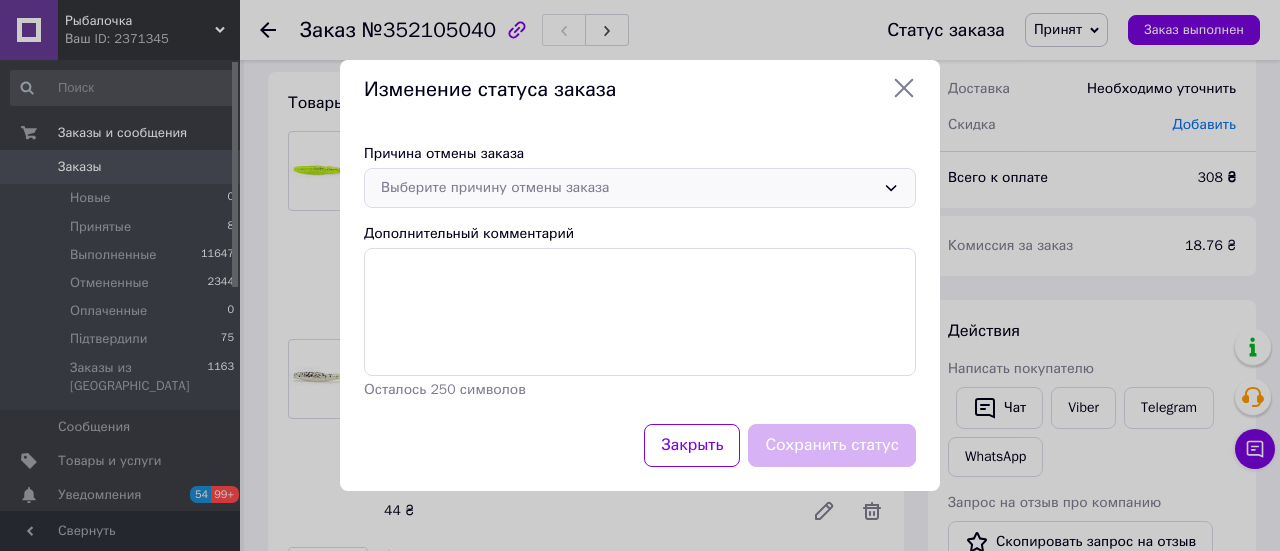 click on "Выберите причину отмены заказа" at bounding box center [628, 188] 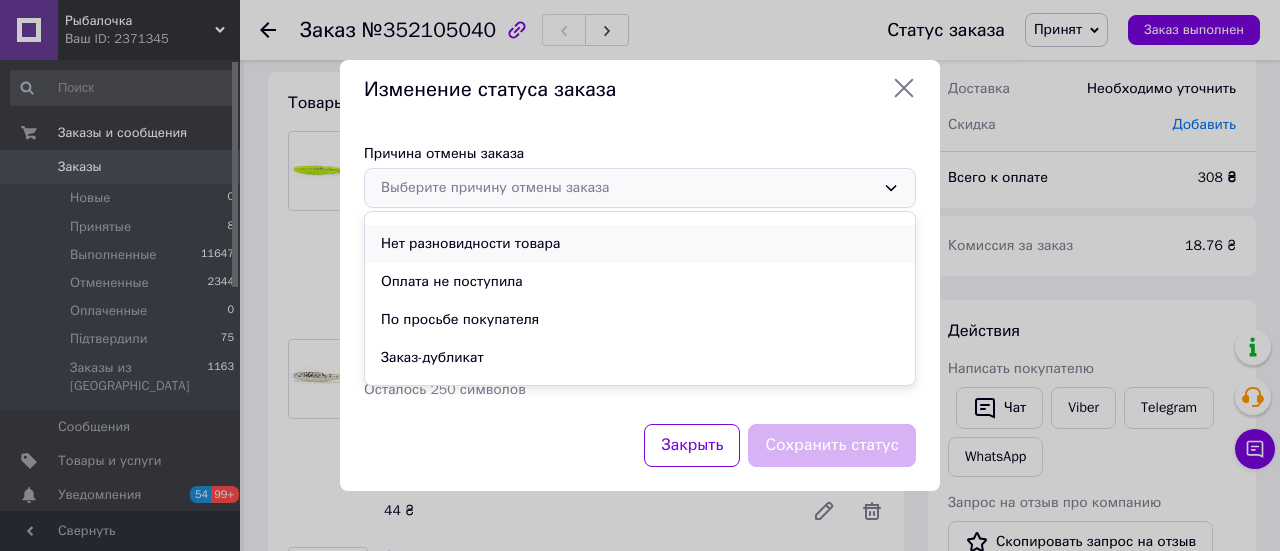 scroll, scrollTop: 93, scrollLeft: 0, axis: vertical 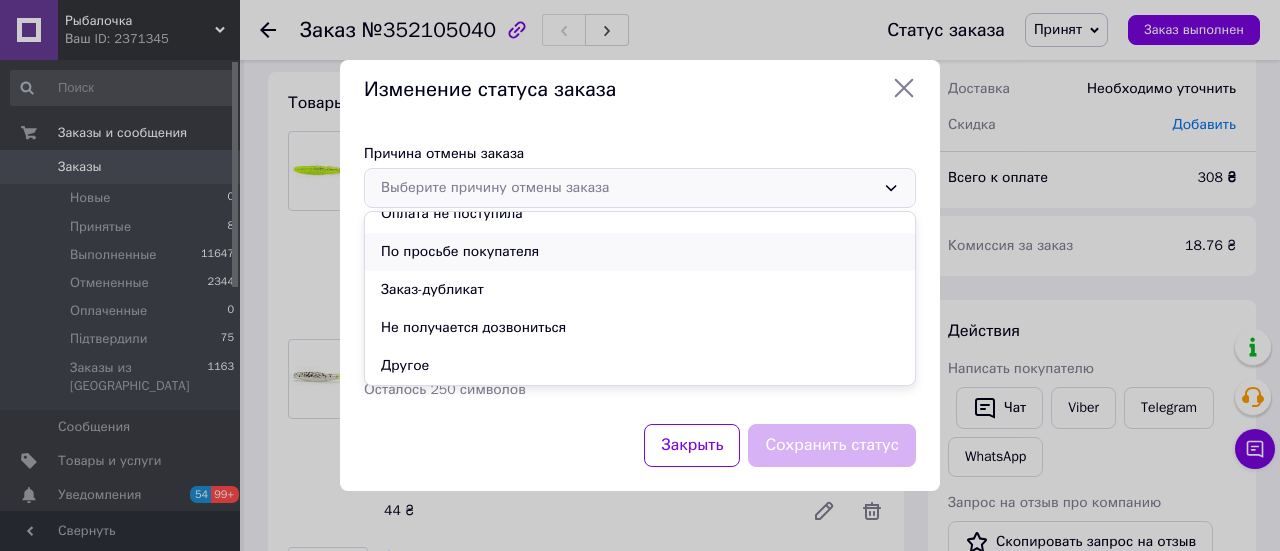 click on "По просьбе покупателя" at bounding box center (640, 252) 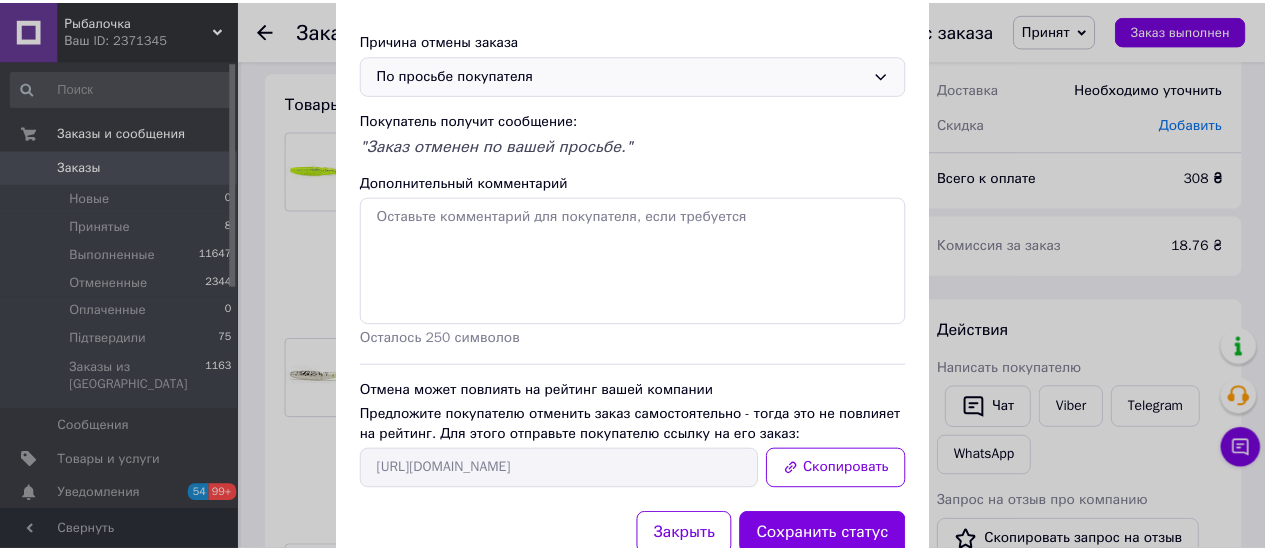 scroll, scrollTop: 153, scrollLeft: 0, axis: vertical 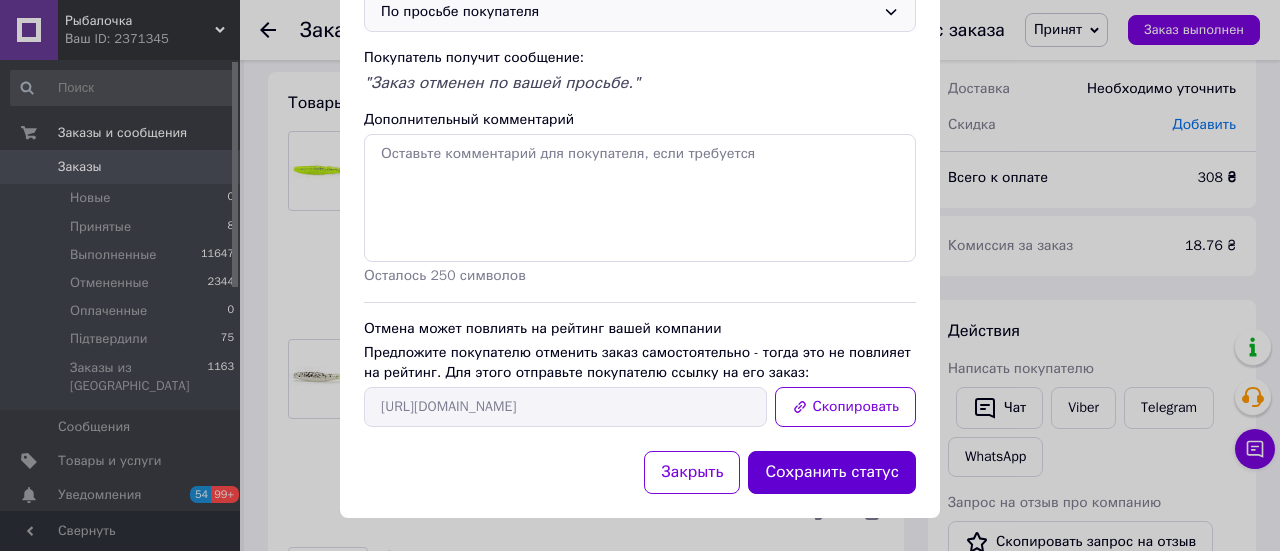 click on "Сохранить статус" at bounding box center (832, 472) 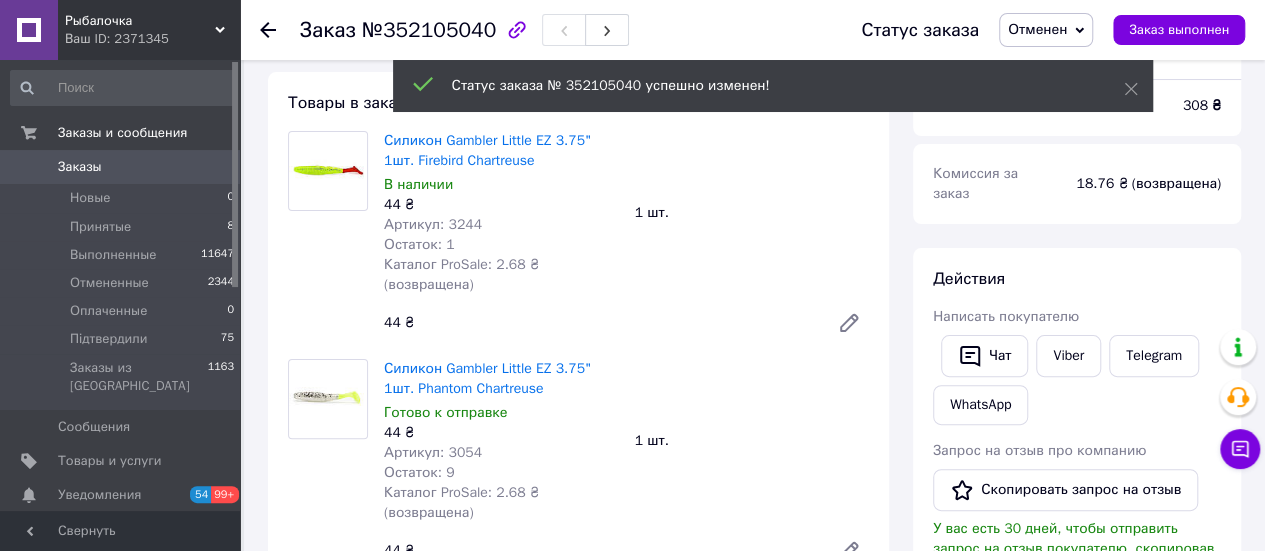 scroll, scrollTop: 0, scrollLeft: 0, axis: both 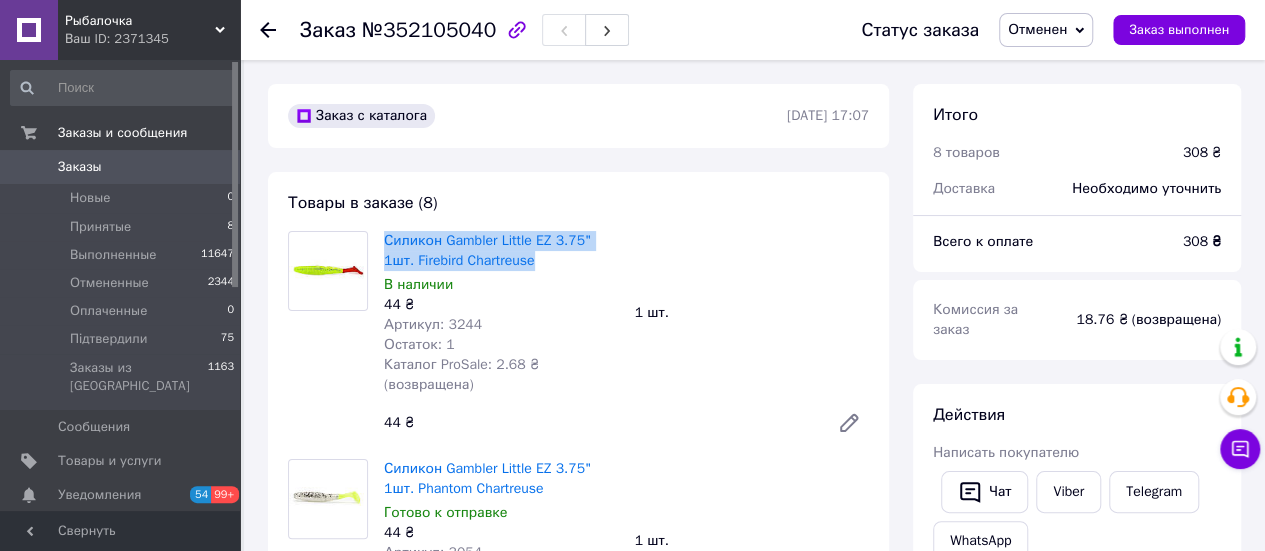 drag, startPoint x: 382, startPoint y: 237, endPoint x: 502, endPoint y: 261, distance: 122.376465 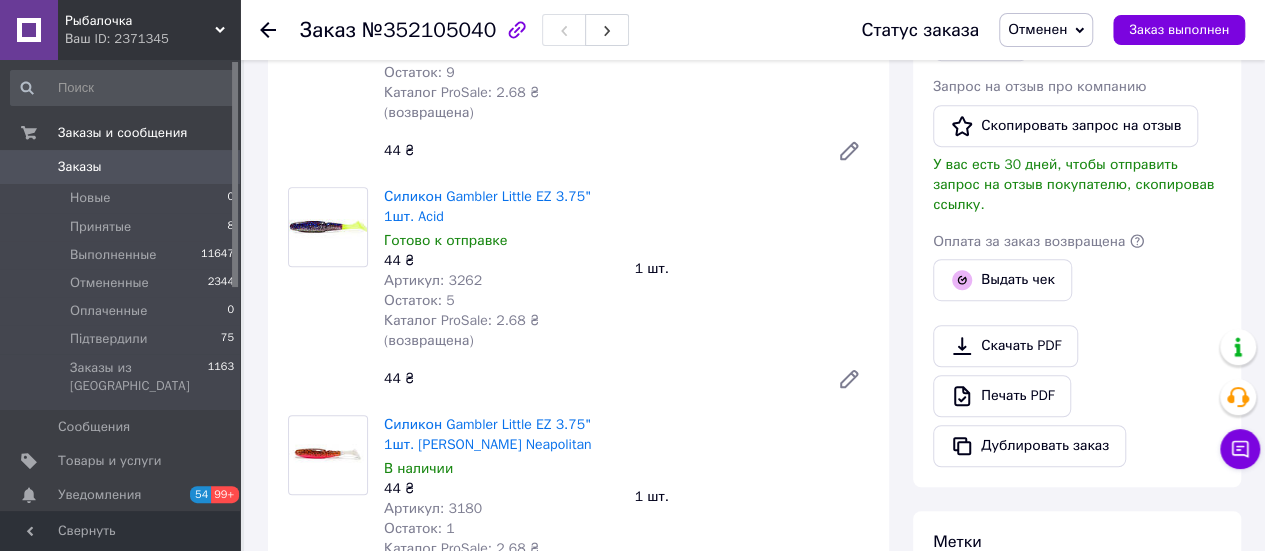 scroll, scrollTop: 600, scrollLeft: 0, axis: vertical 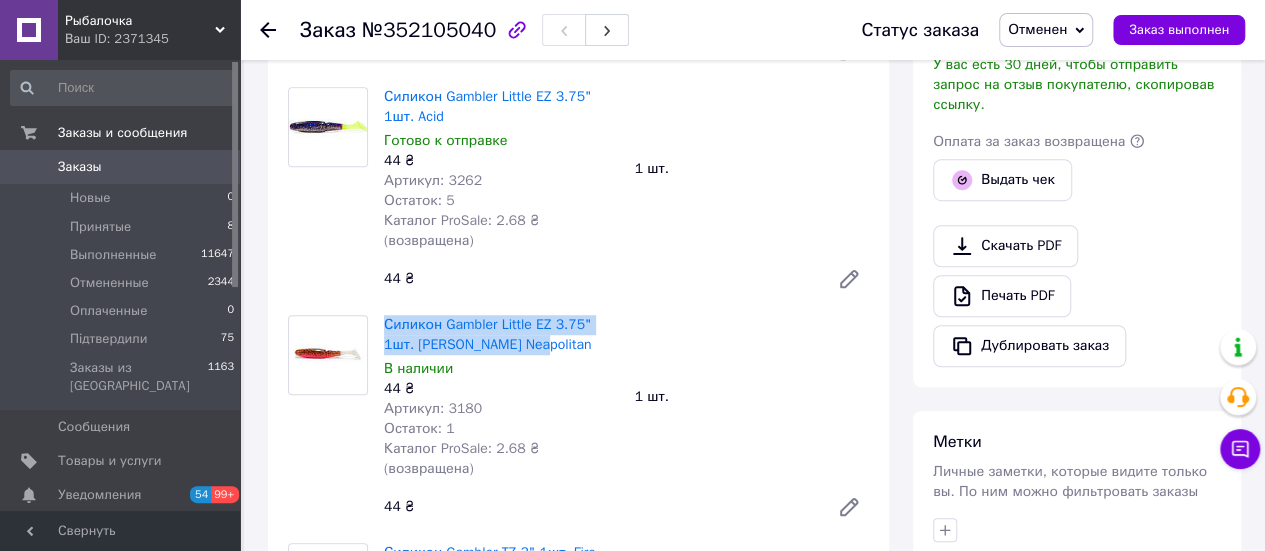 drag, startPoint x: 381, startPoint y: 260, endPoint x: 501, endPoint y: 277, distance: 121.19818 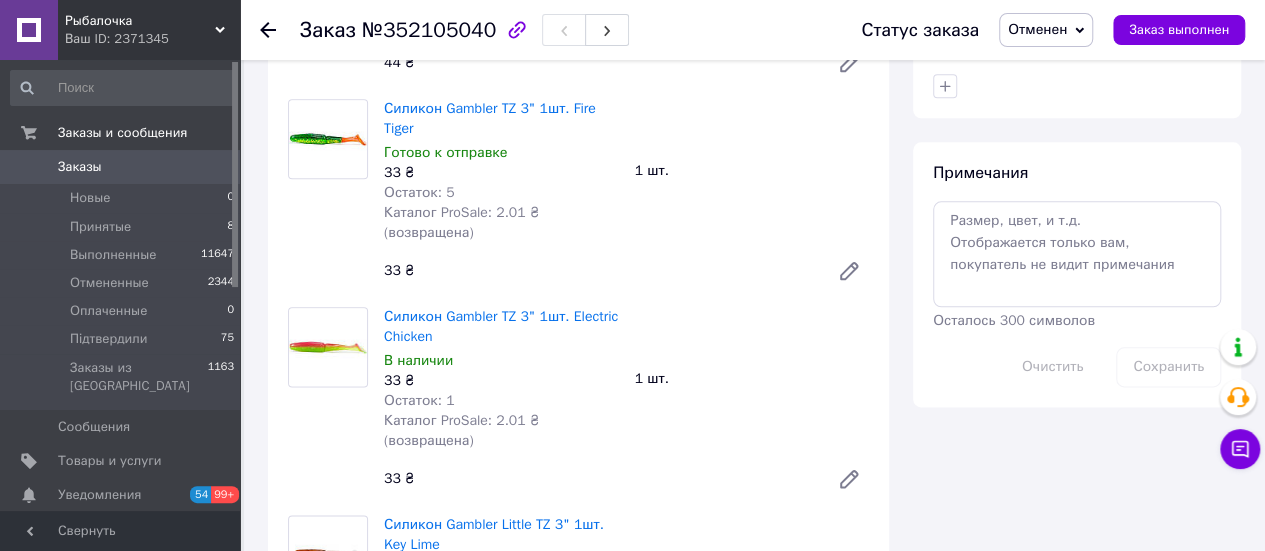 scroll, scrollTop: 1100, scrollLeft: 0, axis: vertical 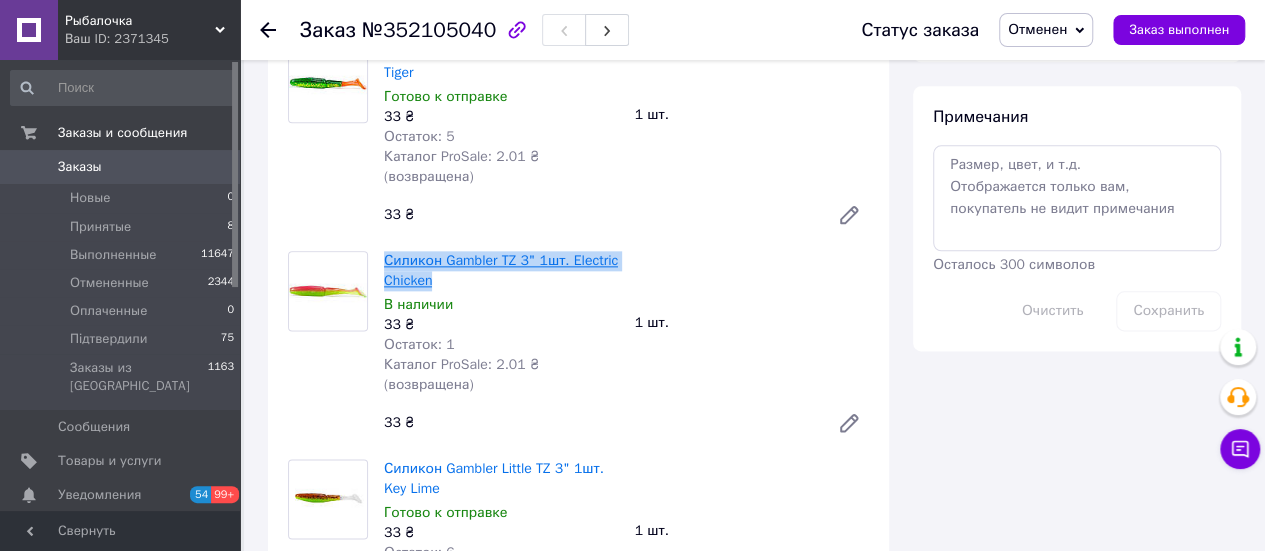 drag, startPoint x: 380, startPoint y: 160, endPoint x: 431, endPoint y: 179, distance: 54.42426 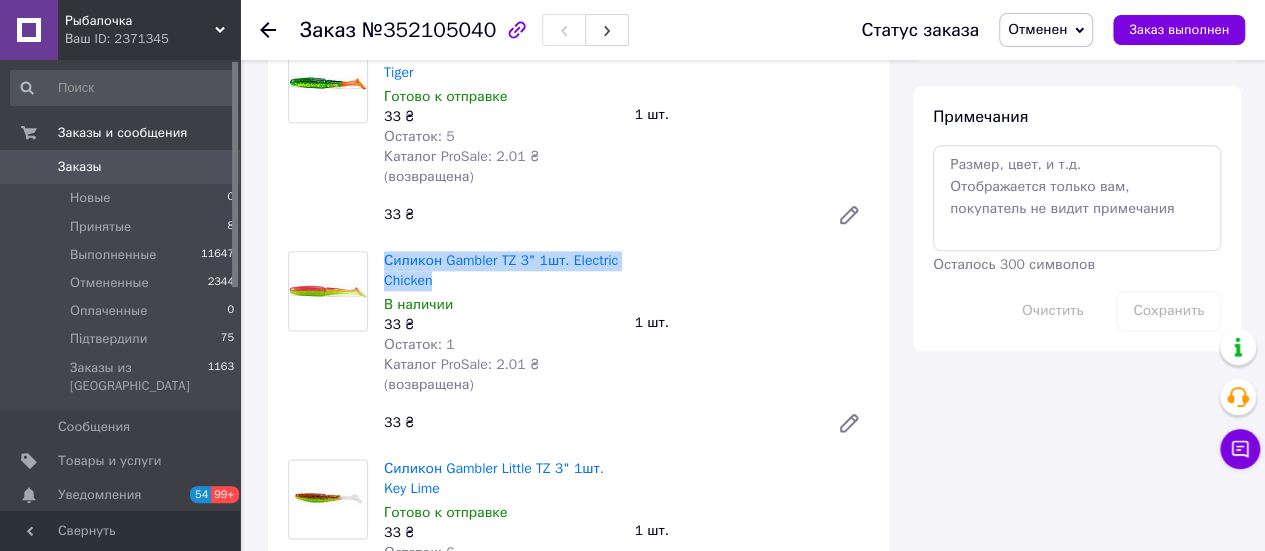 copy on "Силикон Gambler TZ 3" 1шт. Electric Chicken" 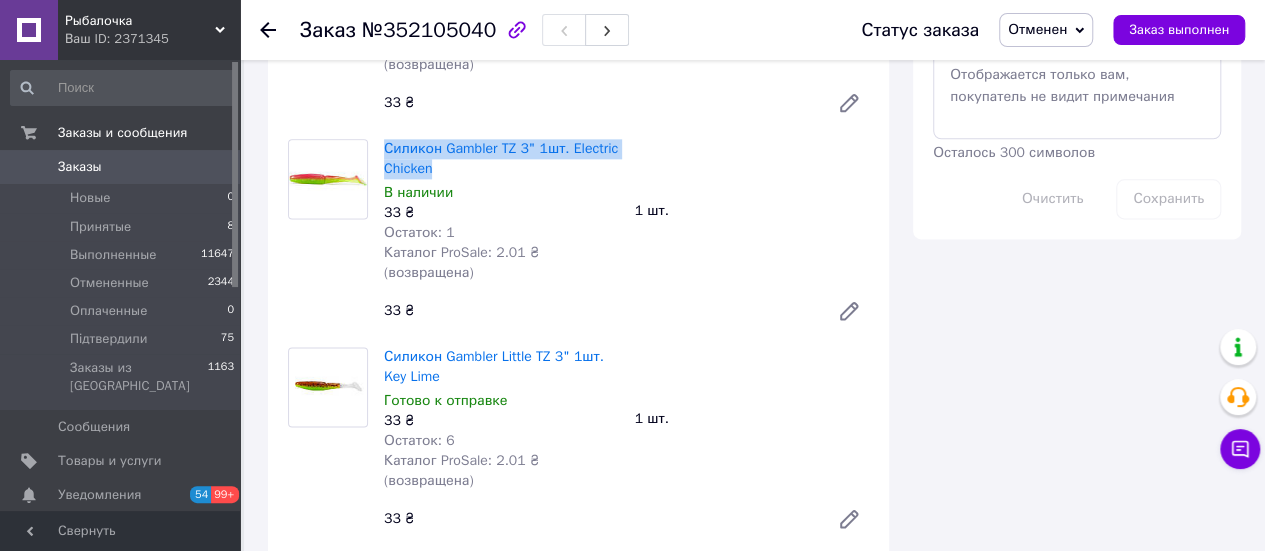 scroll, scrollTop: 1200, scrollLeft: 0, axis: vertical 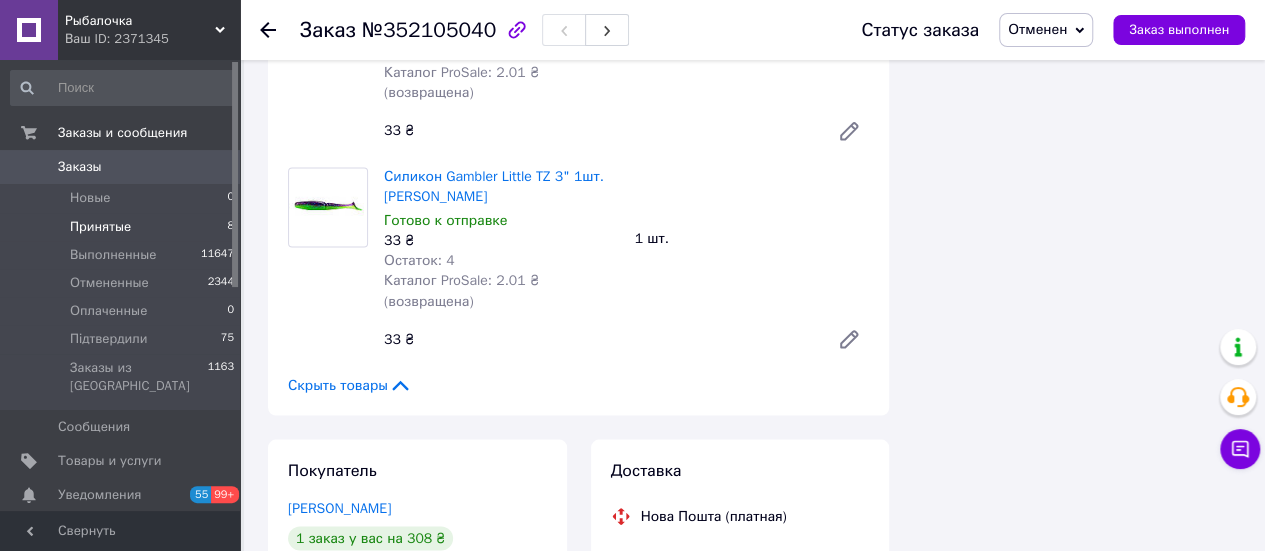 click on "Принятые" at bounding box center (100, 227) 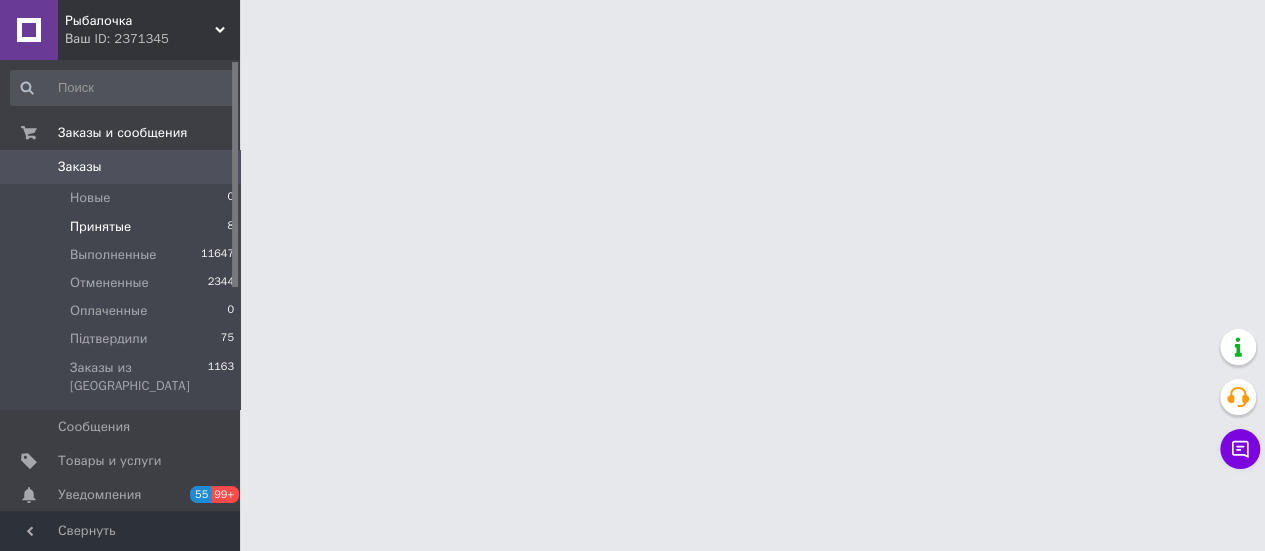 scroll, scrollTop: 0, scrollLeft: 0, axis: both 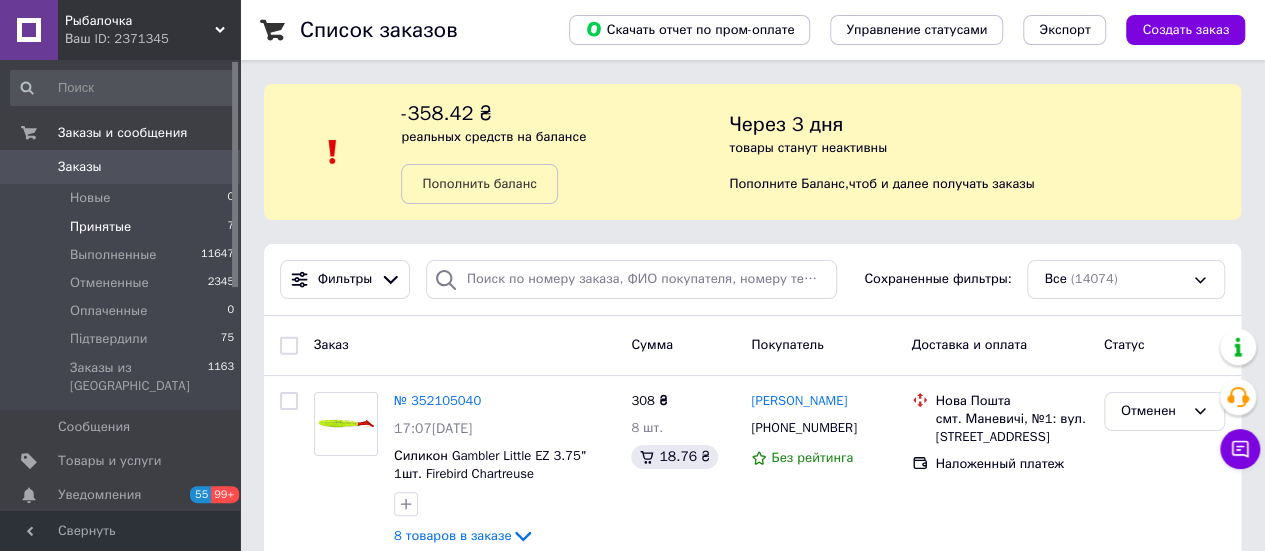 click on "Принятые" at bounding box center (100, 227) 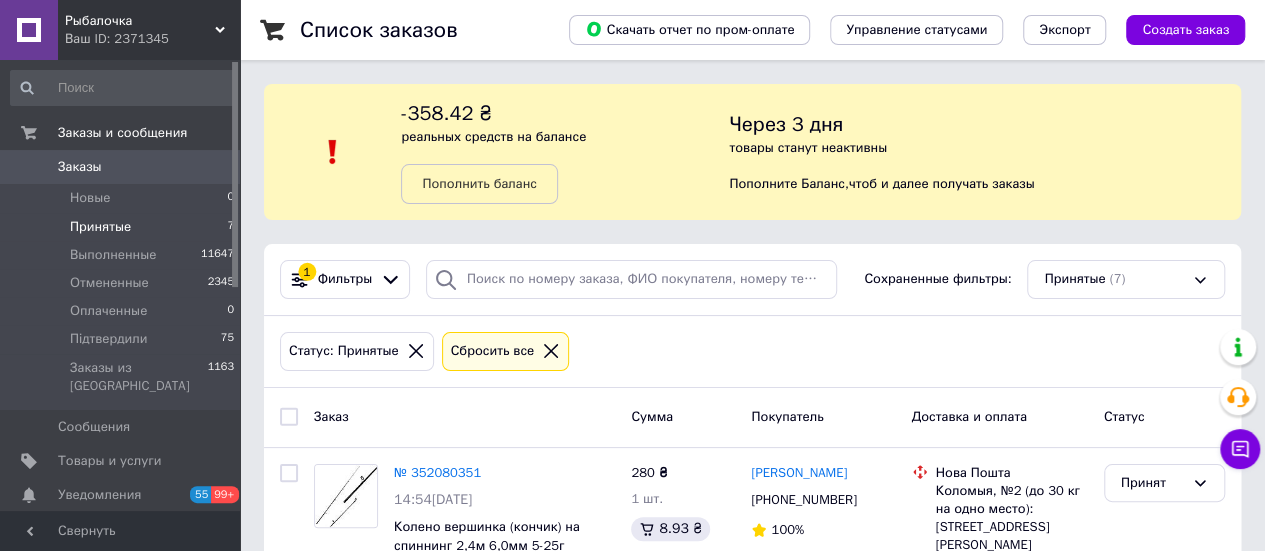 click on "Статус: Принятые Сбросить все" at bounding box center (752, 351) 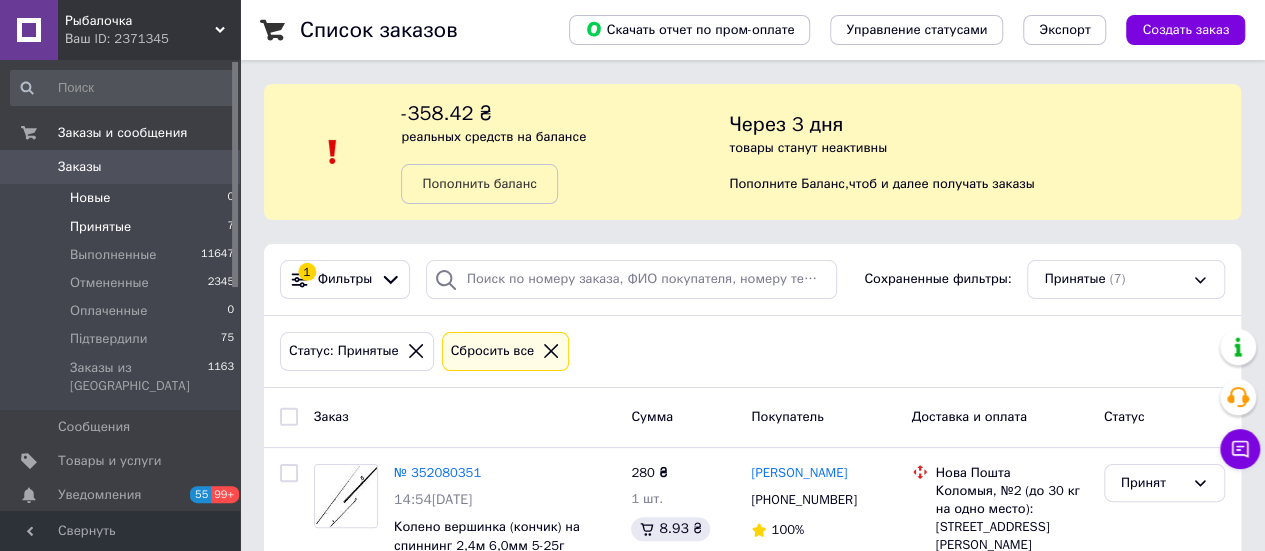 click on "Новые 0" at bounding box center (123, 198) 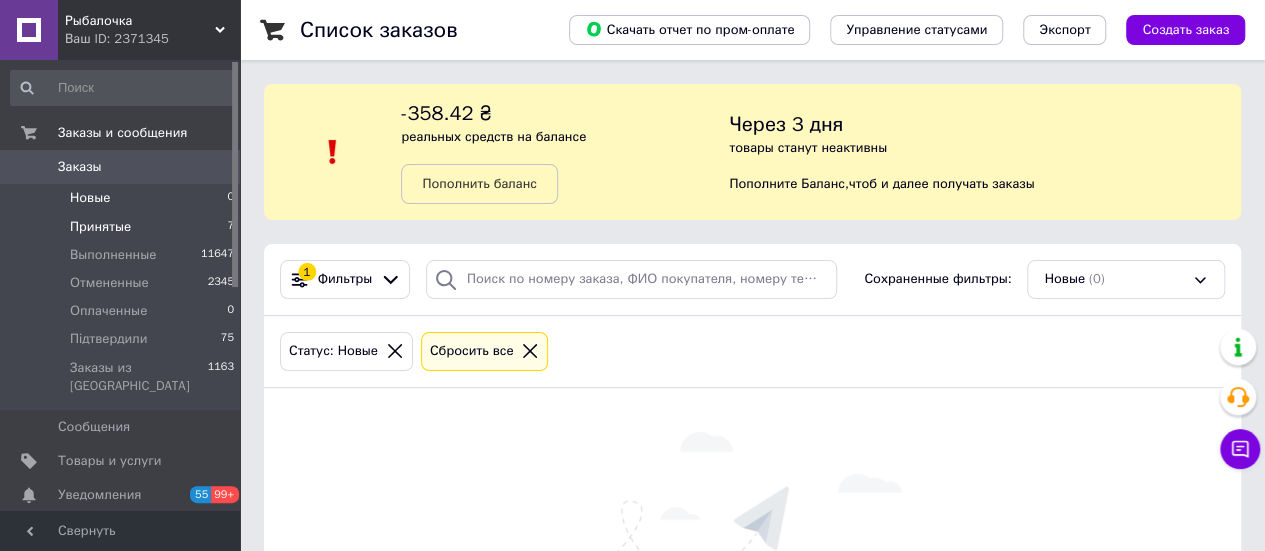 click on "Принятые" at bounding box center (100, 227) 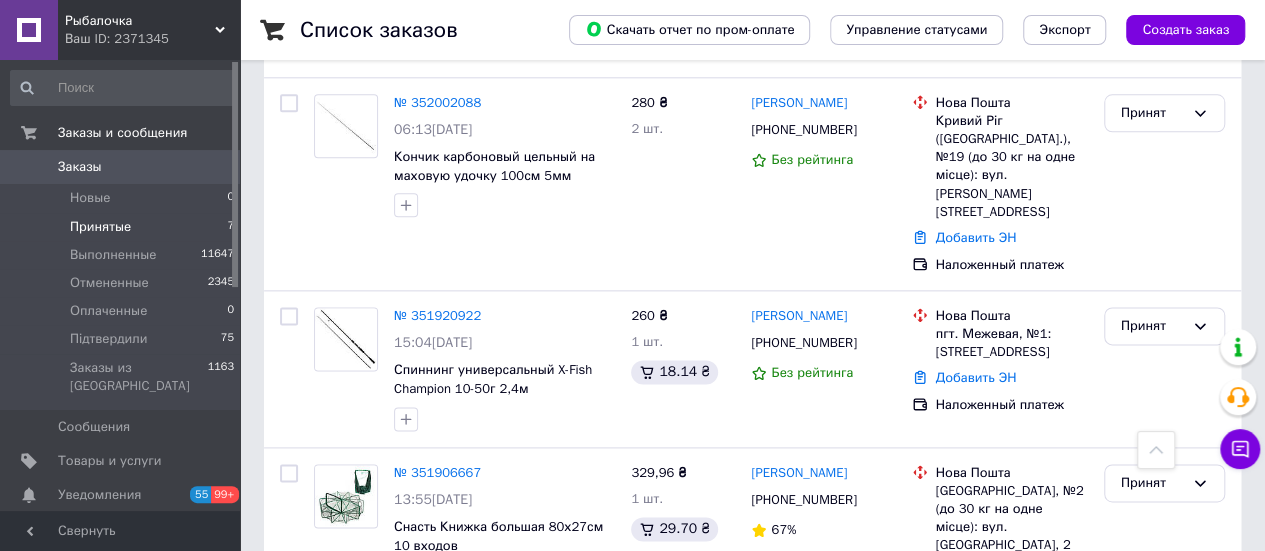 scroll, scrollTop: 1126, scrollLeft: 0, axis: vertical 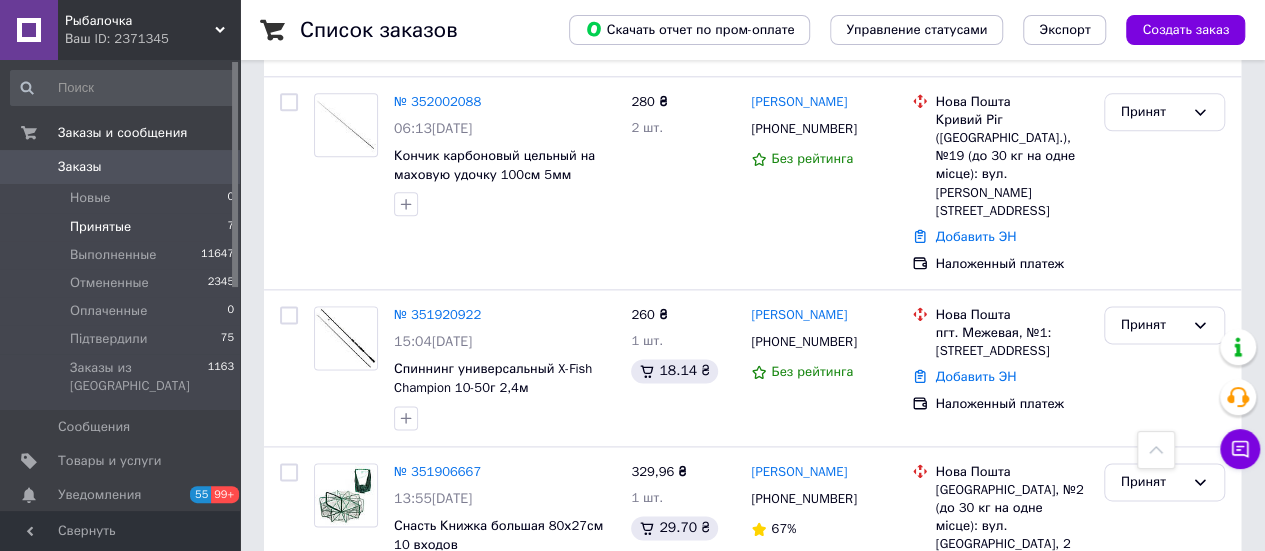 click on "Список заказов   Скачать отчет по пром-оплате Управление статусами Экспорт Создать заказ -358.42 ₴ реальных средств на балансе Пополнить баланс Через 3 дня товары станут неактивны Пополните Баланс ,  чтоб и далее получать заказы 1 Фильтры Сохраненные фильтры: Принятые (7) Статус: Принятые Сбросить все Заказ Сумма Покупатель Доставка и оплата Статус № 352080351 14:54[DATE] Колено вершинка (кончик) на спиннинг 2,4м 6,0мм 5-25г 280 ₴ 1 шт. 8.93 ₴ [PERSON_NAME] [PHONE_NUMBER] 100% Нова Пошта Коломыя, №2 (до 30 кг на одно место): [STREET_ADDRESS][PERSON_NAME] Добавить ЭН Наложенный платеж Принят 266 ₴" at bounding box center (752, -240) 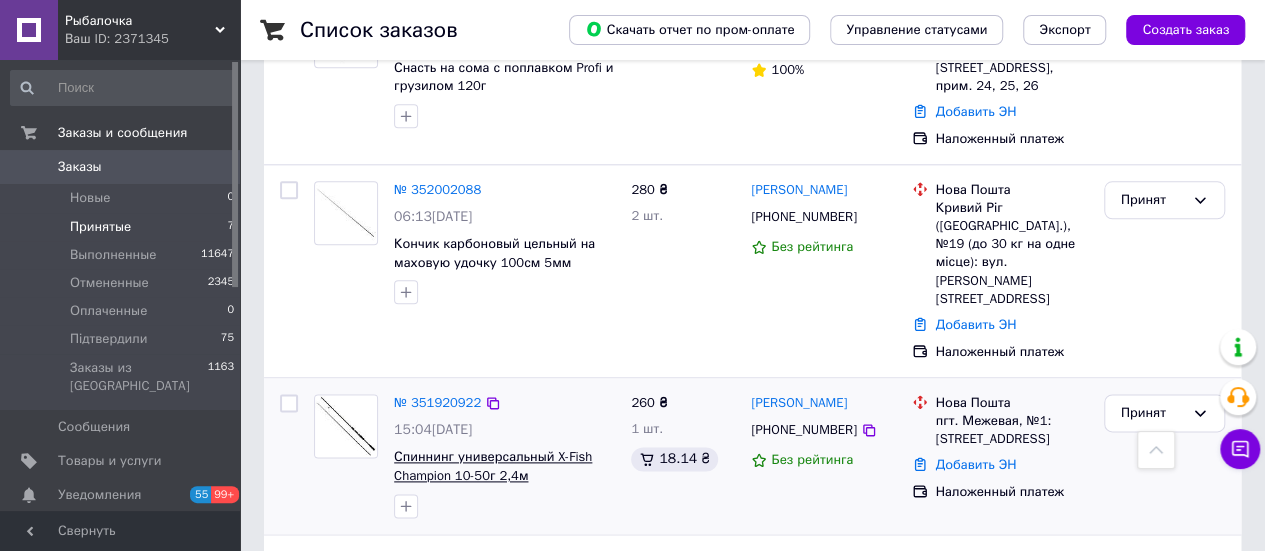 scroll, scrollTop: 926, scrollLeft: 0, axis: vertical 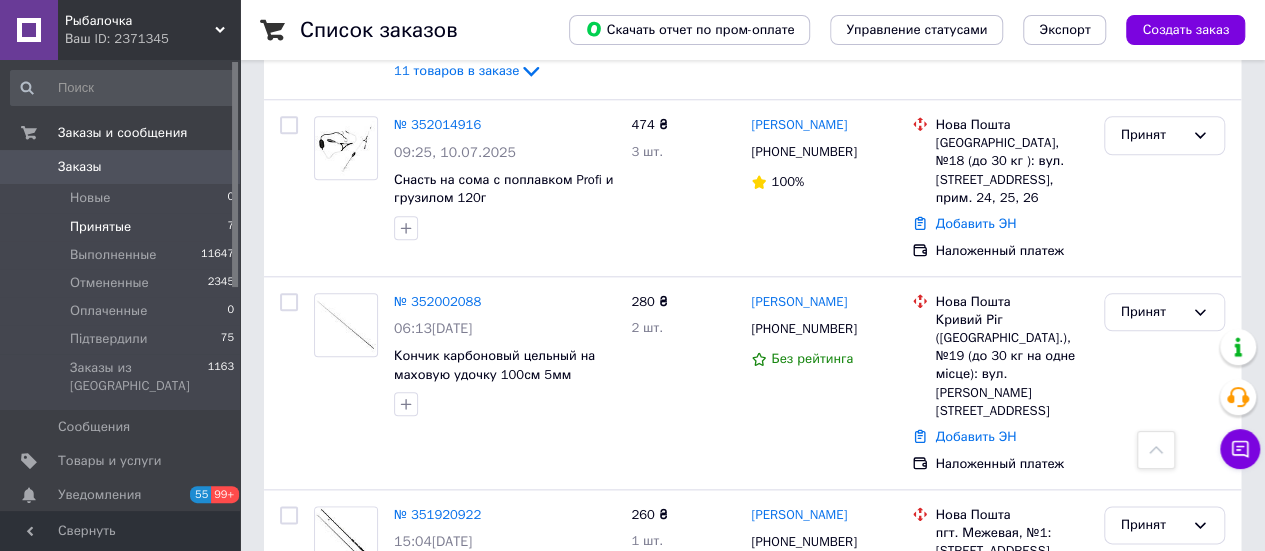 click on "Список заказов   Скачать отчет по пром-оплате Управление статусами Экспорт Создать заказ -358.42 ₴ реальных средств на балансе Пополнить баланс Через 3 дня товары станут неактивны Пополните Баланс ,  чтоб и далее получать заказы 1 Фильтры Сохраненные фильтры: Принятые (7) Статус: Принятые Сбросить все Заказ Сумма Покупатель Доставка и оплата Статус № 352080351 14:54[DATE] Колено вершинка (кончик) на спиннинг 2,4м 6,0мм 5-25г 280 ₴ 1 шт. 8.93 ₴ [PERSON_NAME] [PHONE_NUMBER] 100% Нова Пошта Коломыя, №2 (до 30 кг на одно место): [STREET_ADDRESS][PERSON_NAME] Добавить ЭН Наложенный платеж Принят 266 ₴" at bounding box center (752, -40) 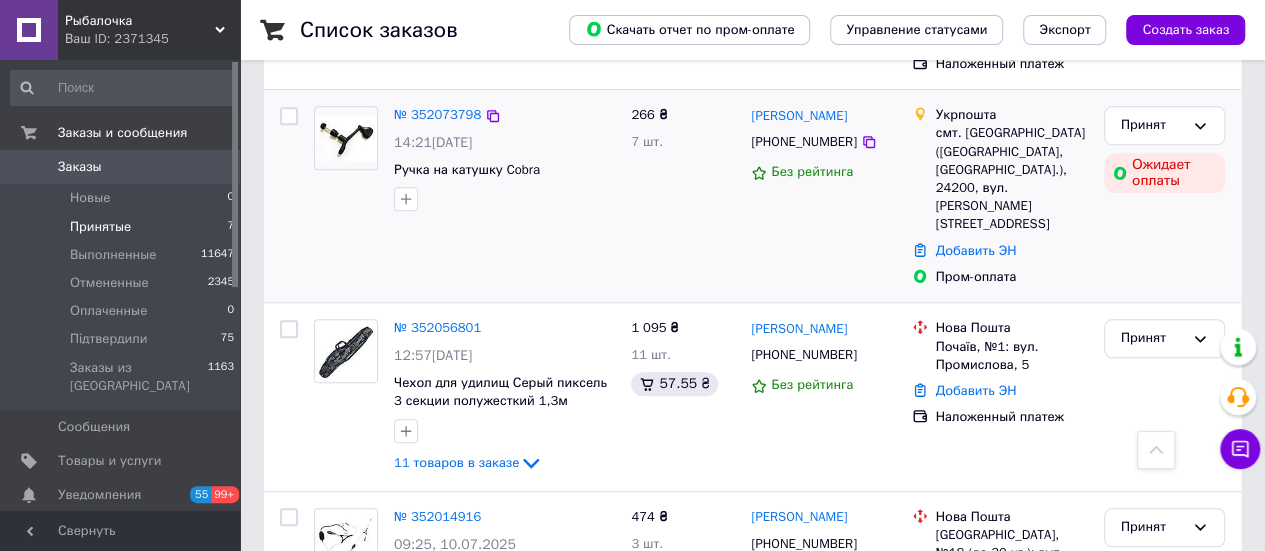 scroll, scrollTop: 426, scrollLeft: 0, axis: vertical 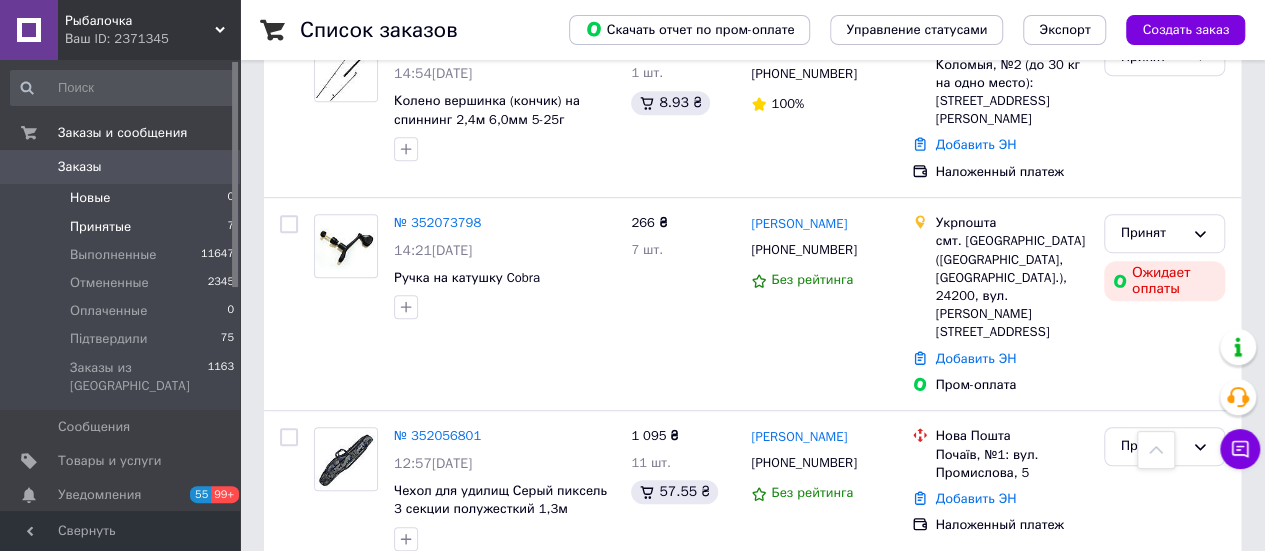click on "Новые 0" at bounding box center (123, 198) 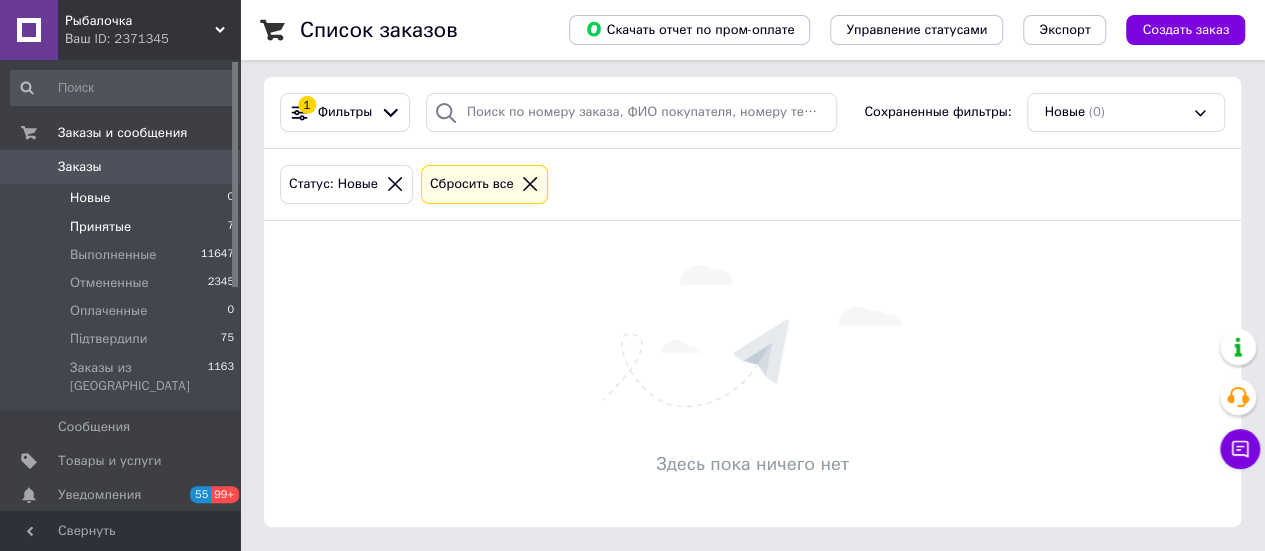 scroll, scrollTop: 0, scrollLeft: 0, axis: both 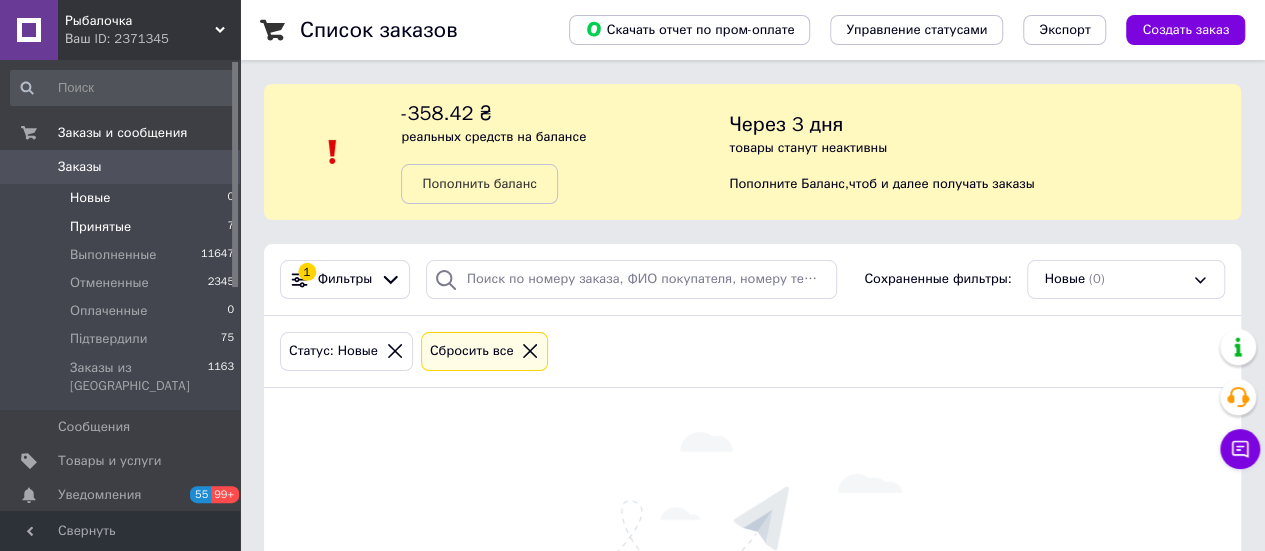 click on "Принятые 7" at bounding box center [123, 227] 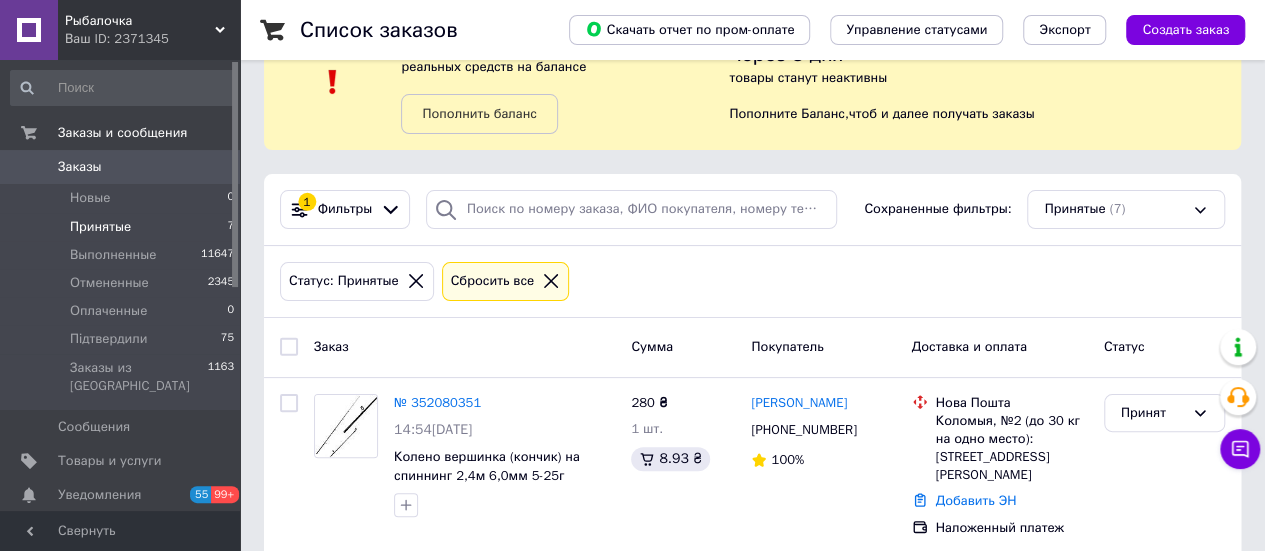 scroll, scrollTop: 100, scrollLeft: 0, axis: vertical 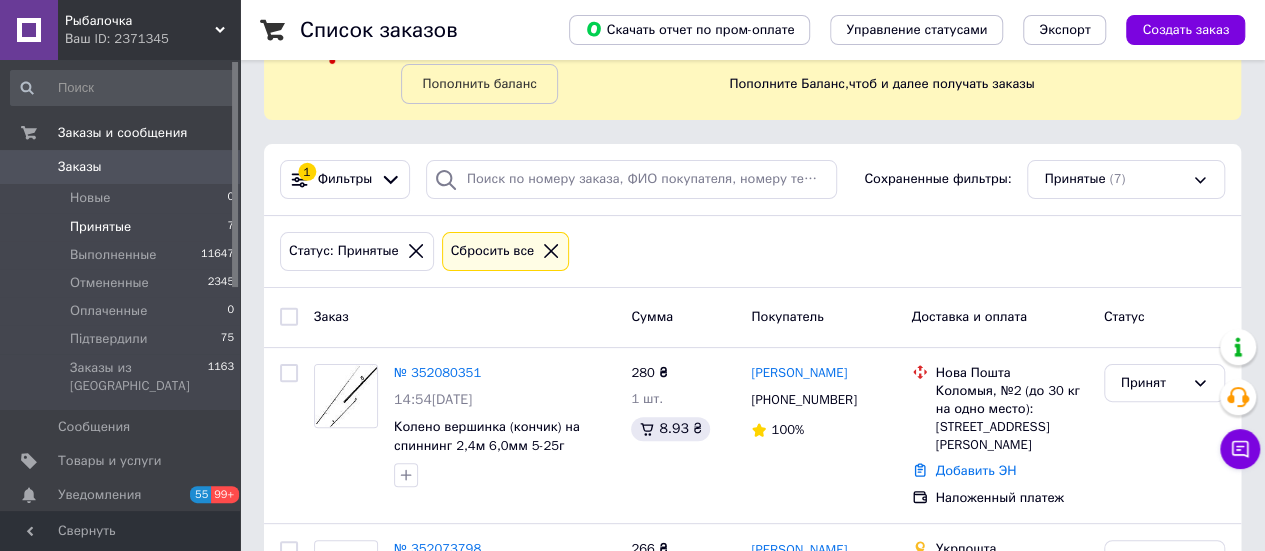 click on "Статус: Принятые Сбросить все" at bounding box center (752, 251) 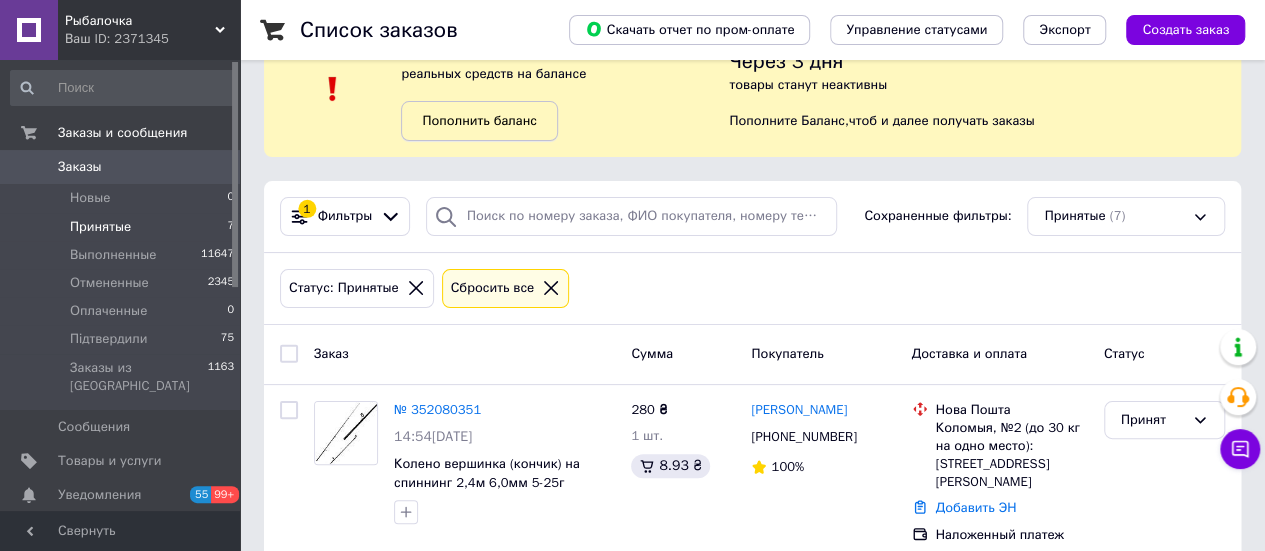 scroll, scrollTop: 400, scrollLeft: 0, axis: vertical 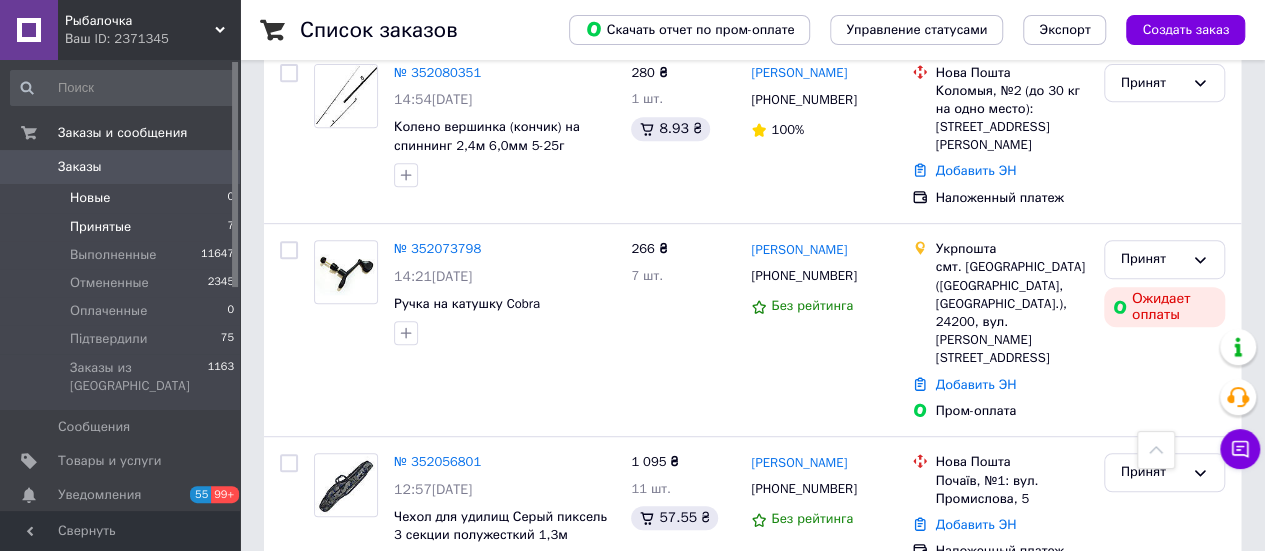 click on "Новые 0" at bounding box center (123, 198) 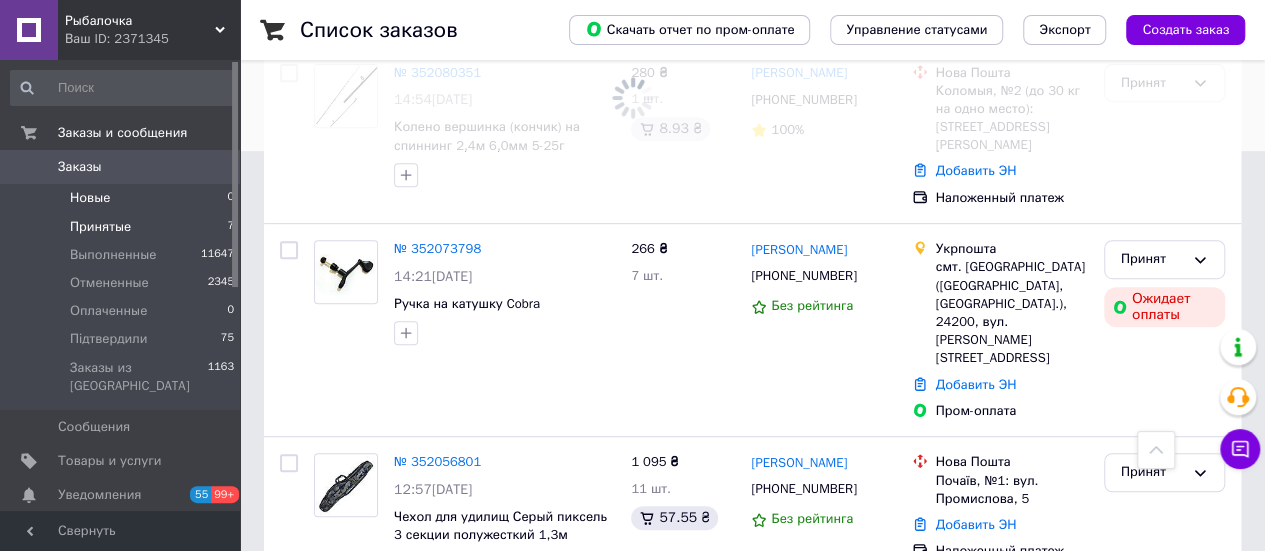 scroll, scrollTop: 0, scrollLeft: 0, axis: both 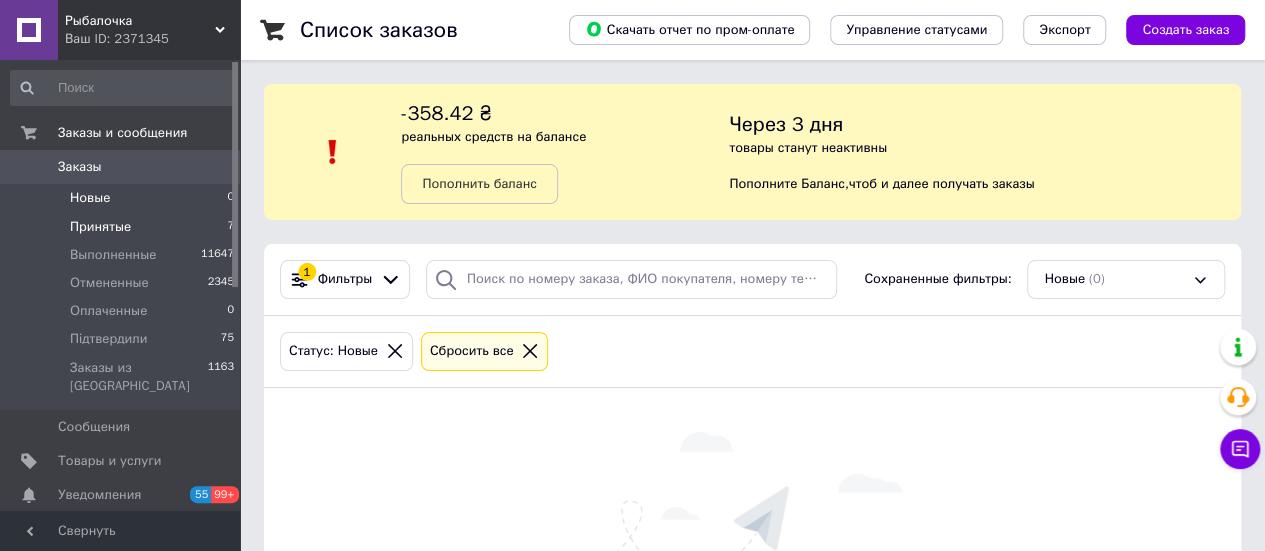 click on "Принятые" at bounding box center (100, 227) 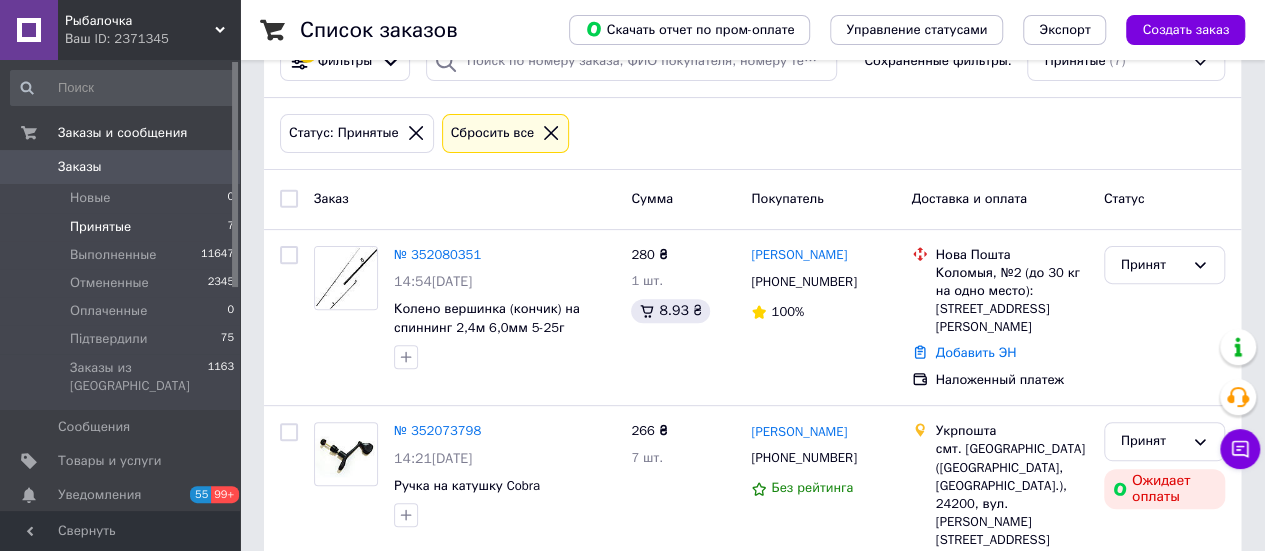 scroll, scrollTop: 300, scrollLeft: 0, axis: vertical 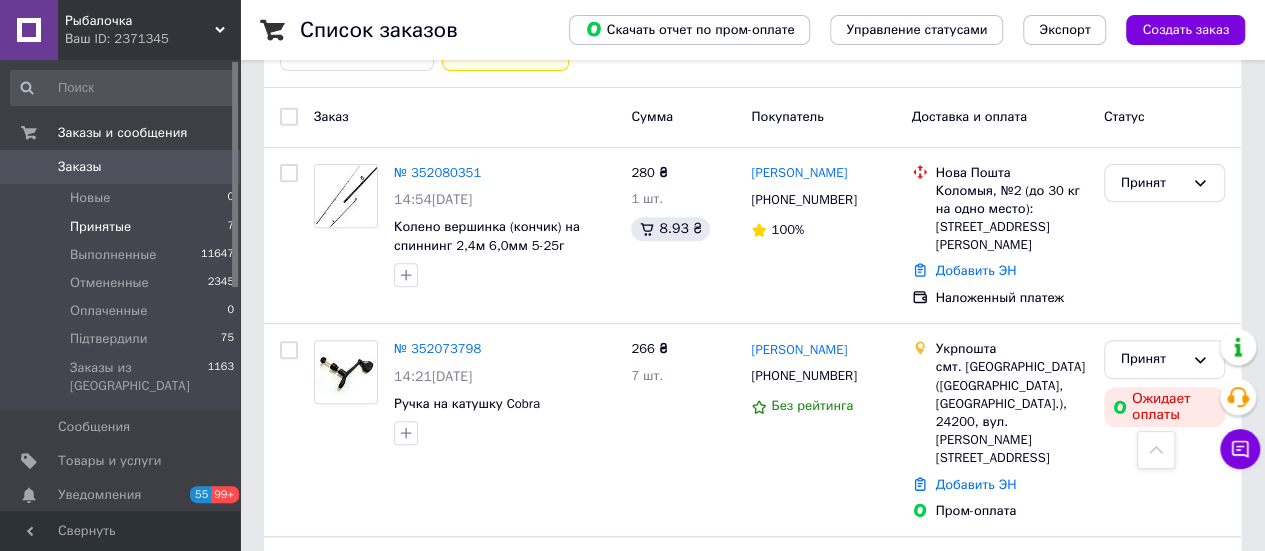 click on "Список заказов   Скачать отчет по пром-оплате Управление статусами Экспорт Создать заказ -358.42 ₴ реальных средств на балансе Пополнить баланс Через 3 дня товары станут неактивны Пополните Баланс ,  чтоб и далее получать заказы 1 Фильтры Сохраненные фильтры: Принятые (7) Статус: Принятые Сбросить все Заказ Сумма Покупатель Доставка и оплата Статус № 352080351 14:54[DATE] Колено вершинка (кончик) на спиннинг 2,4м 6,0мм 5-25г 280 ₴ 1 шт. 8.93 ₴ [PERSON_NAME] [PHONE_NUMBER] 100% Нова Пошта Коломыя, №2 (до 30 кг на одно место): [STREET_ADDRESS][PERSON_NAME] Добавить ЭН Наложенный платеж Принят 266 ₴" at bounding box center [752, 586] 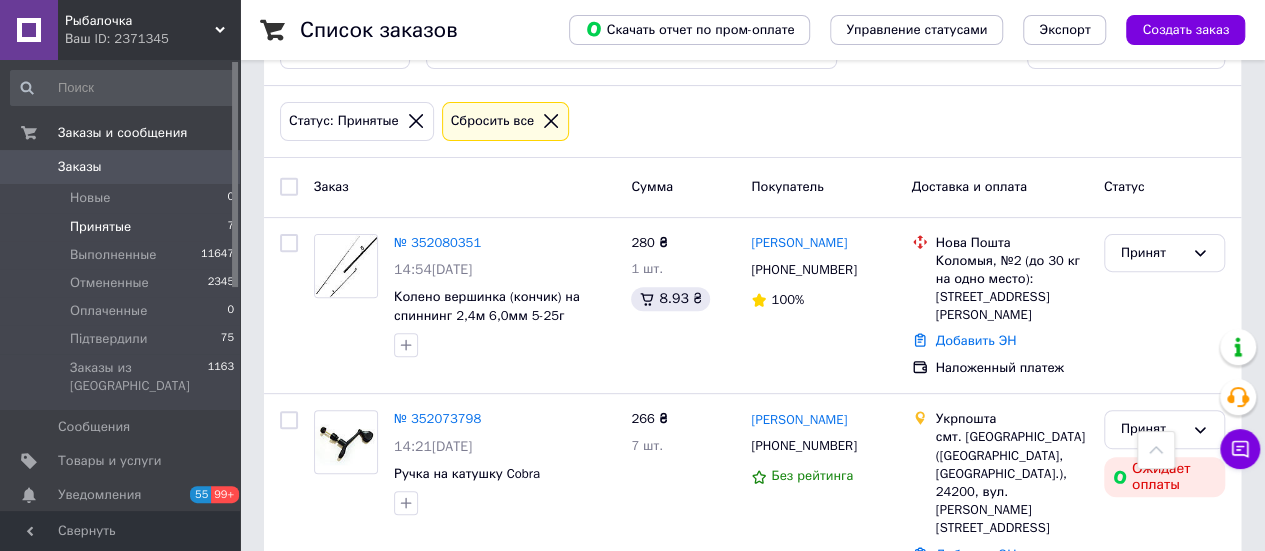 scroll, scrollTop: 200, scrollLeft: 0, axis: vertical 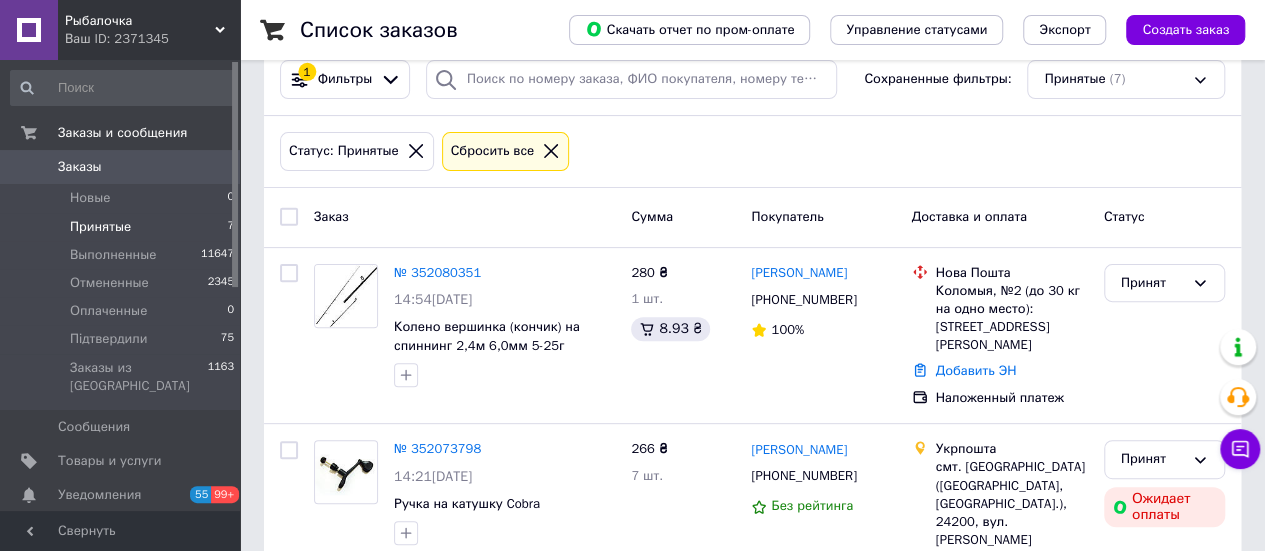 click on "Статус: Принятые Сбросить все" at bounding box center (752, 151) 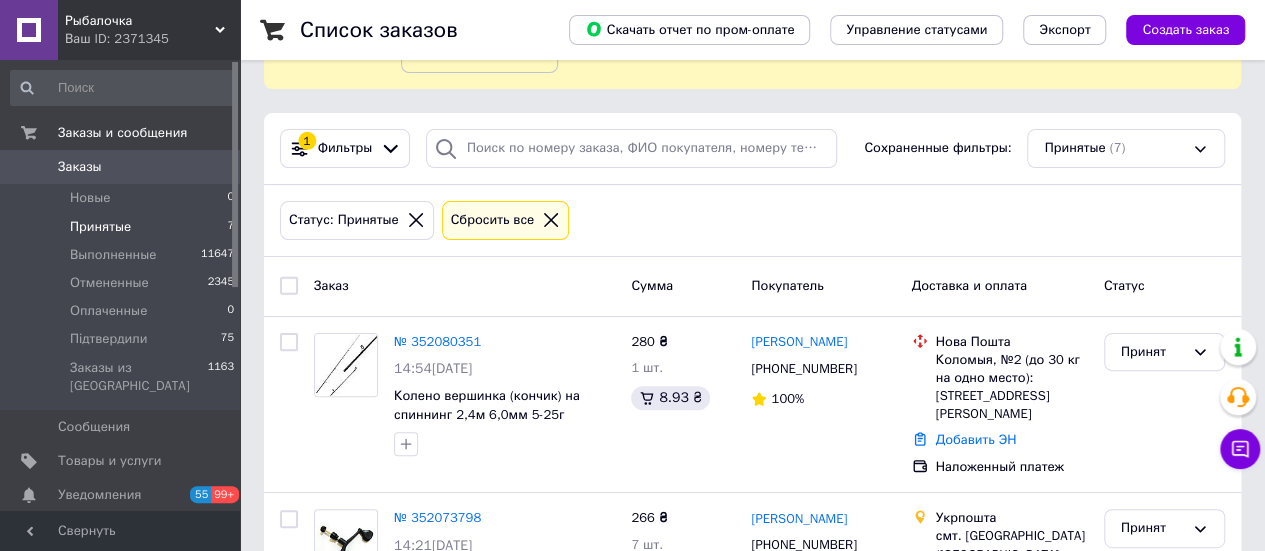 scroll, scrollTop: 100, scrollLeft: 0, axis: vertical 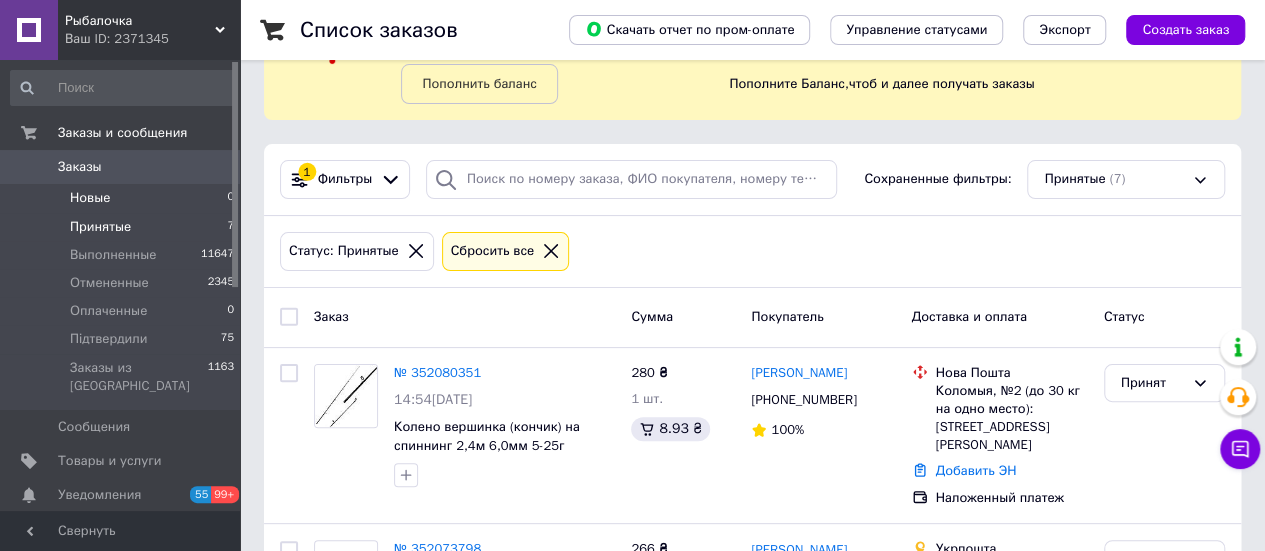 click on "Новые 0" at bounding box center [123, 198] 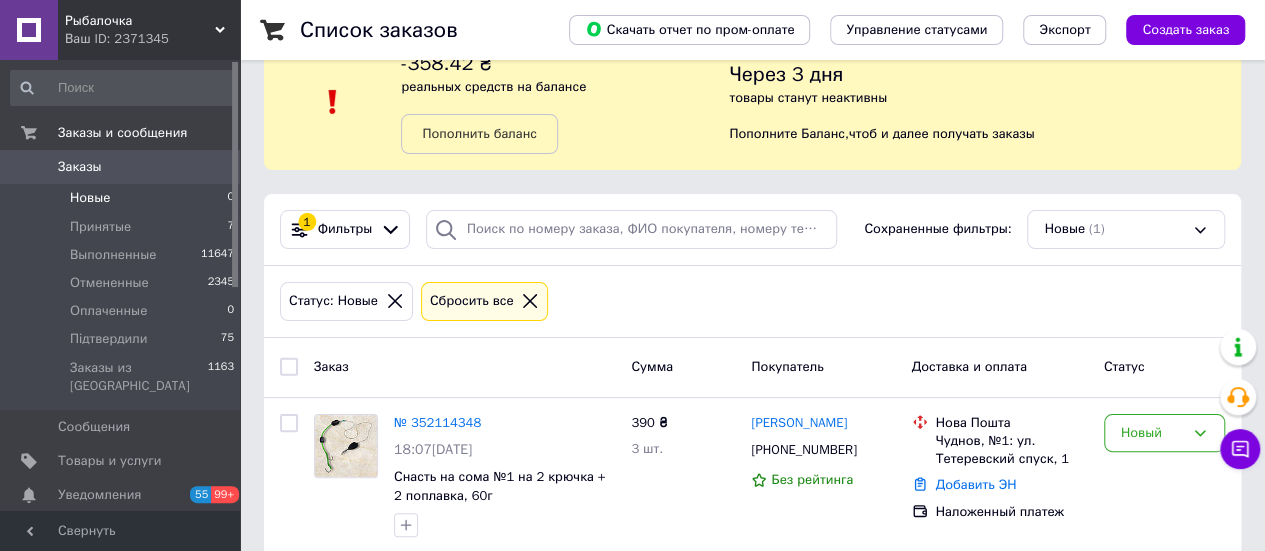 scroll, scrollTop: 74, scrollLeft: 0, axis: vertical 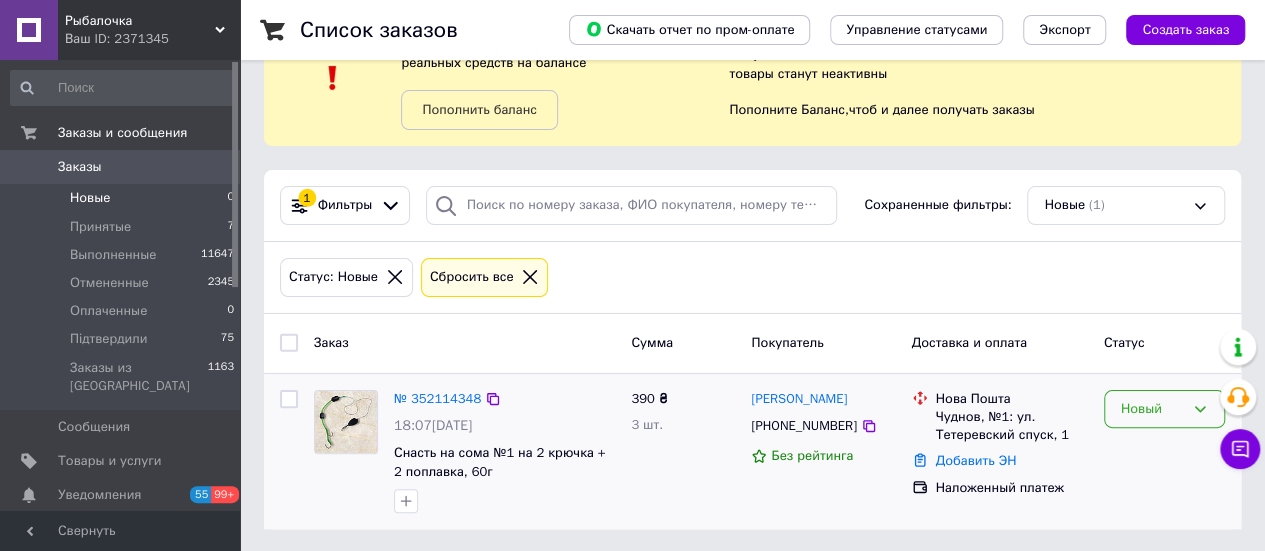 click on "Новый" at bounding box center (1164, 409) 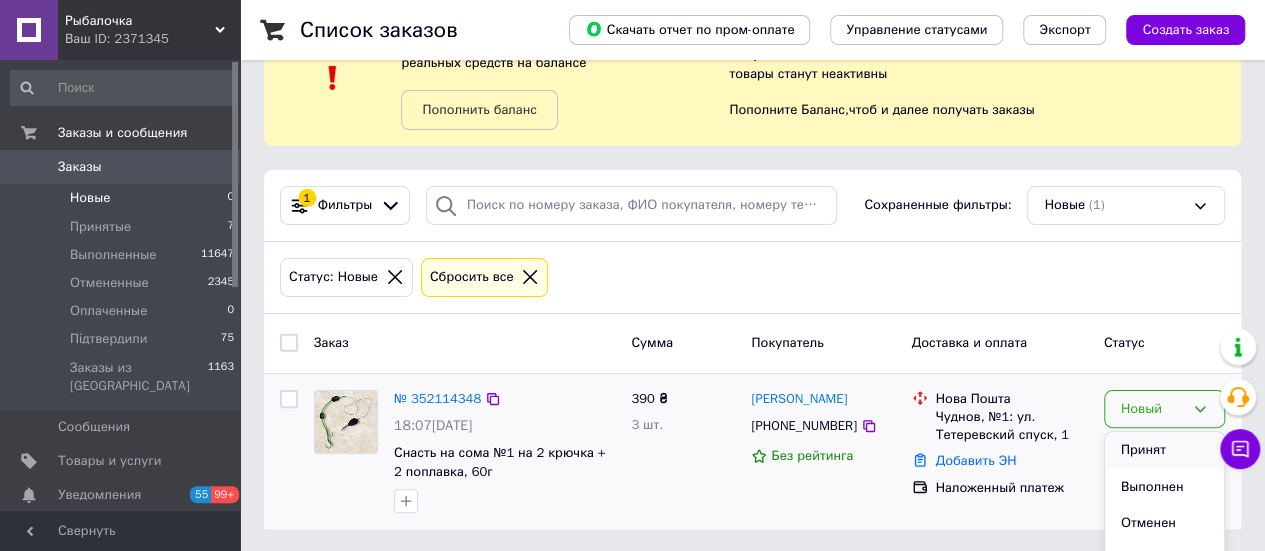 click on "Принят" at bounding box center [1164, 450] 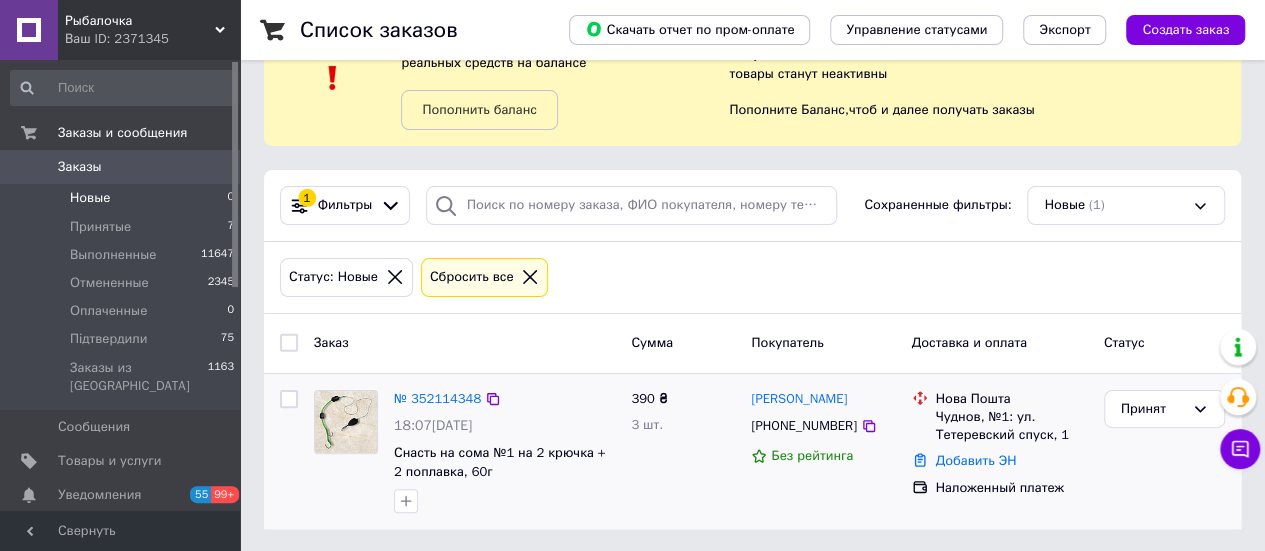 click on "Статус: Новые Сбросить все" at bounding box center [752, 277] 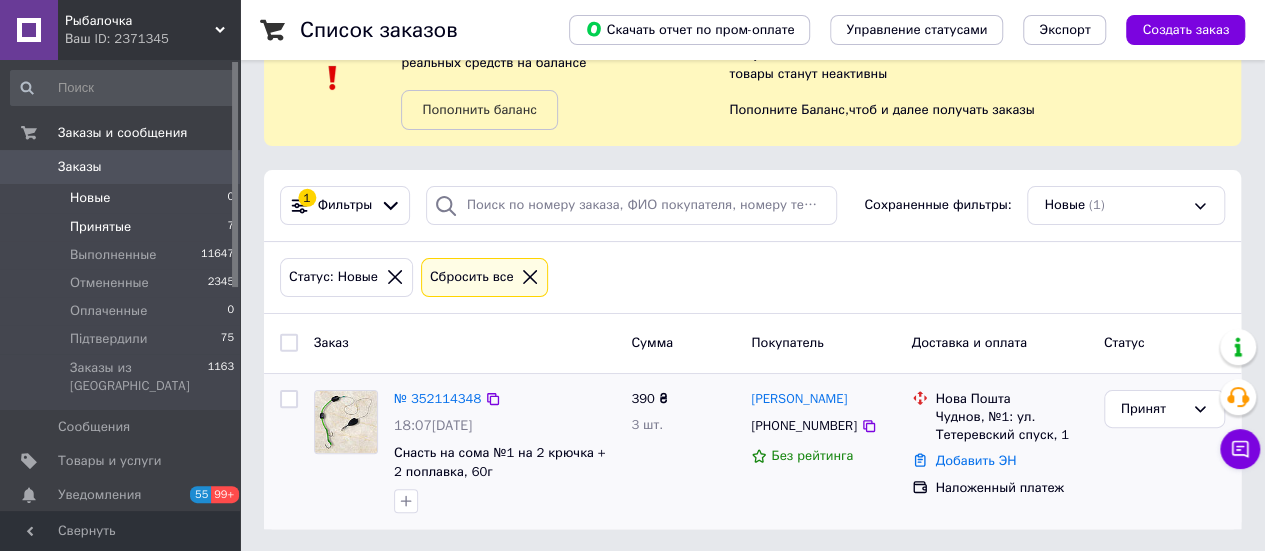 click on "Принятые" at bounding box center [100, 227] 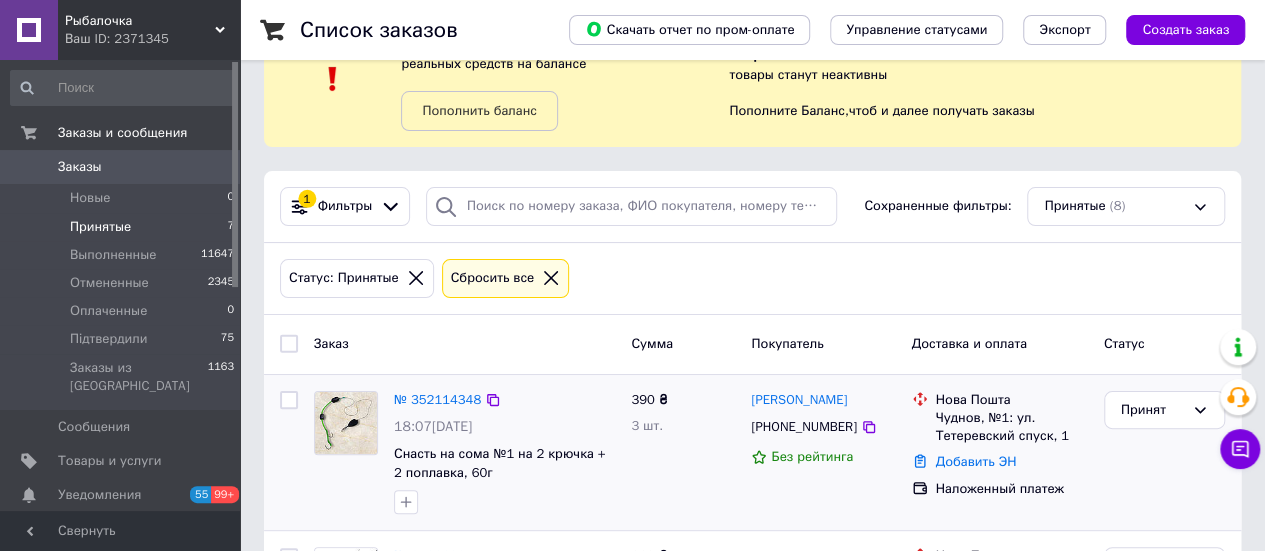 scroll, scrollTop: 200, scrollLeft: 0, axis: vertical 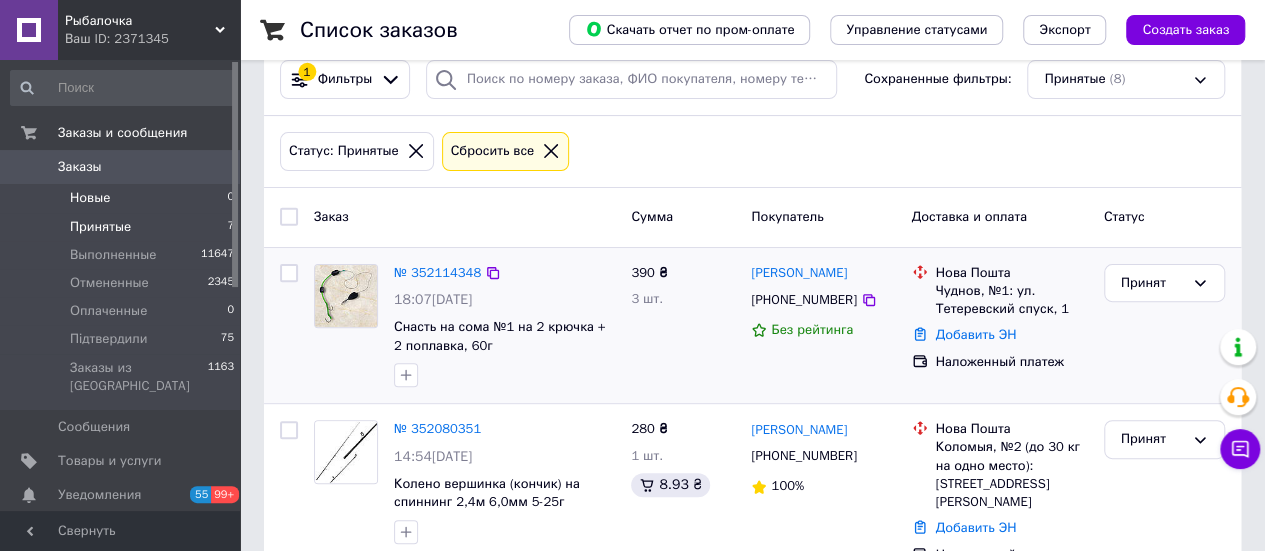 click on "Новые" at bounding box center (90, 198) 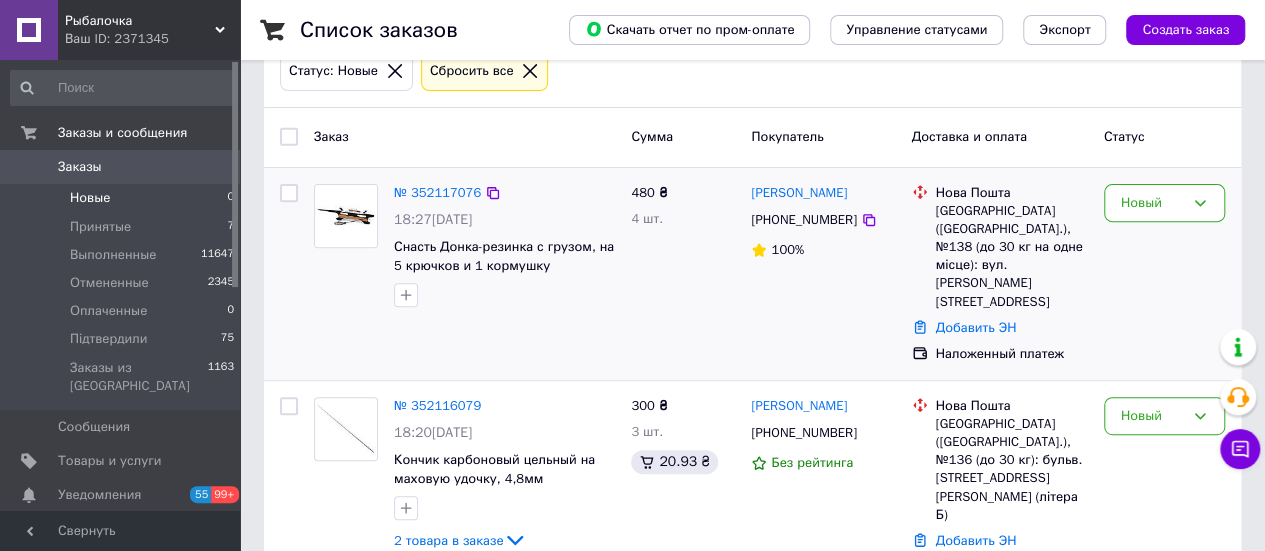 scroll, scrollTop: 282, scrollLeft: 0, axis: vertical 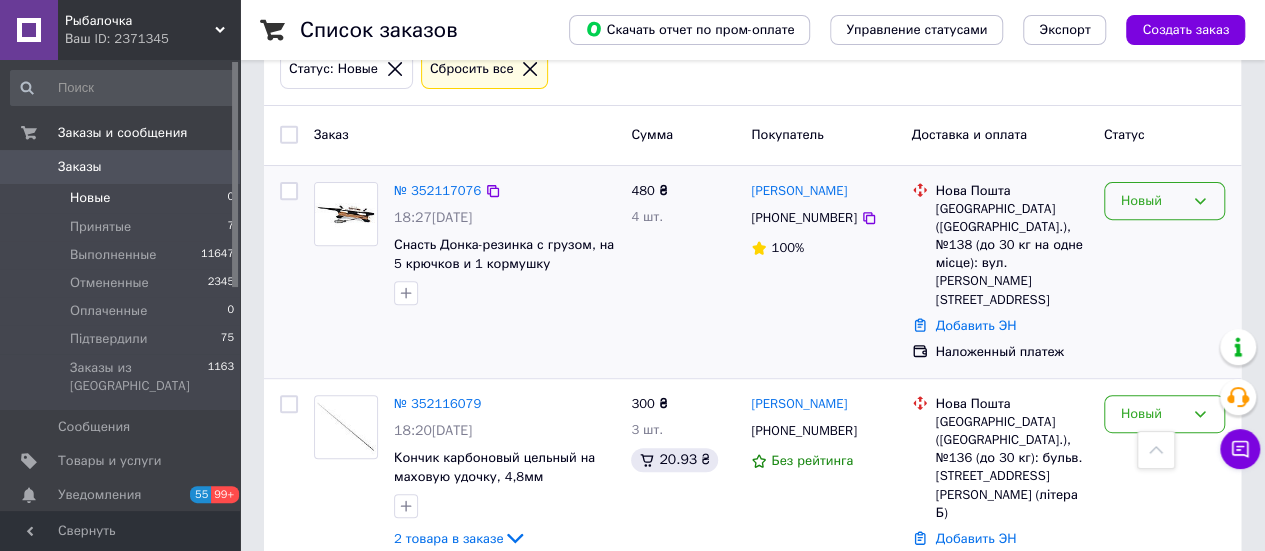 click on "Новый" at bounding box center [1152, 201] 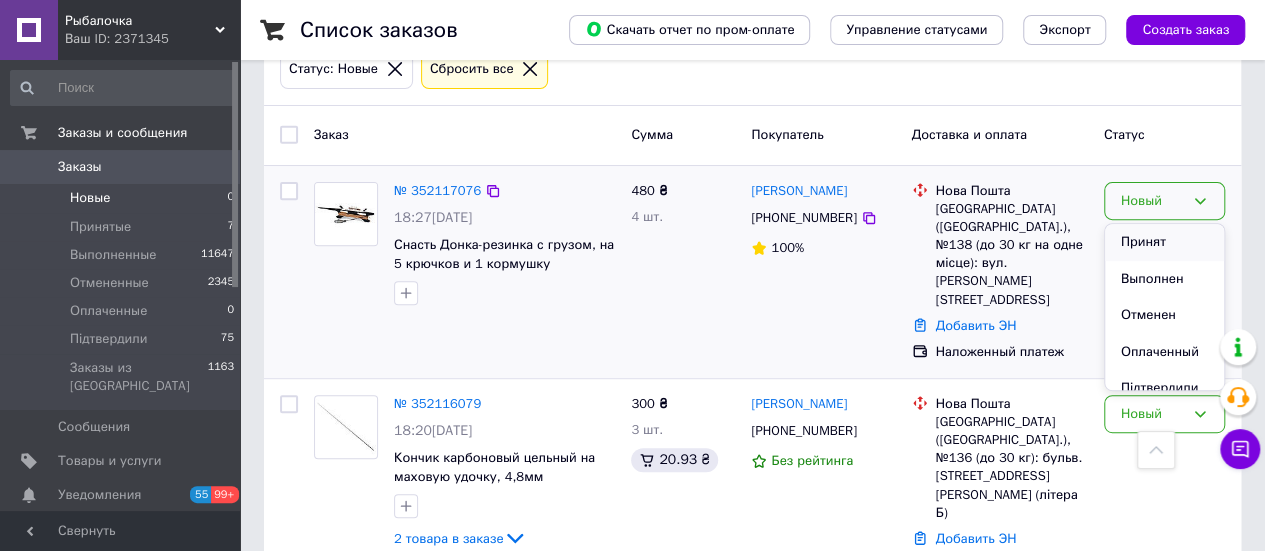 click on "Принят" at bounding box center (1164, 242) 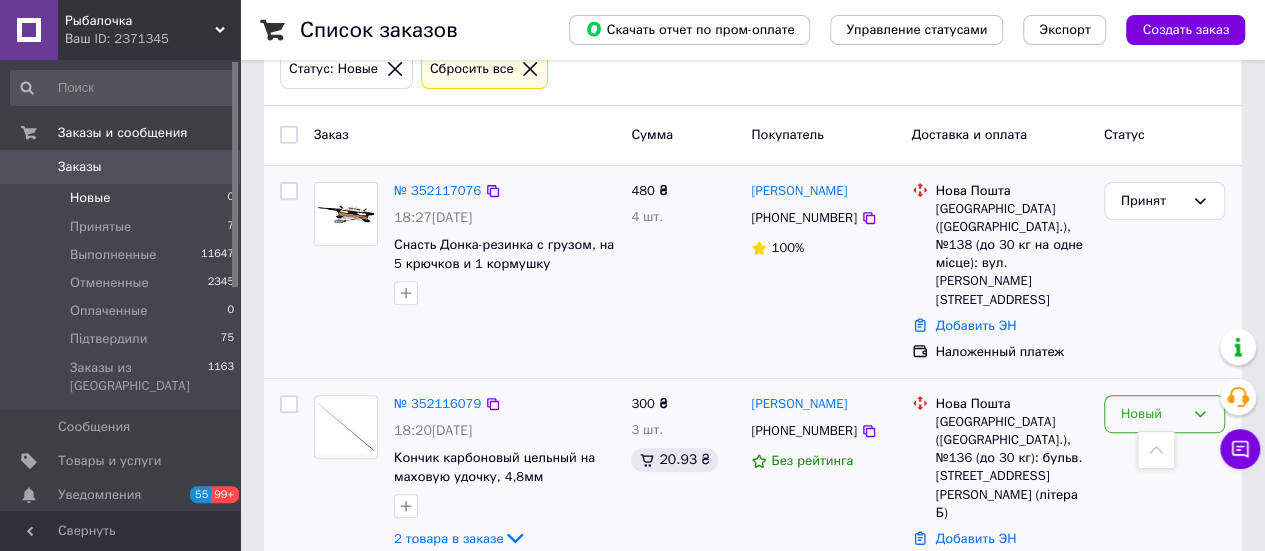 click on "Новый" at bounding box center [1164, 414] 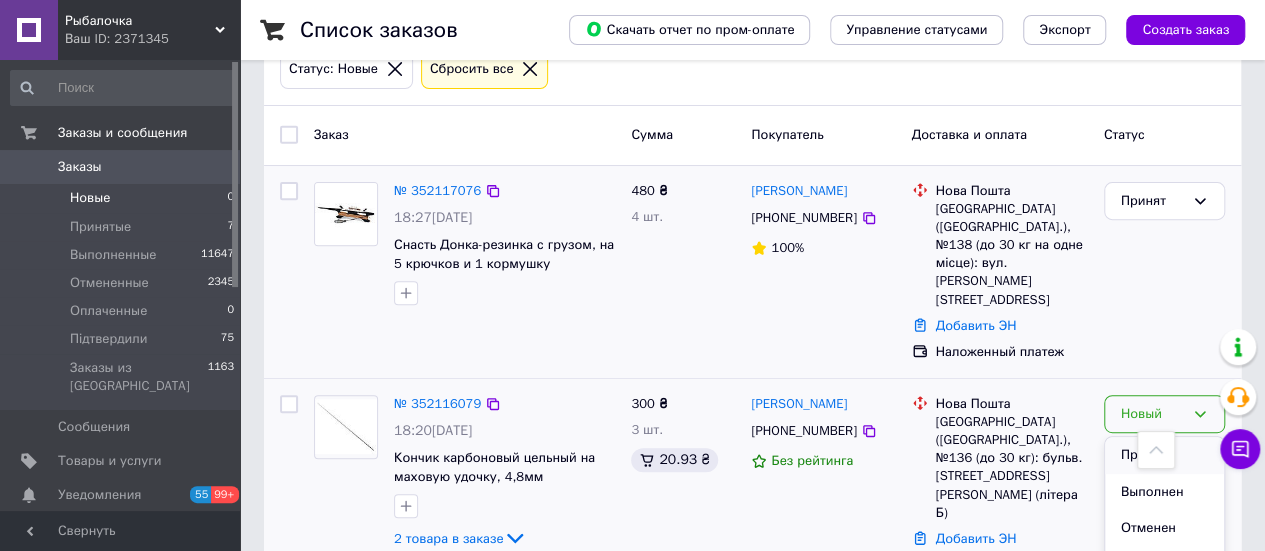 click on "Принят" at bounding box center (1164, 455) 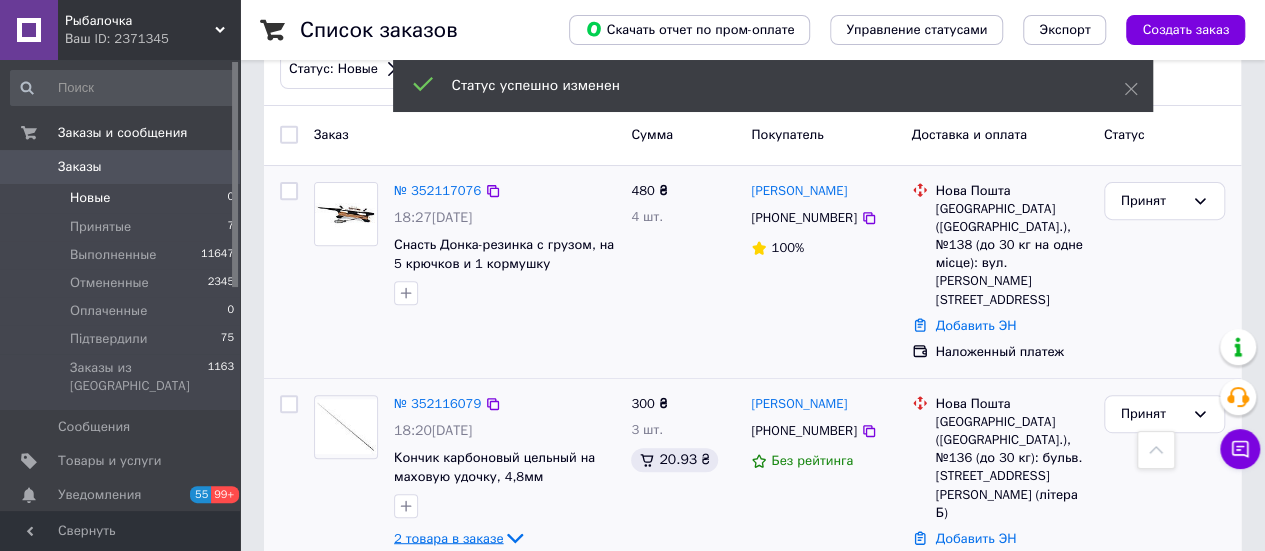 click on "2 товара в заказе" at bounding box center [448, 537] 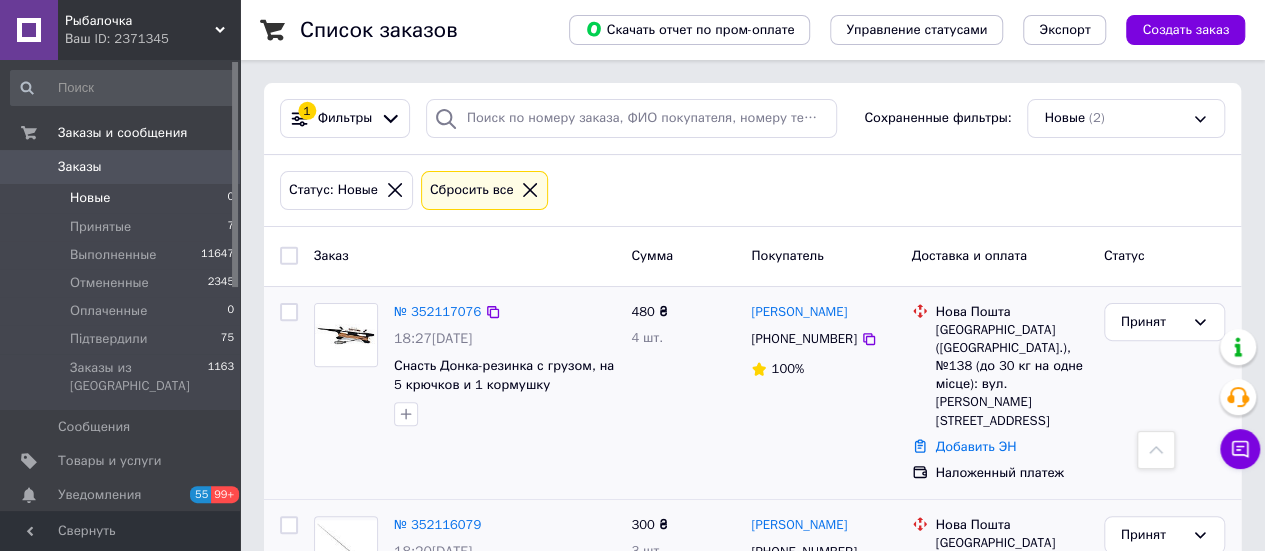 scroll, scrollTop: 143, scrollLeft: 0, axis: vertical 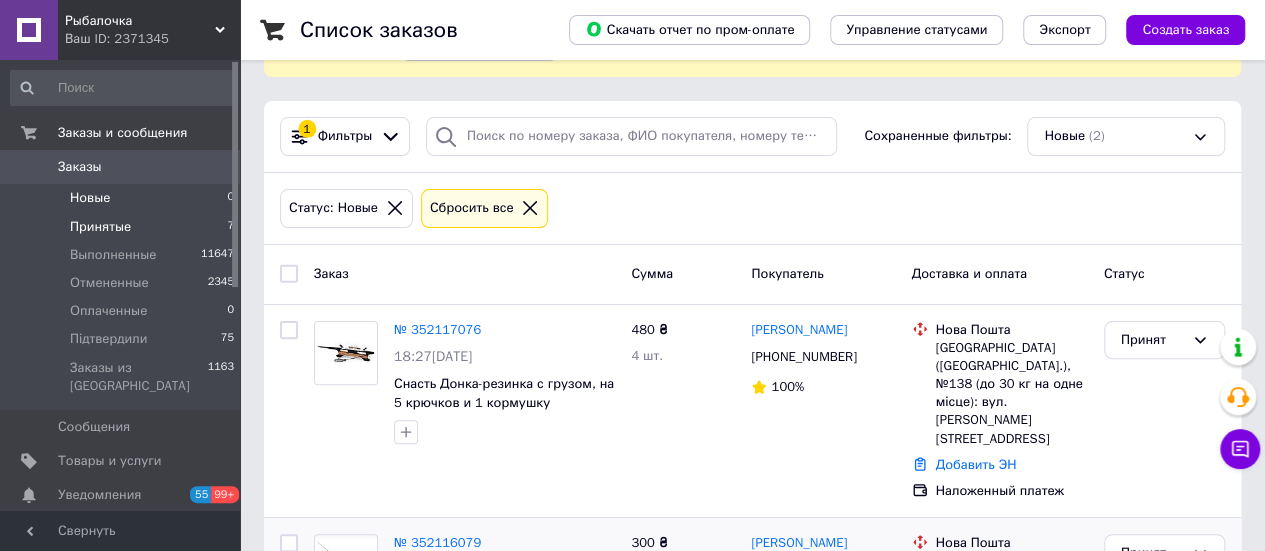 click on "Принятые" at bounding box center (100, 227) 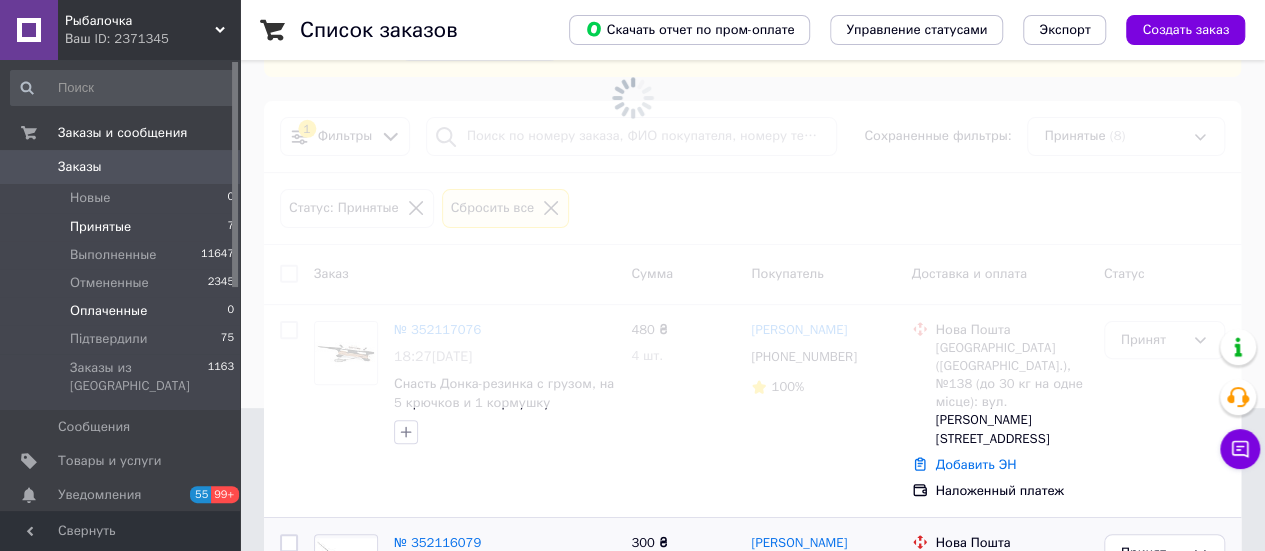 scroll, scrollTop: 0, scrollLeft: 0, axis: both 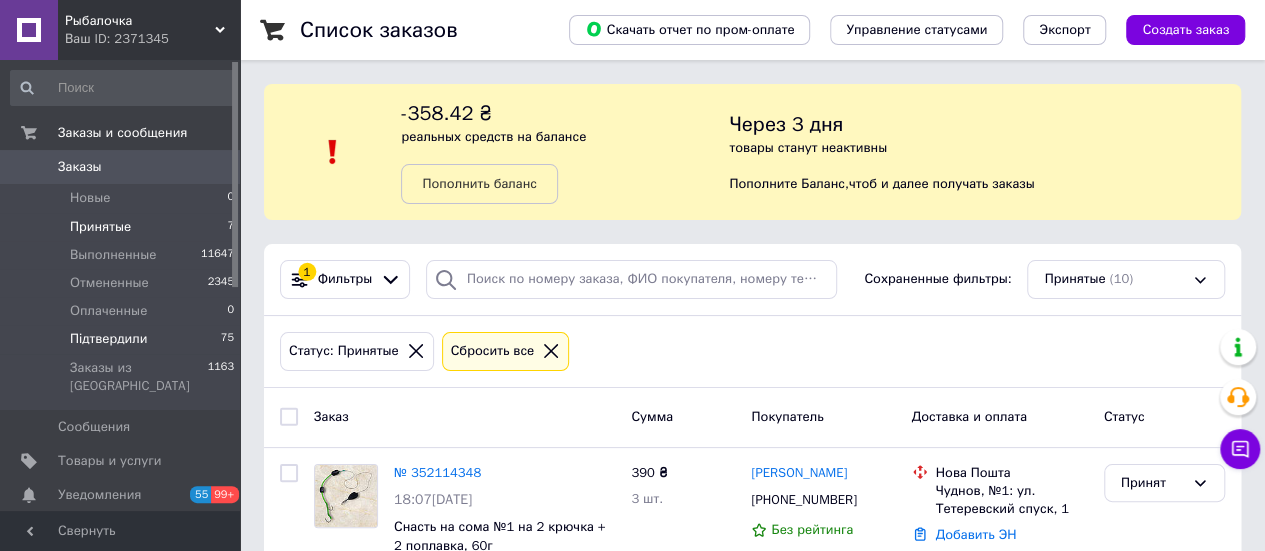 click on "Підтвердили" at bounding box center [109, 339] 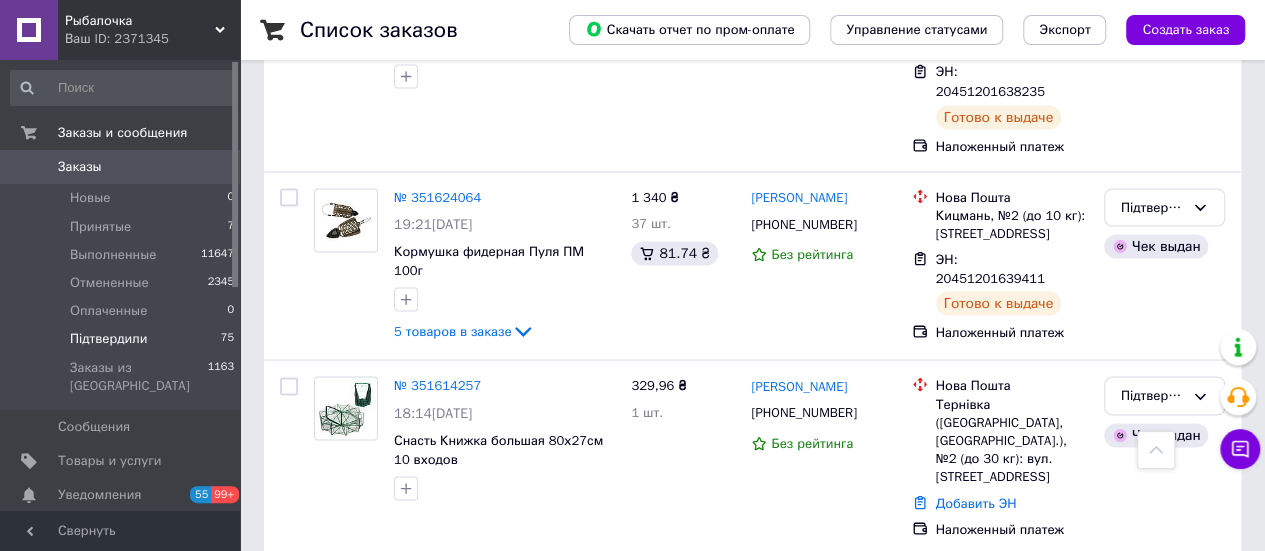 scroll, scrollTop: 9395, scrollLeft: 0, axis: vertical 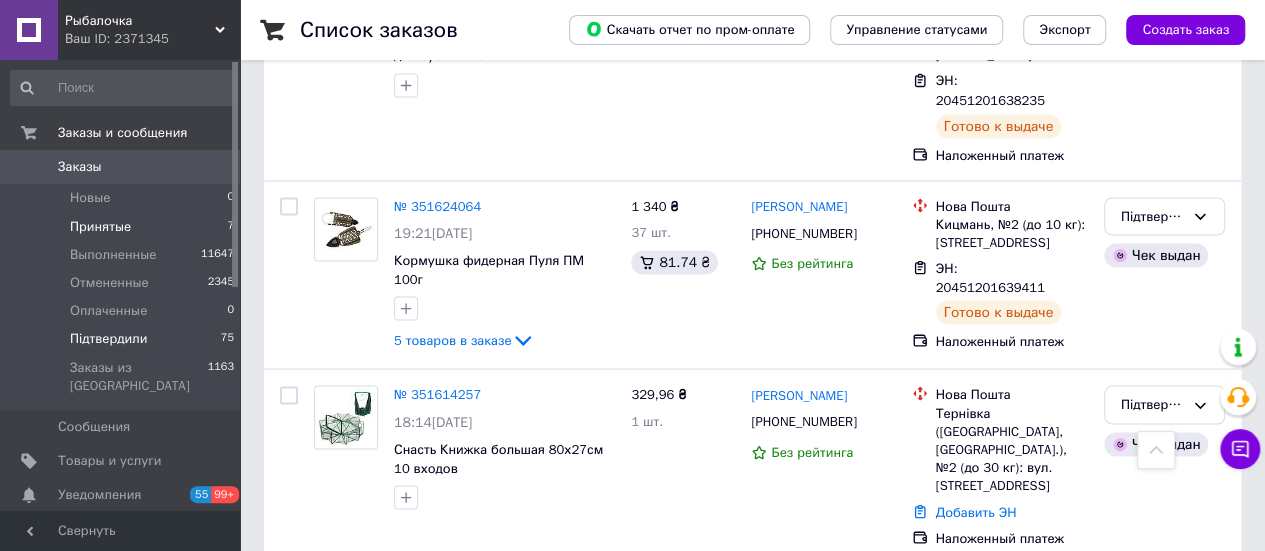 click on "Принятые" at bounding box center [100, 227] 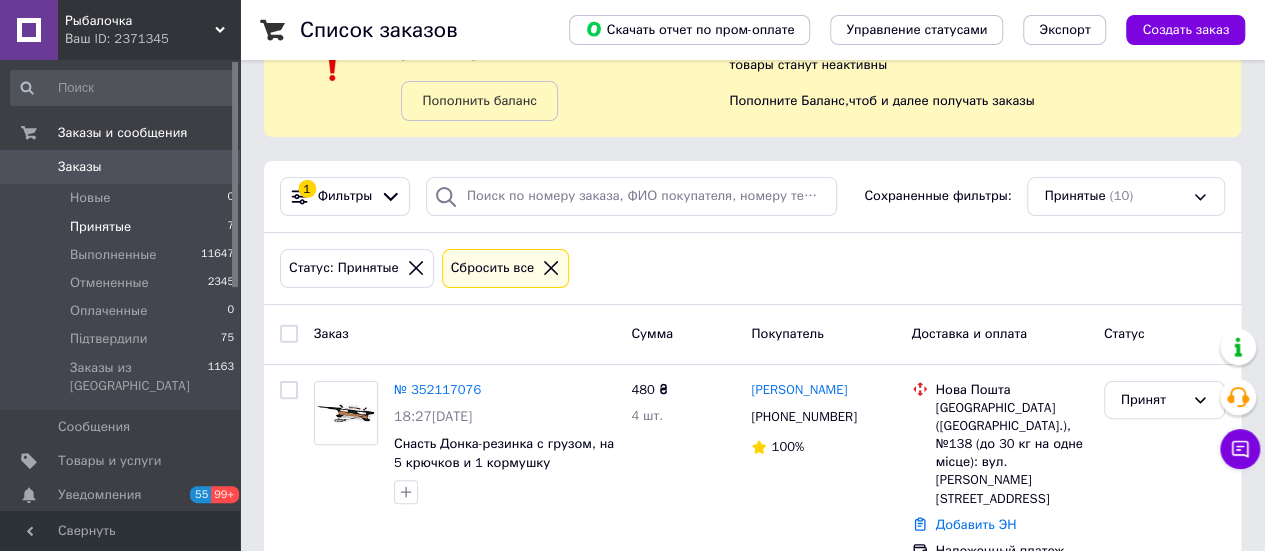 scroll, scrollTop: 200, scrollLeft: 0, axis: vertical 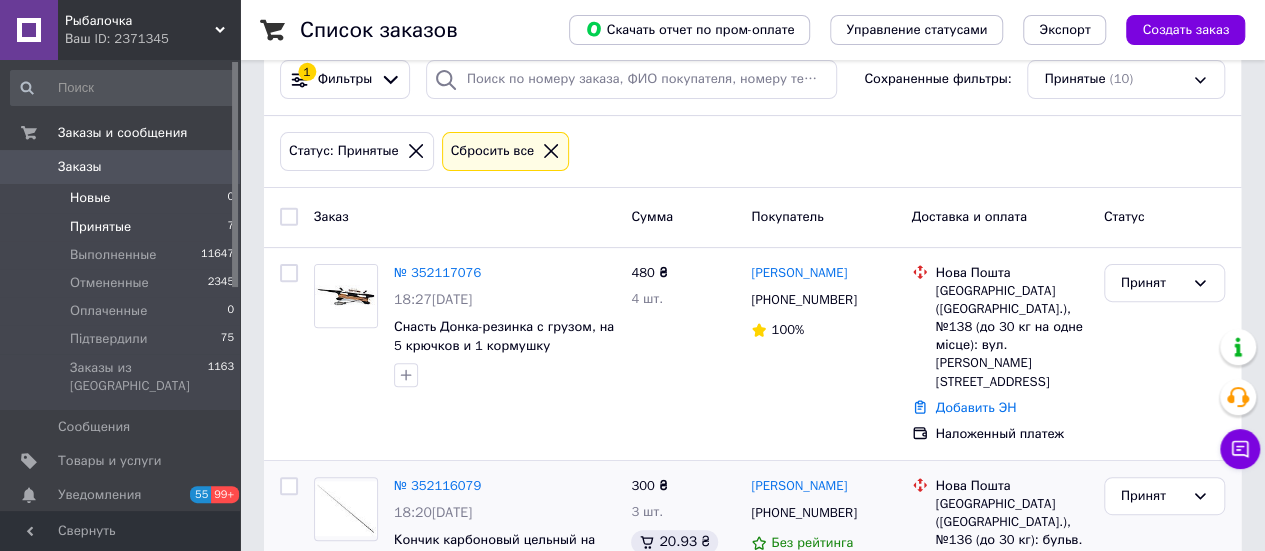 click on "Новые 0" at bounding box center (123, 198) 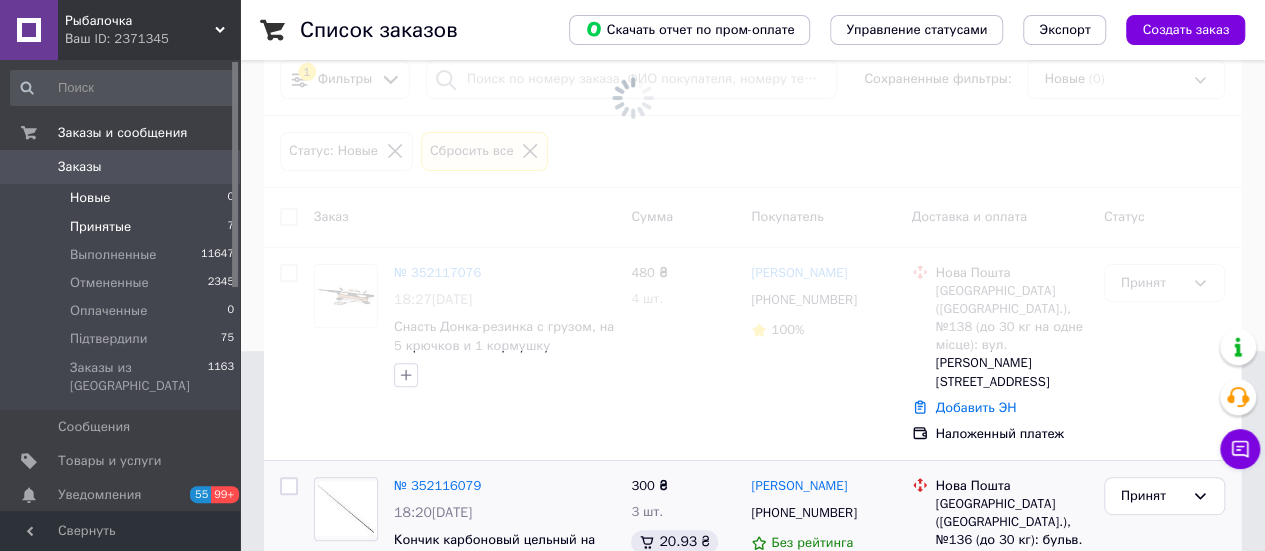 scroll, scrollTop: 0, scrollLeft: 0, axis: both 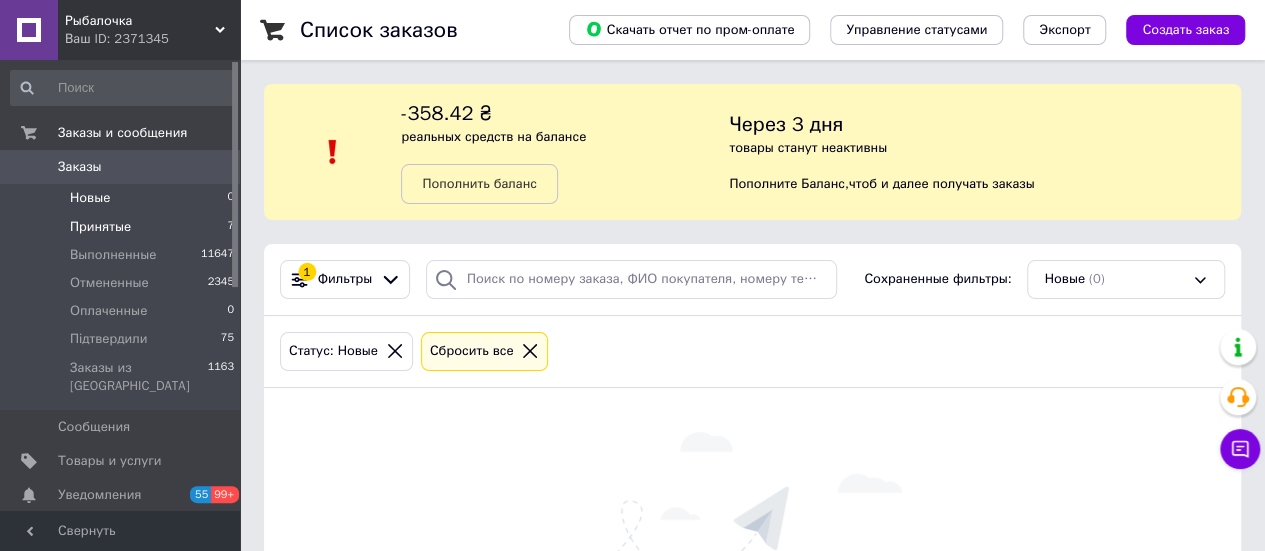 click on "Принятые" at bounding box center [100, 227] 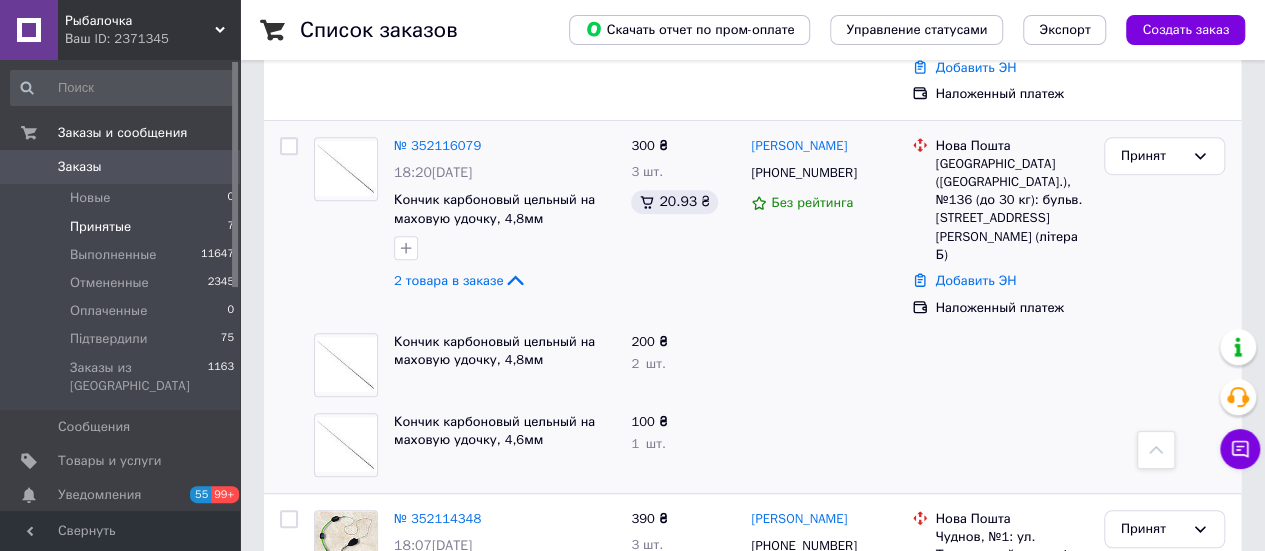 scroll, scrollTop: 500, scrollLeft: 0, axis: vertical 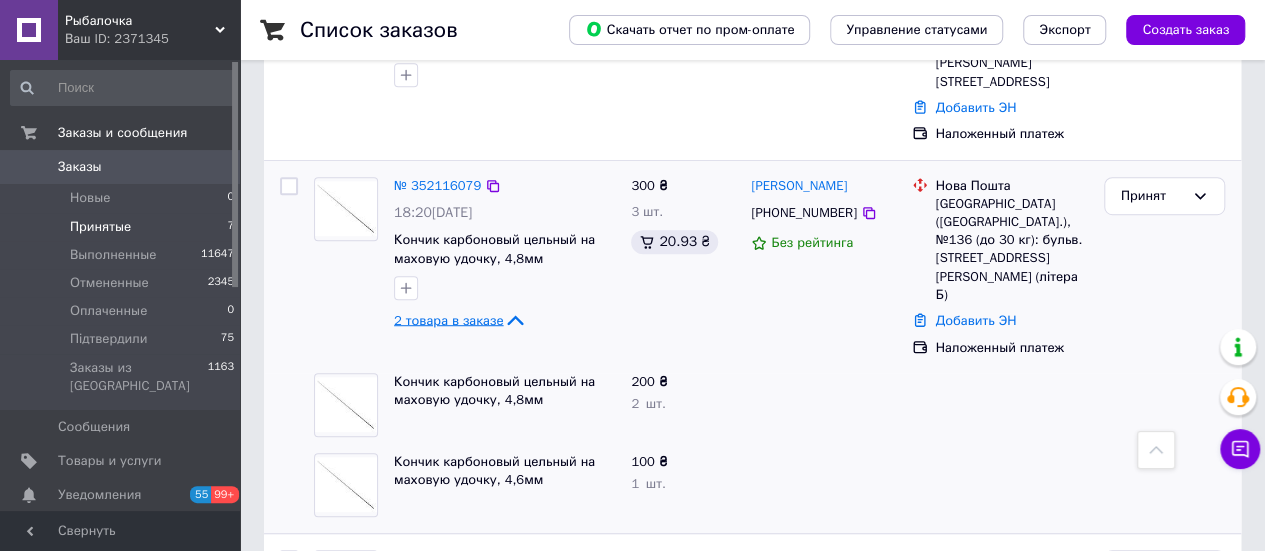 click 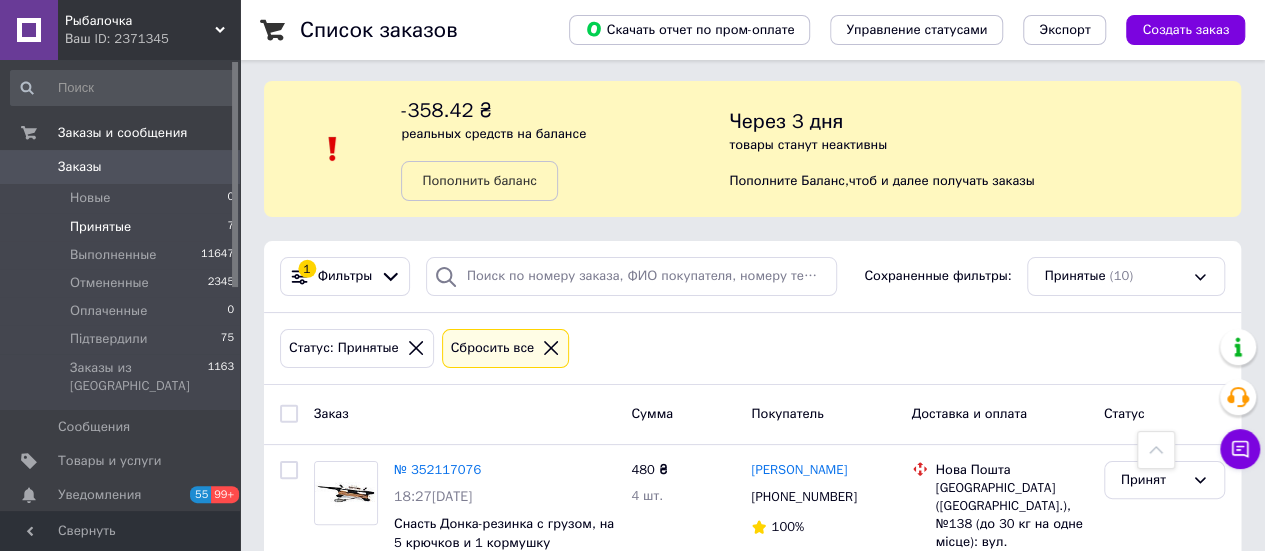 scroll, scrollTop: 0, scrollLeft: 0, axis: both 